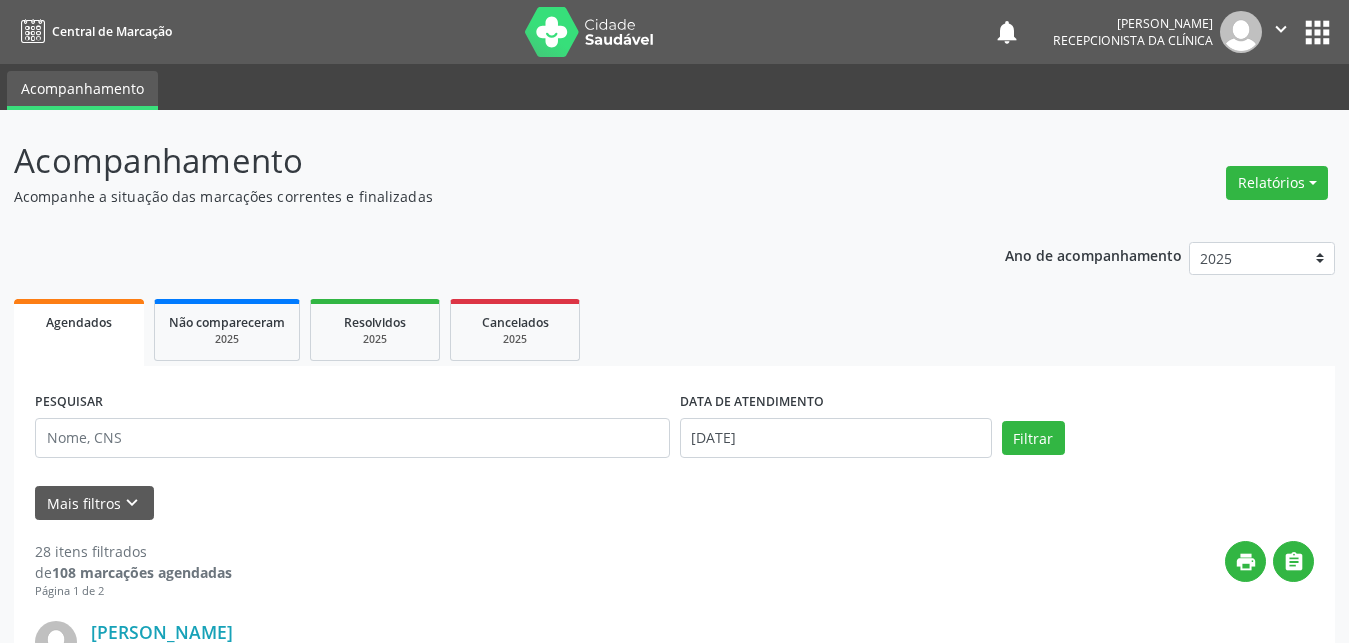 scroll, scrollTop: 102, scrollLeft: 0, axis: vertical 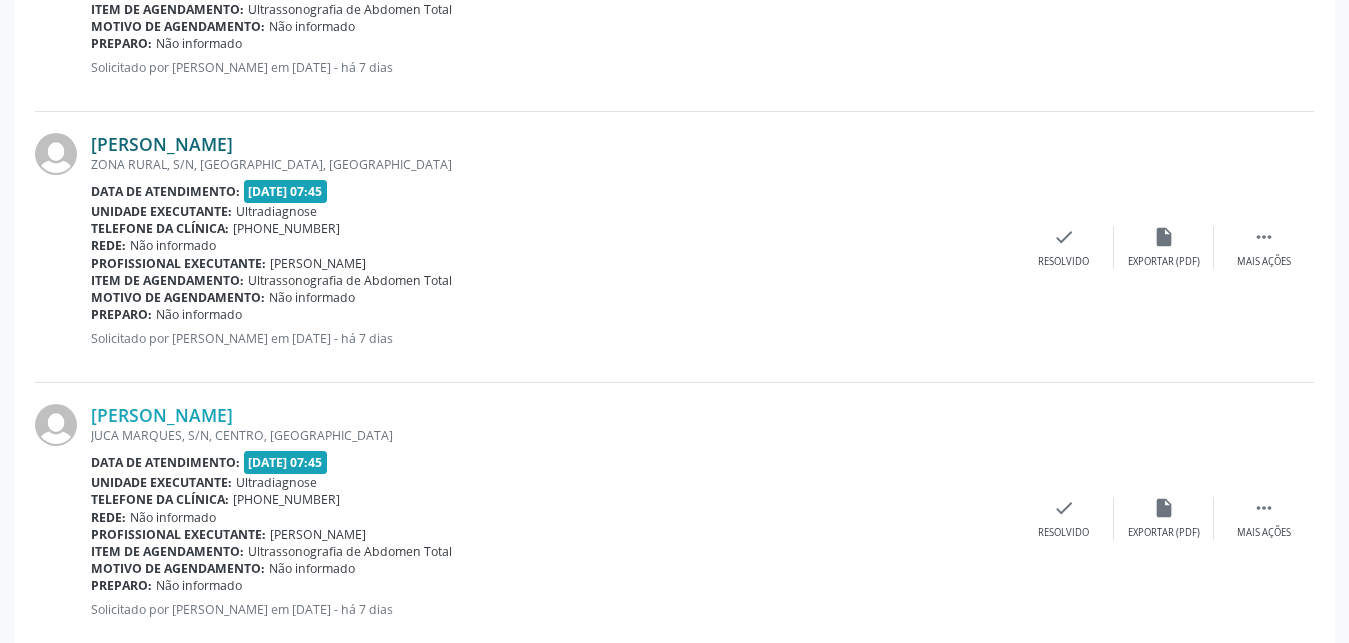 click on "[PERSON_NAME]" at bounding box center (162, 144) 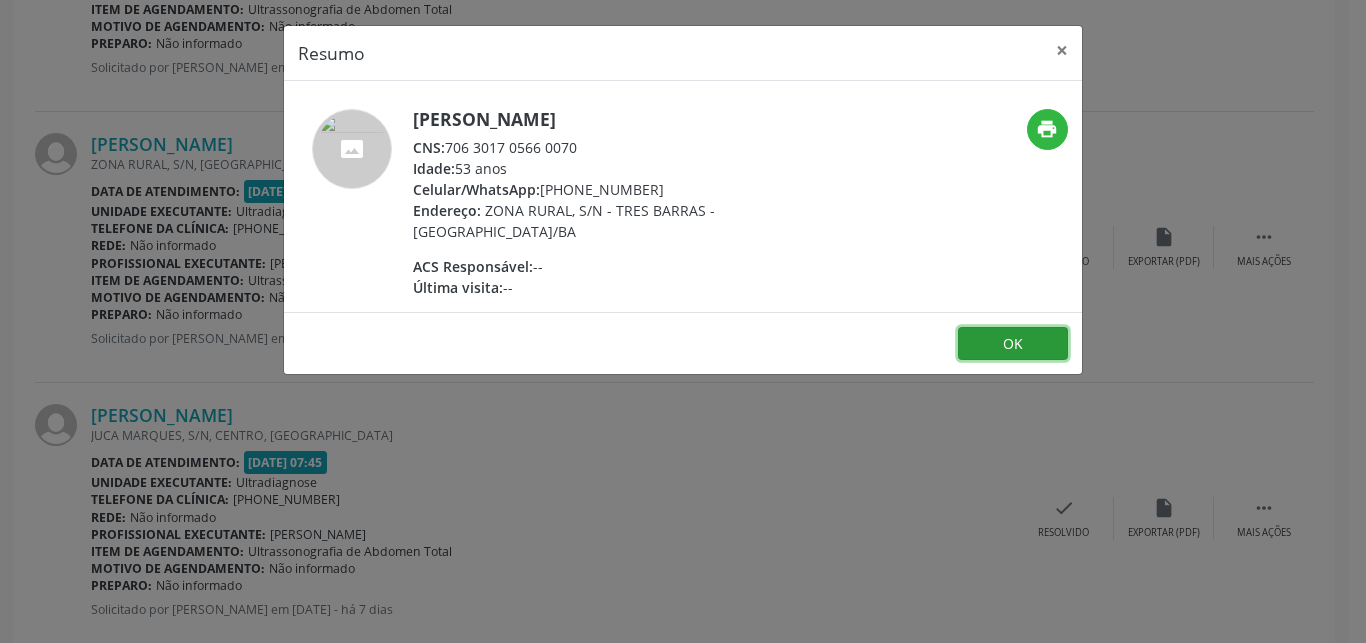 click on "OK" at bounding box center (1013, 344) 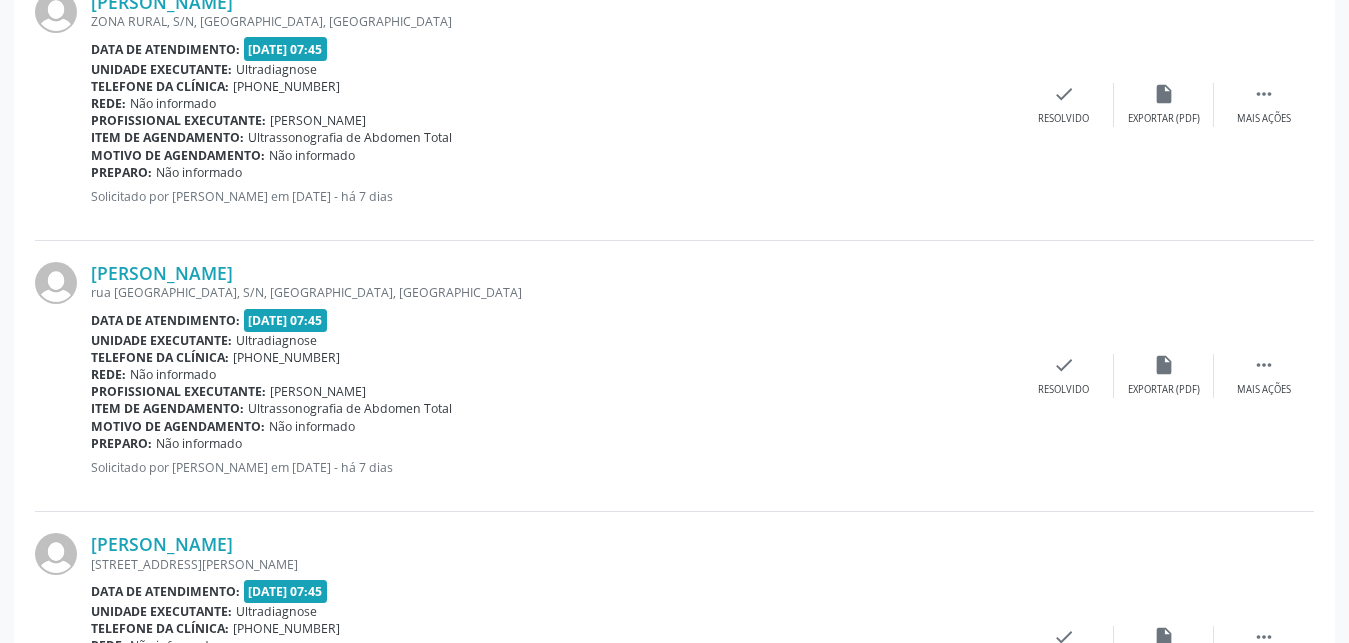 scroll, scrollTop: 2901, scrollLeft: 0, axis: vertical 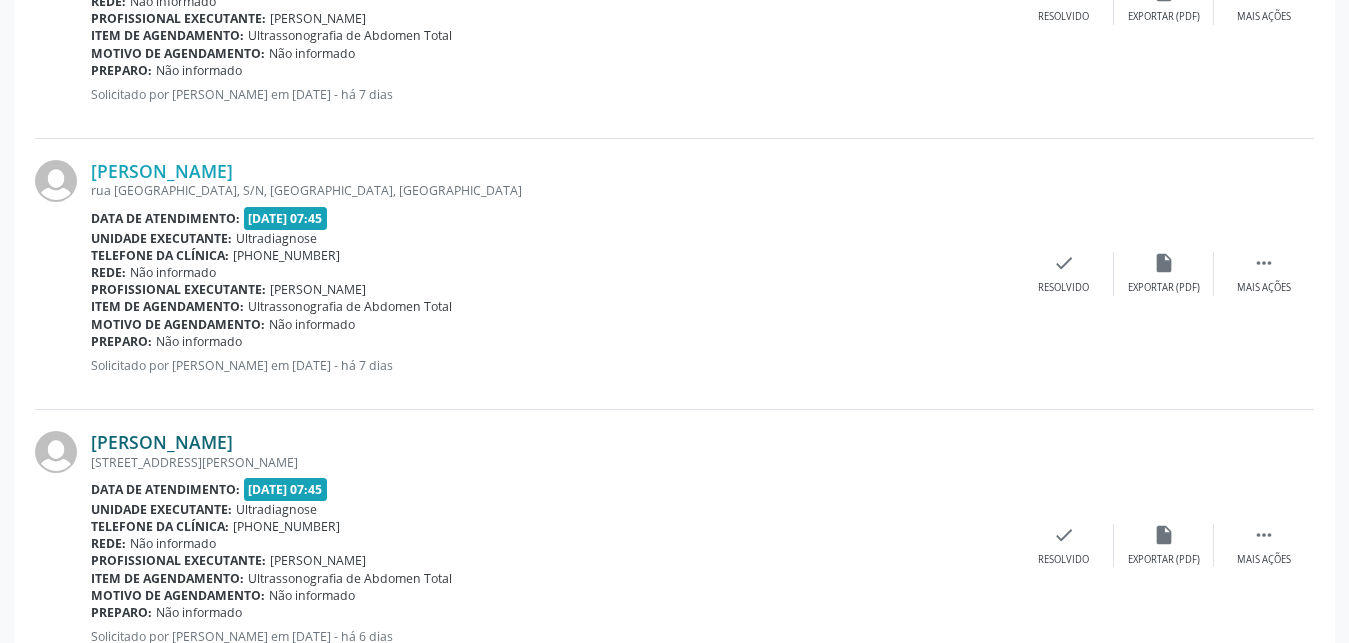 click on "[PERSON_NAME]" at bounding box center [162, 442] 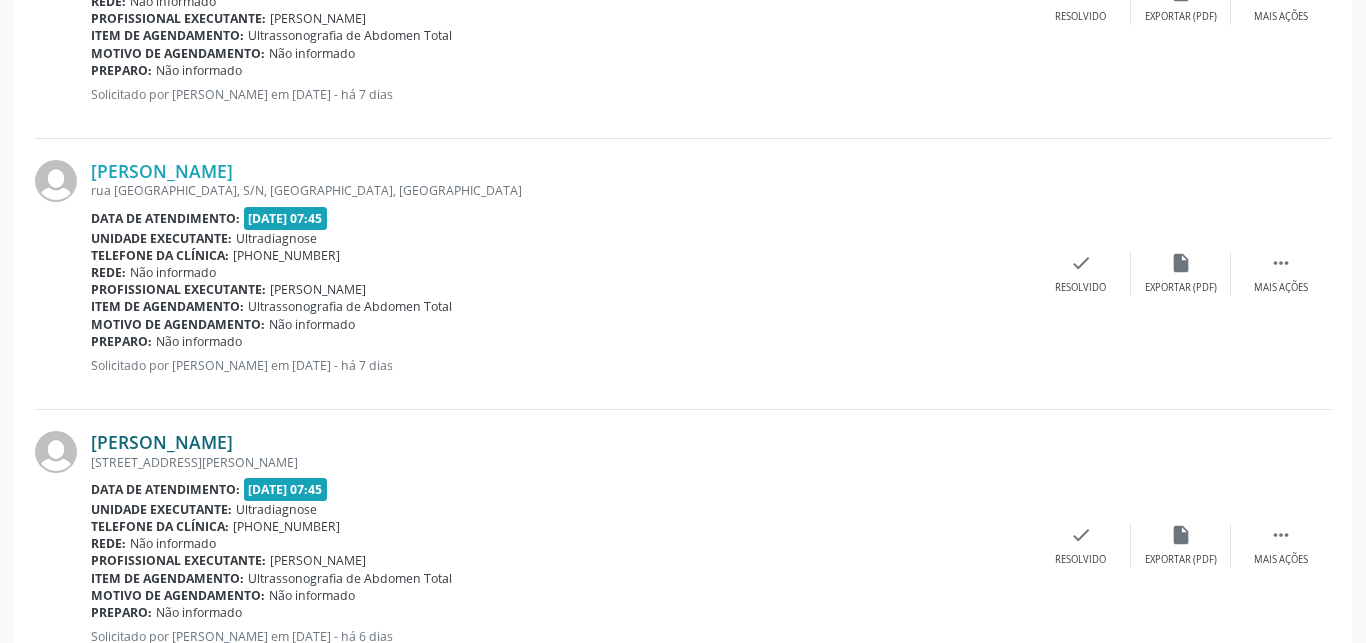 click on "[PERSON_NAME]" at bounding box center [162, 442] 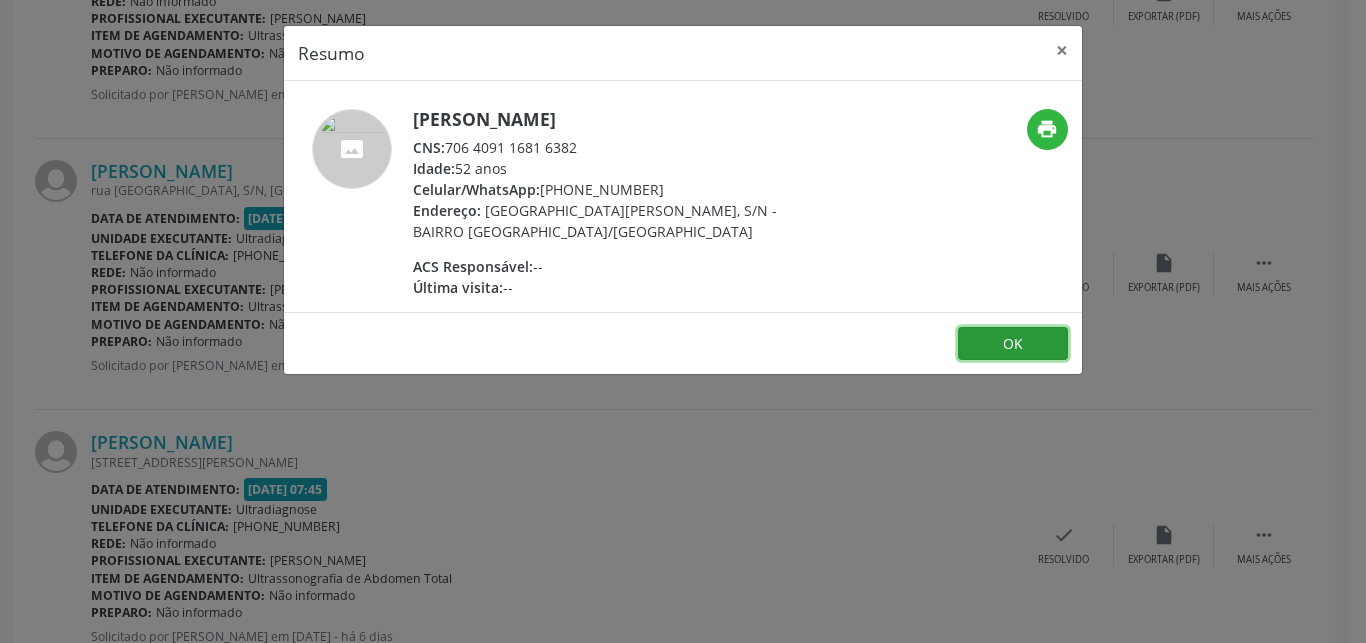 click on "OK" at bounding box center [1013, 344] 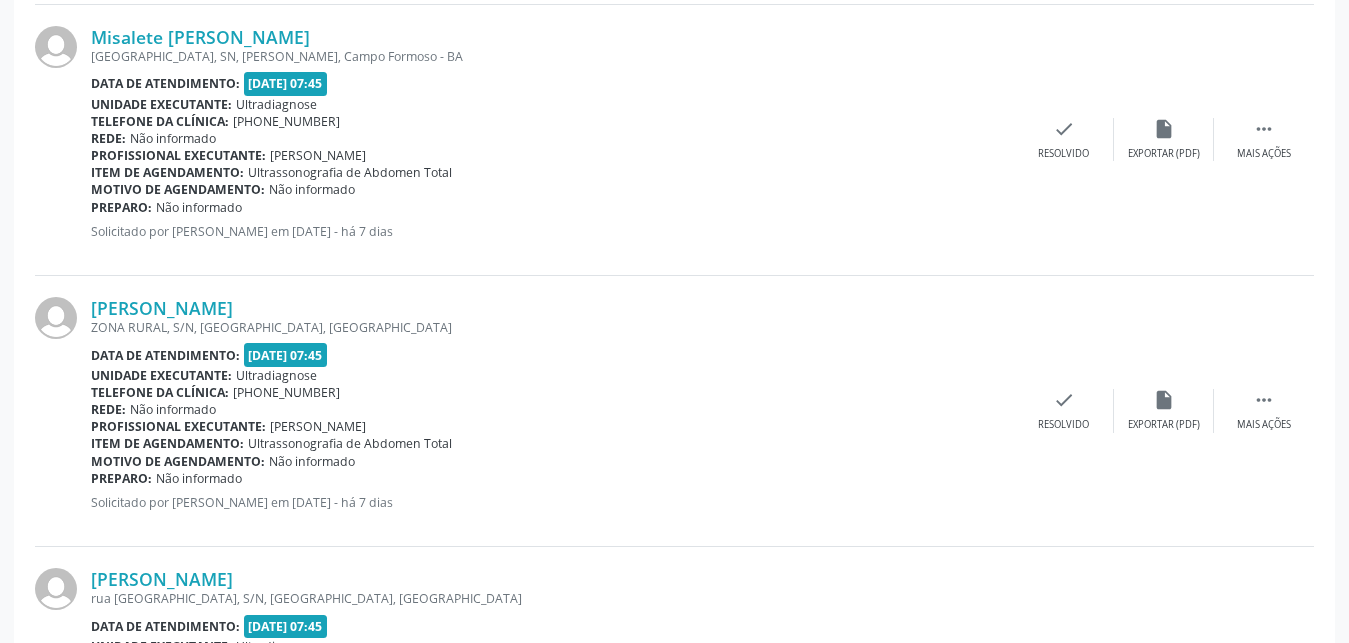 scroll, scrollTop: 2391, scrollLeft: 0, axis: vertical 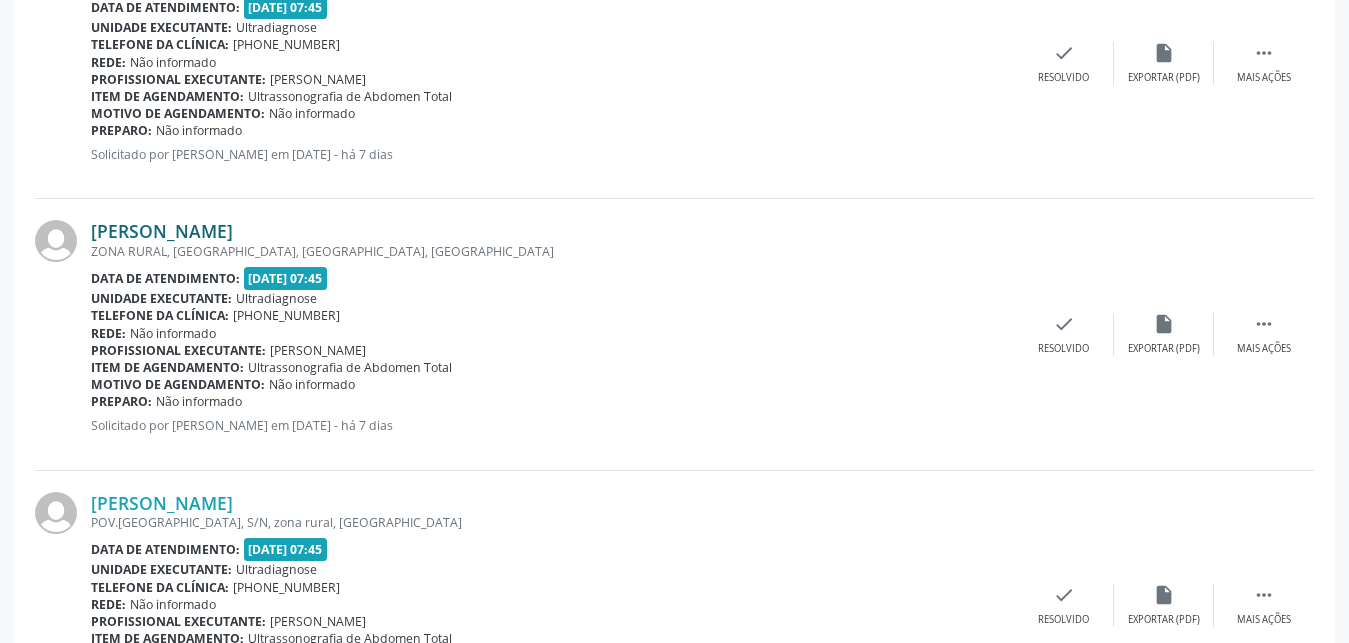 click on "[PERSON_NAME]" at bounding box center (162, 231) 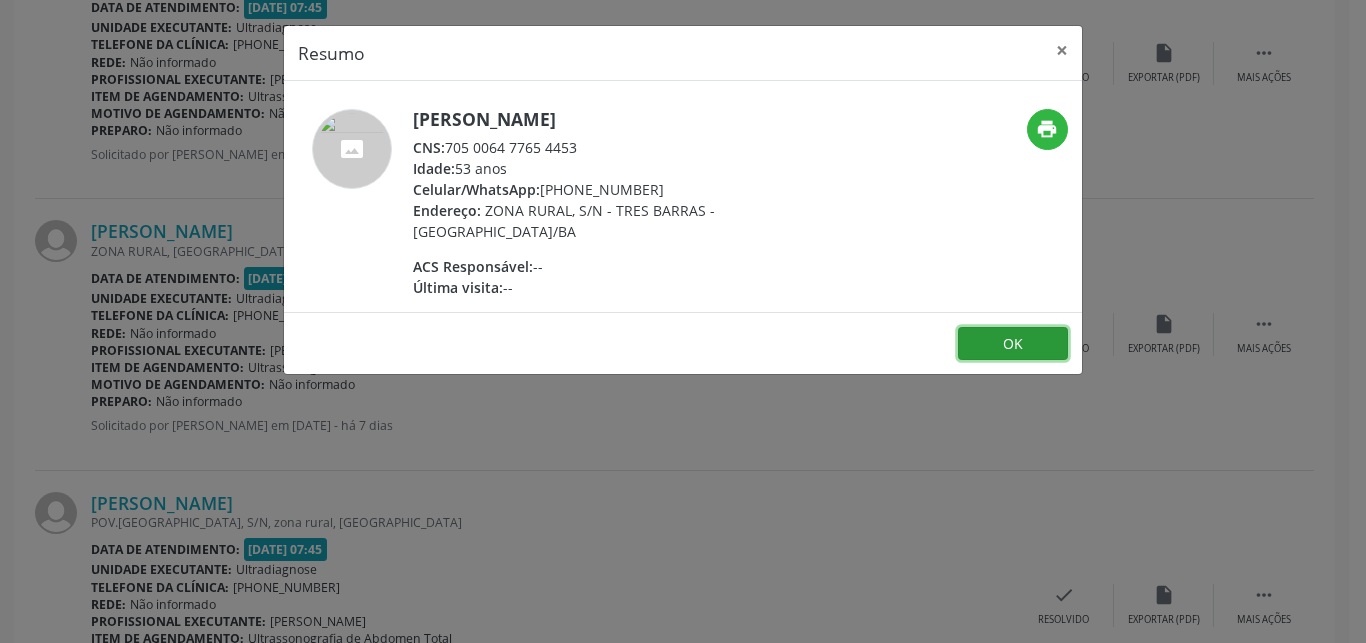 click on "OK" at bounding box center [1013, 344] 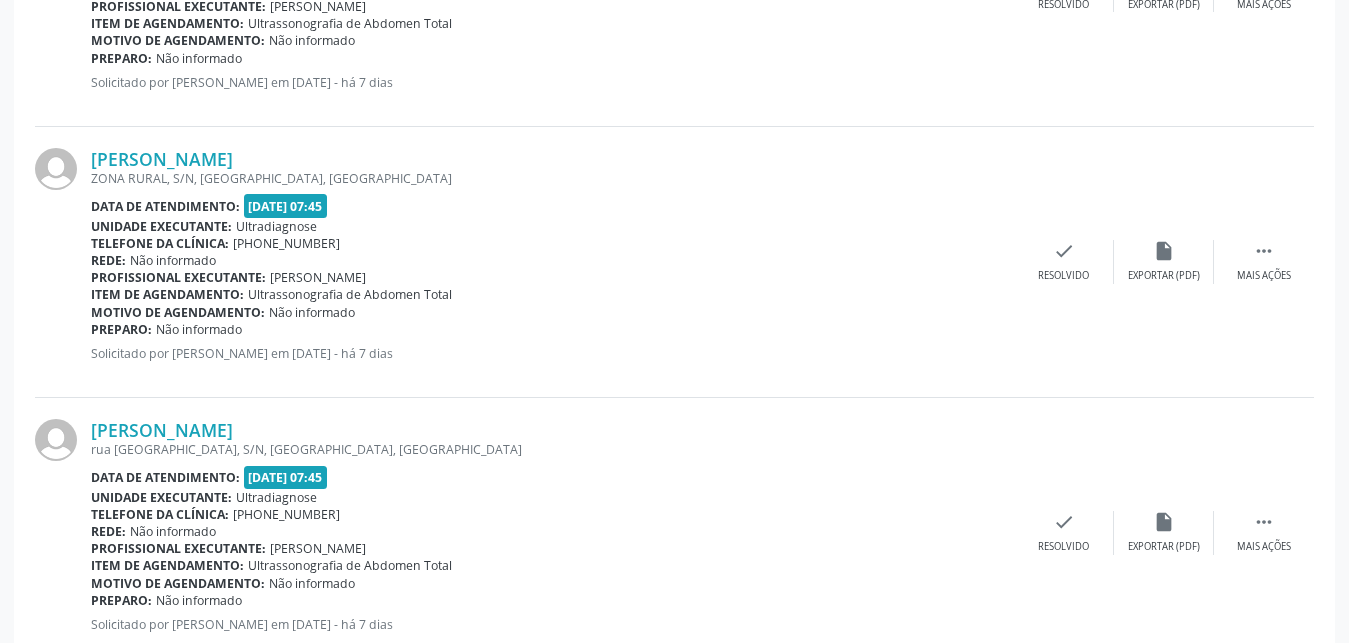 scroll, scrollTop: 2744, scrollLeft: 0, axis: vertical 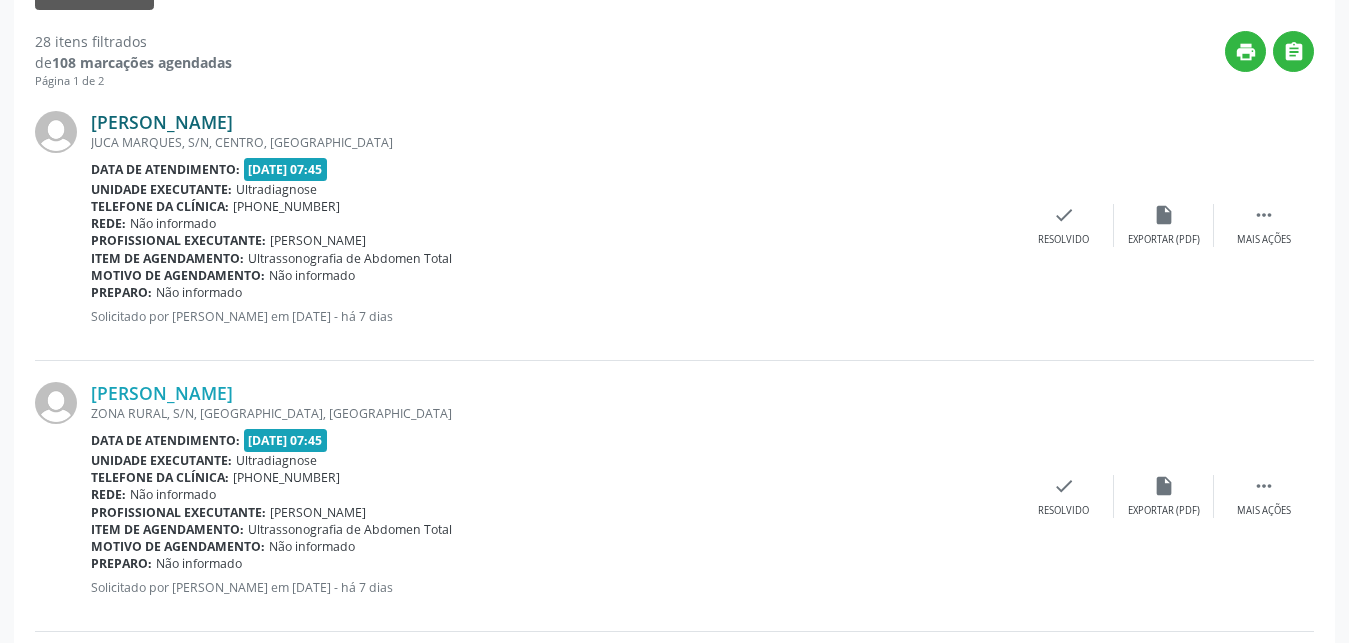 click on "[PERSON_NAME]" at bounding box center [162, 122] 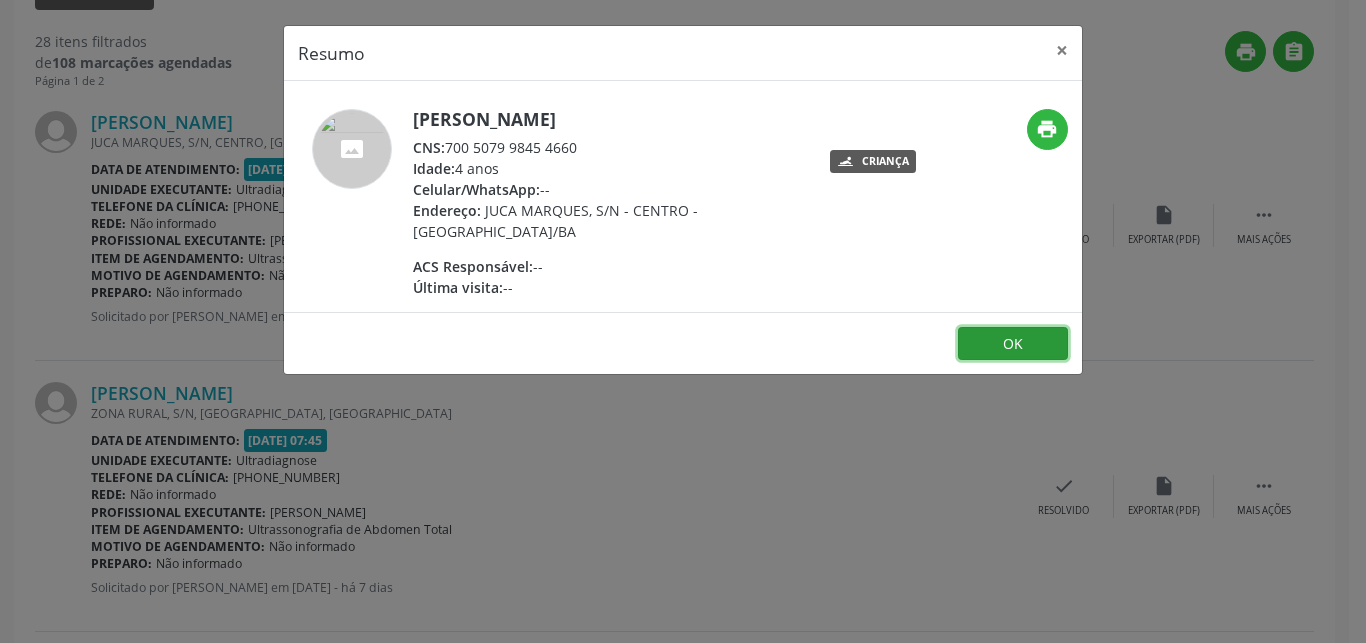 click on "OK" at bounding box center (1013, 344) 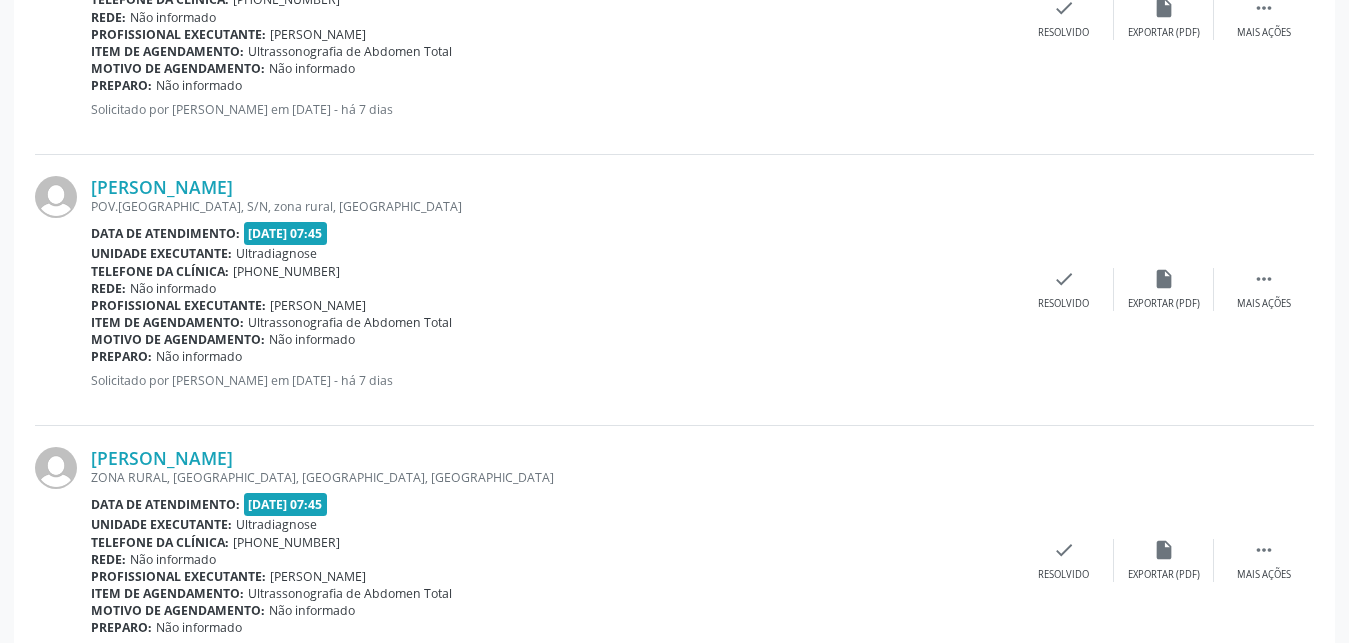 scroll, scrollTop: 1632, scrollLeft: 0, axis: vertical 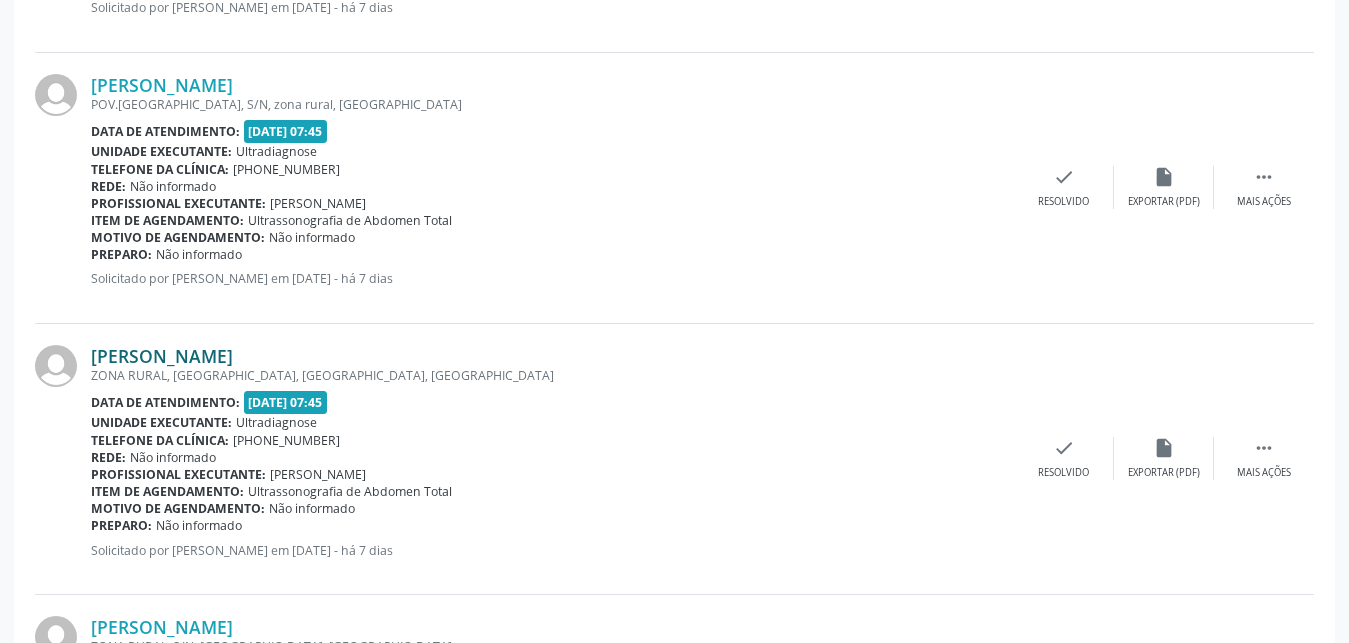 click on "[PERSON_NAME]" at bounding box center (162, 356) 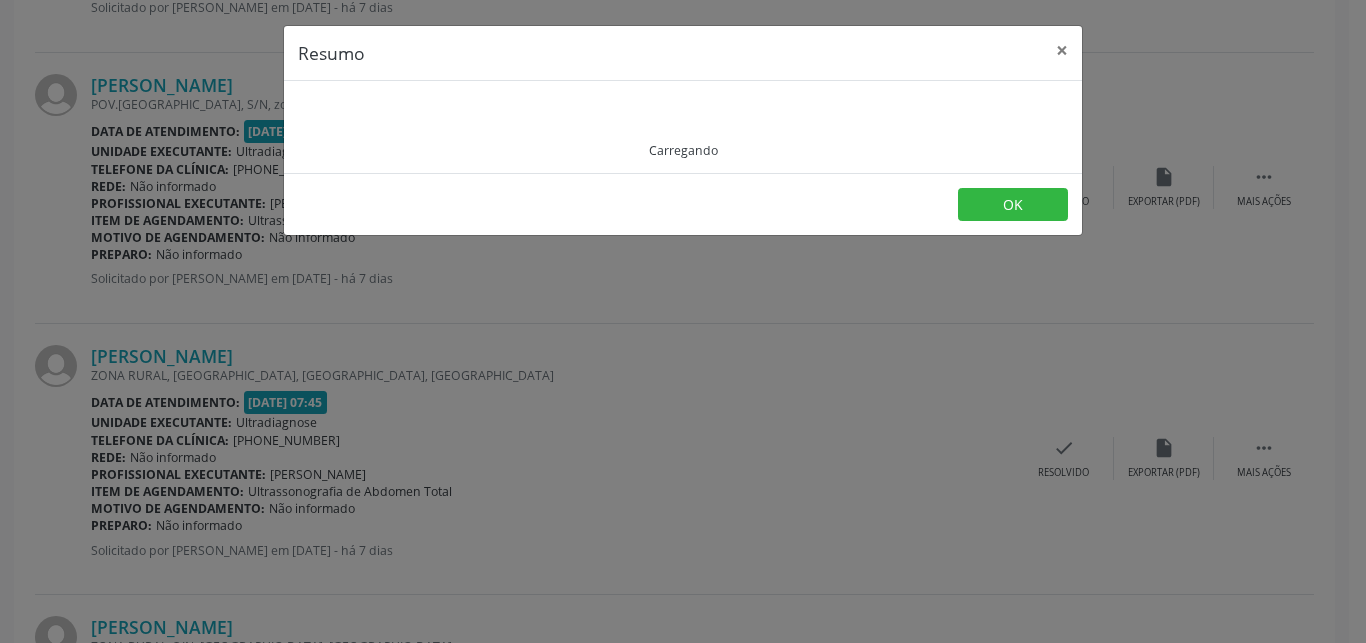 click on "Resumo ×
Carregando
OK" at bounding box center (683, 321) 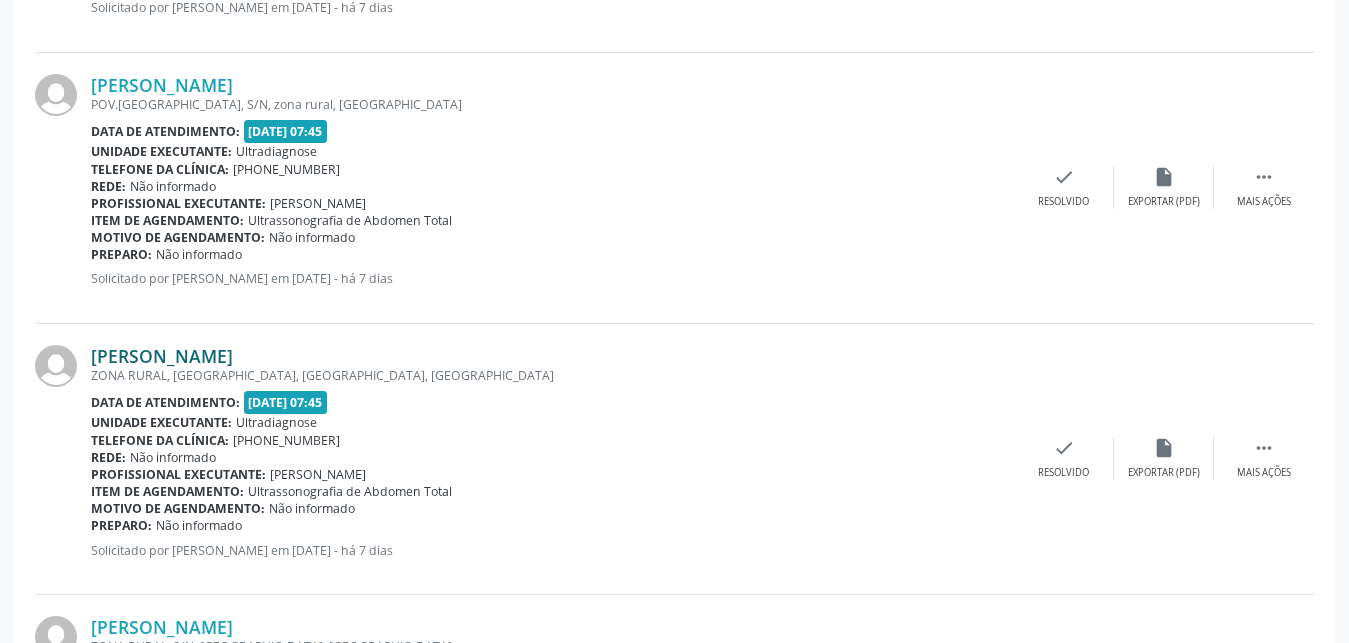 click on "[PERSON_NAME]" at bounding box center [162, 356] 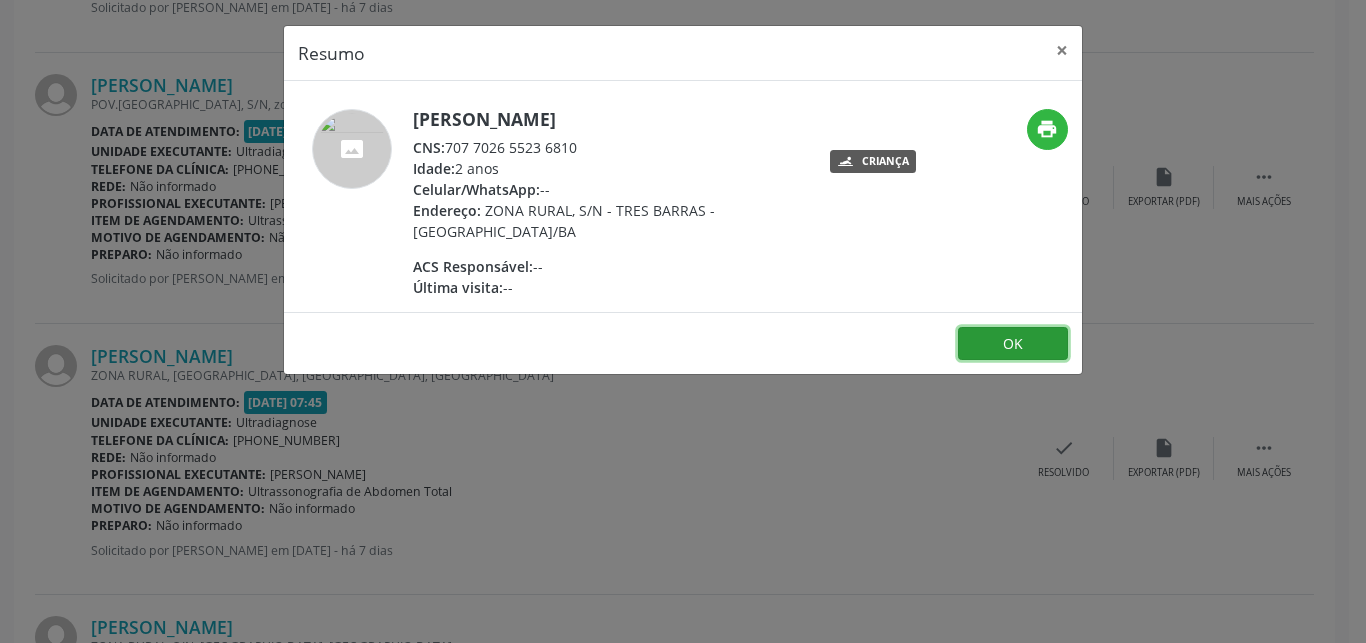 click on "OK" at bounding box center [1013, 344] 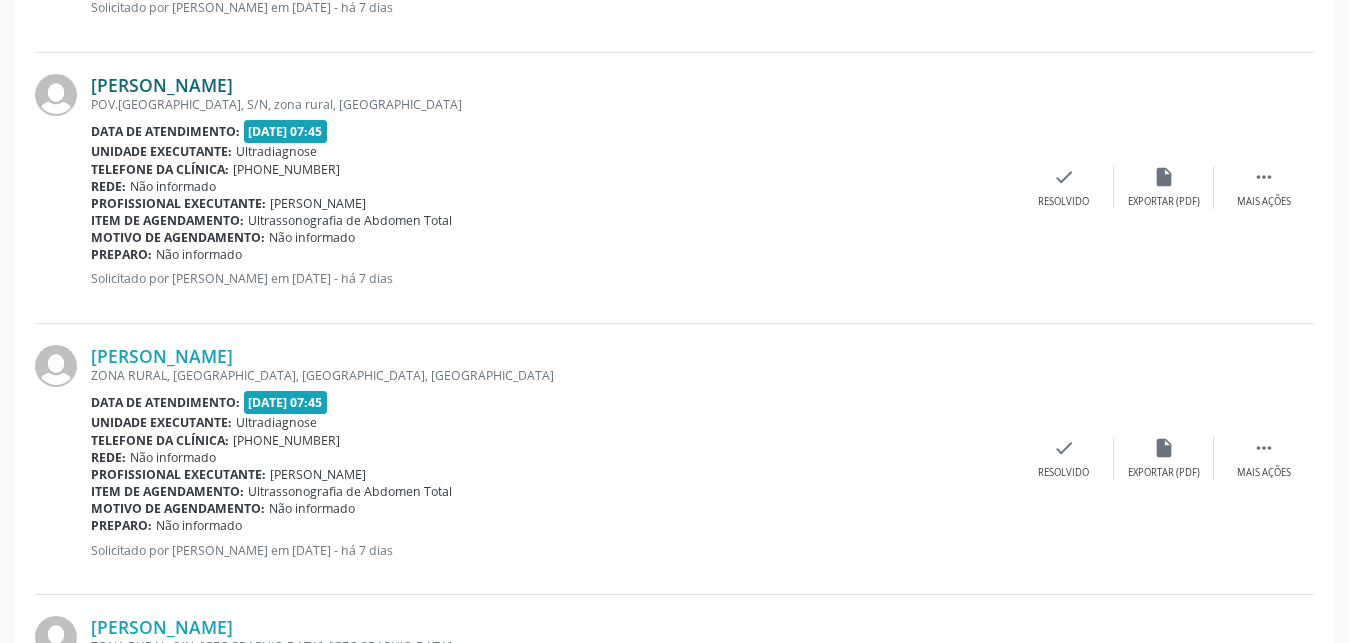 click on "[PERSON_NAME]" at bounding box center [162, 85] 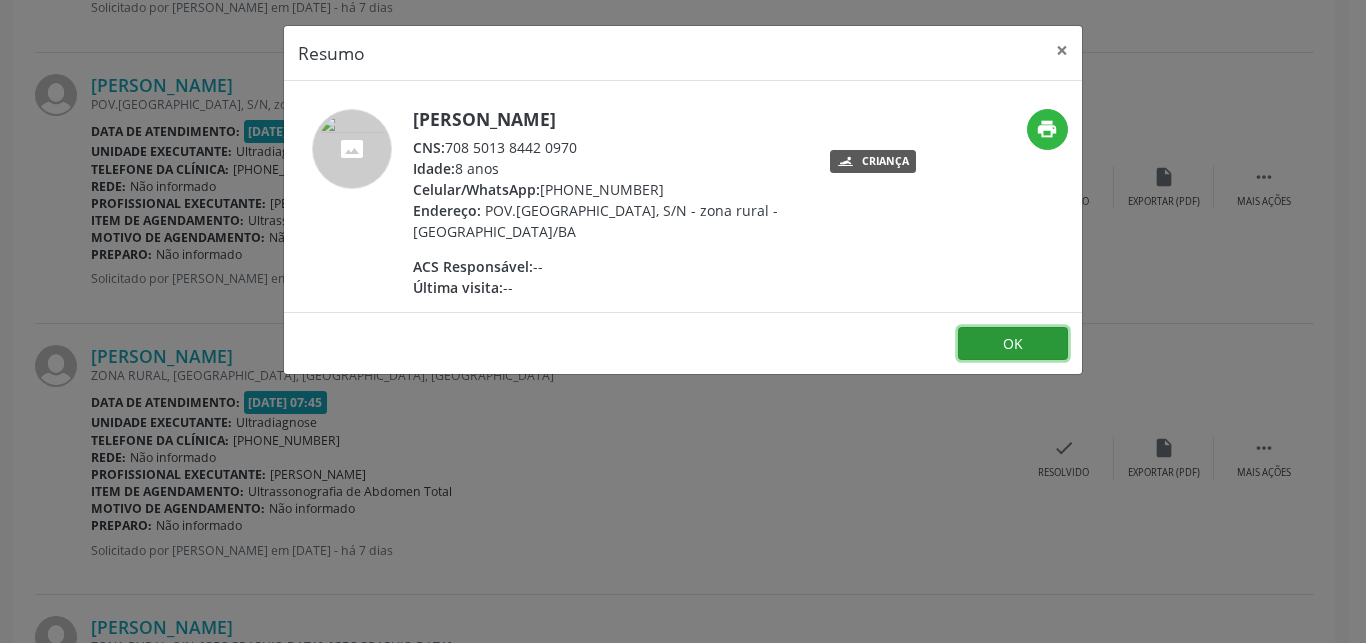 click on "OK" at bounding box center [1013, 344] 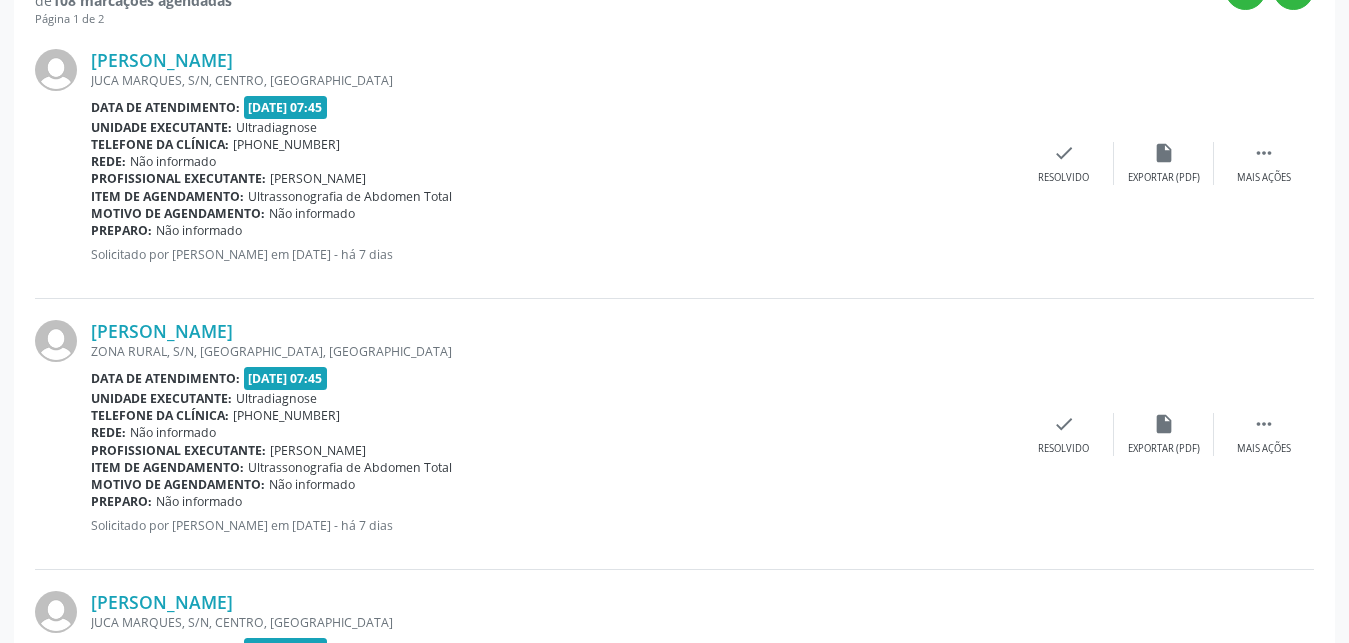 scroll, scrollTop: 286, scrollLeft: 0, axis: vertical 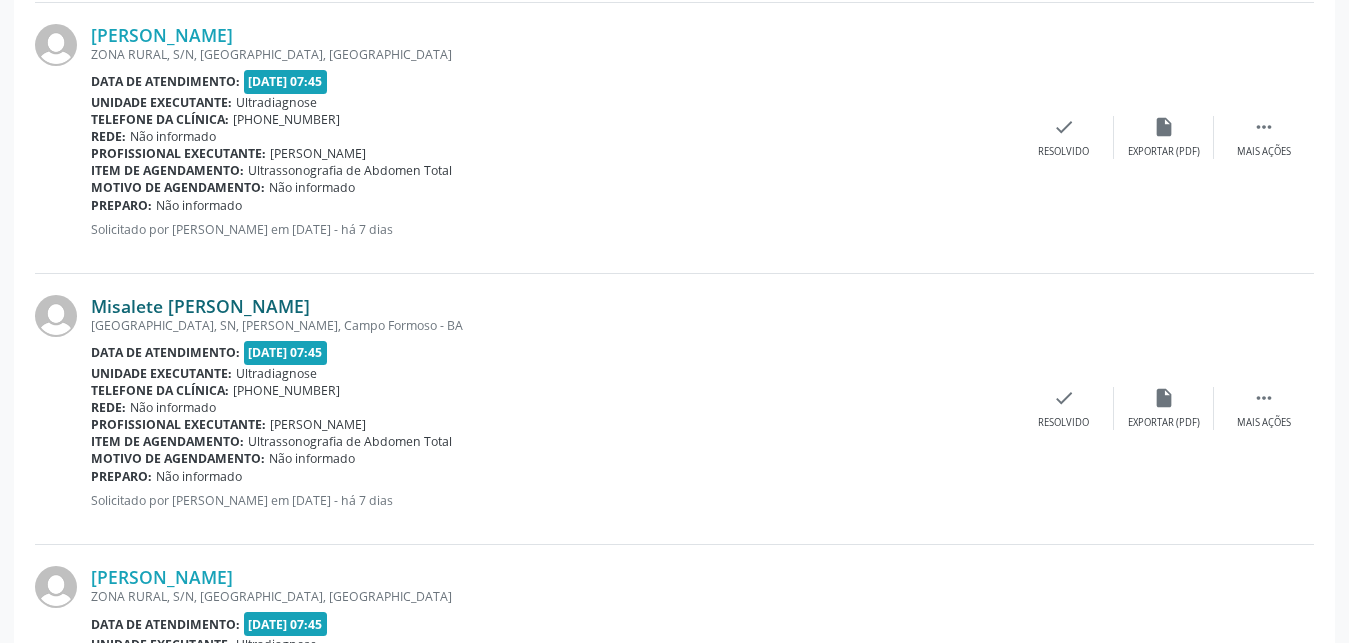 click on "Misalete [PERSON_NAME]" at bounding box center [200, 306] 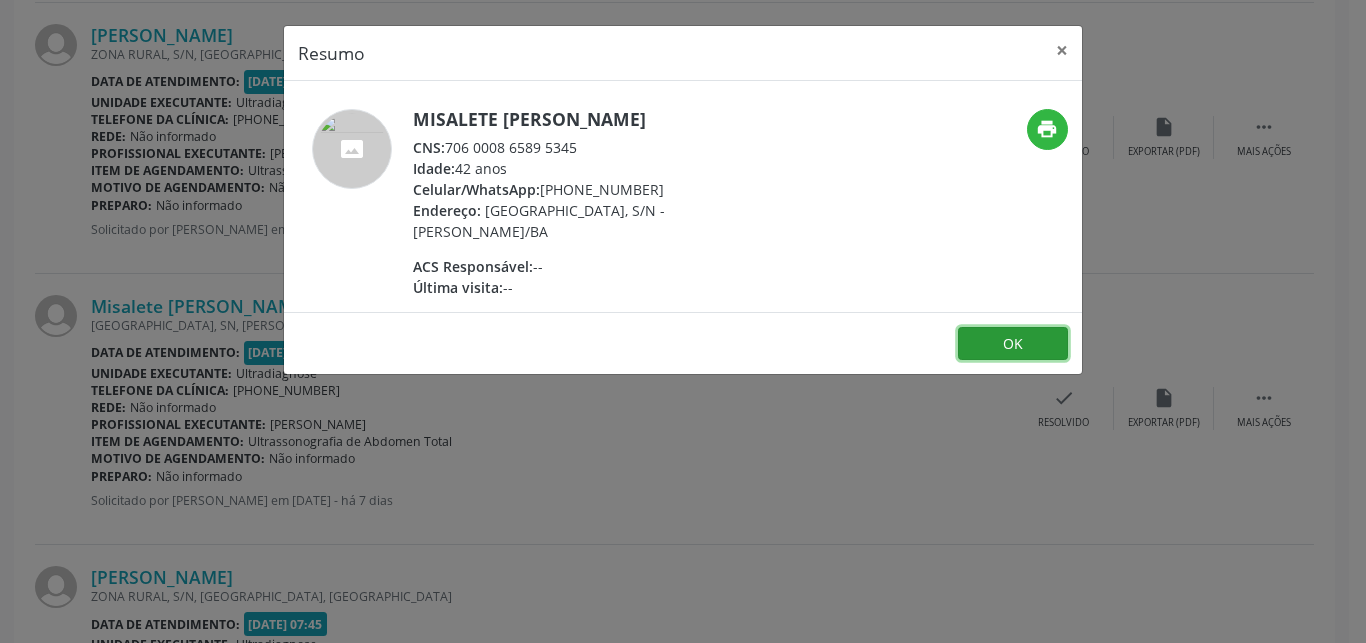 click on "OK" at bounding box center [1013, 344] 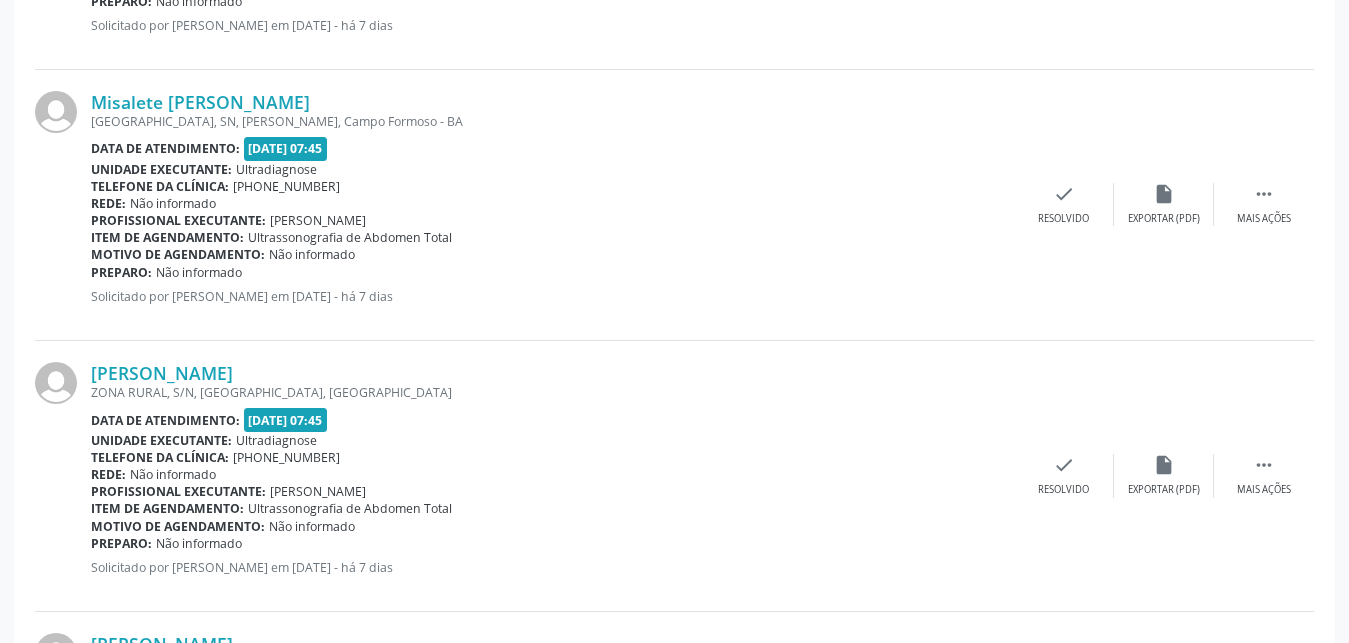 scroll, scrollTop: 2530, scrollLeft: 0, axis: vertical 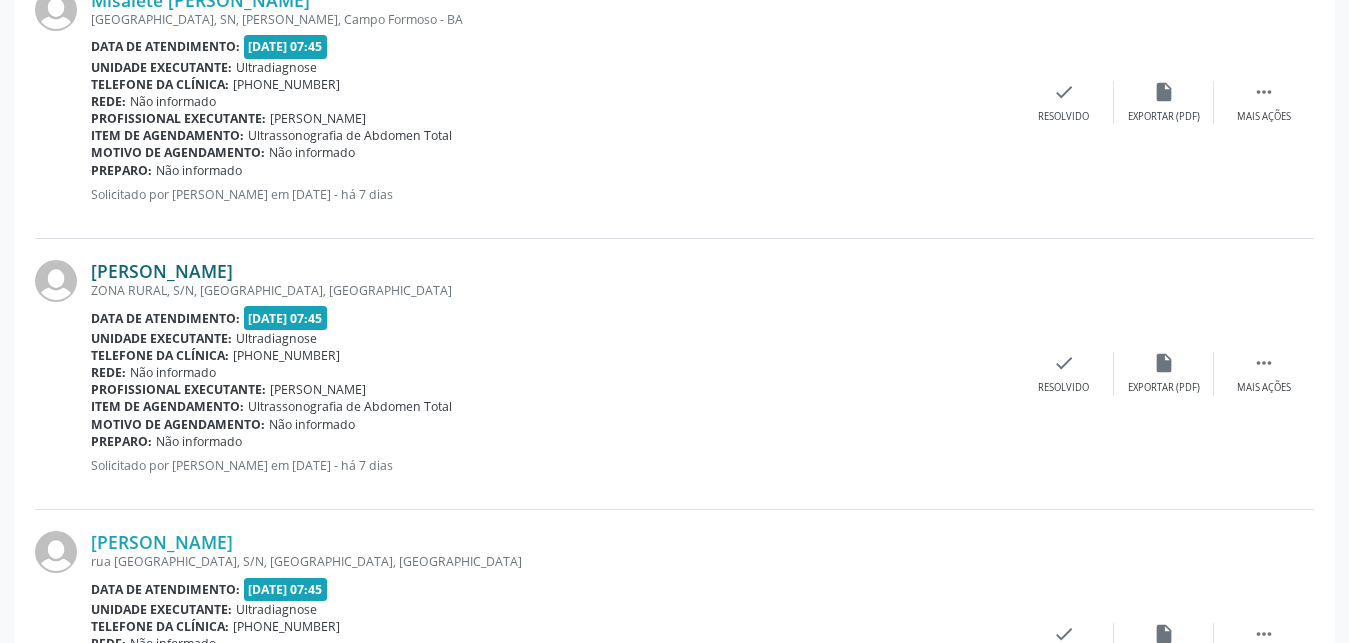 click on "[PERSON_NAME]" at bounding box center (162, 271) 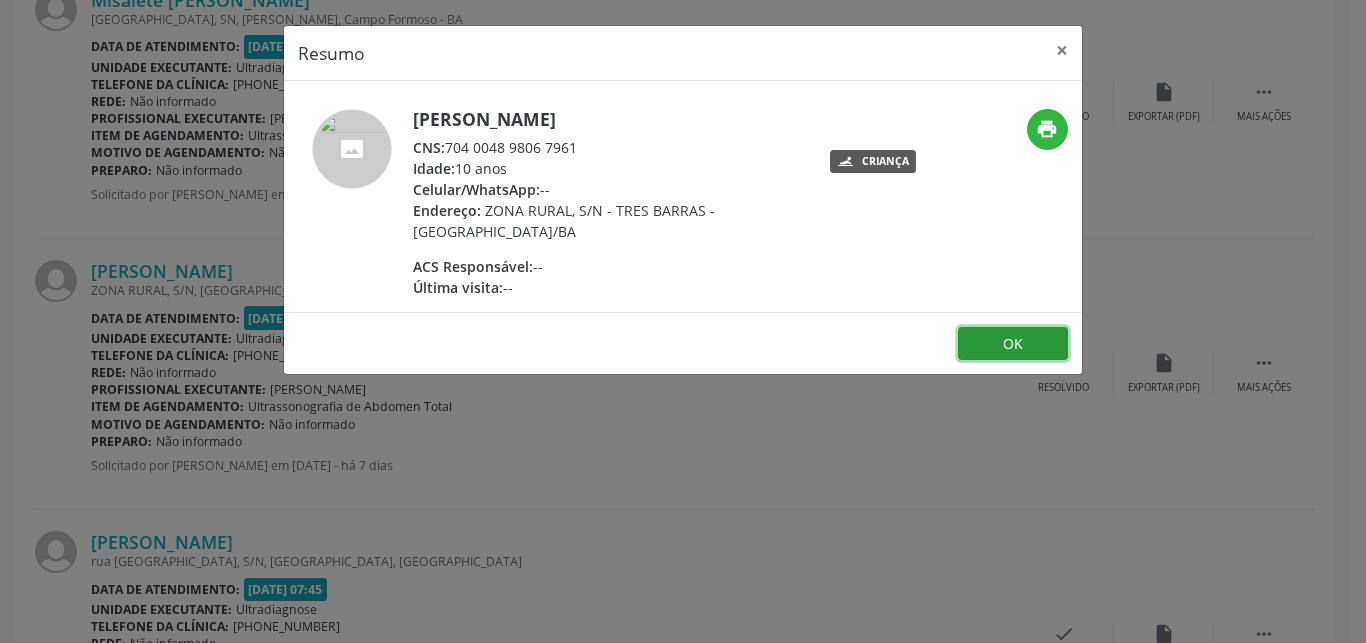 click on "OK" at bounding box center (1013, 344) 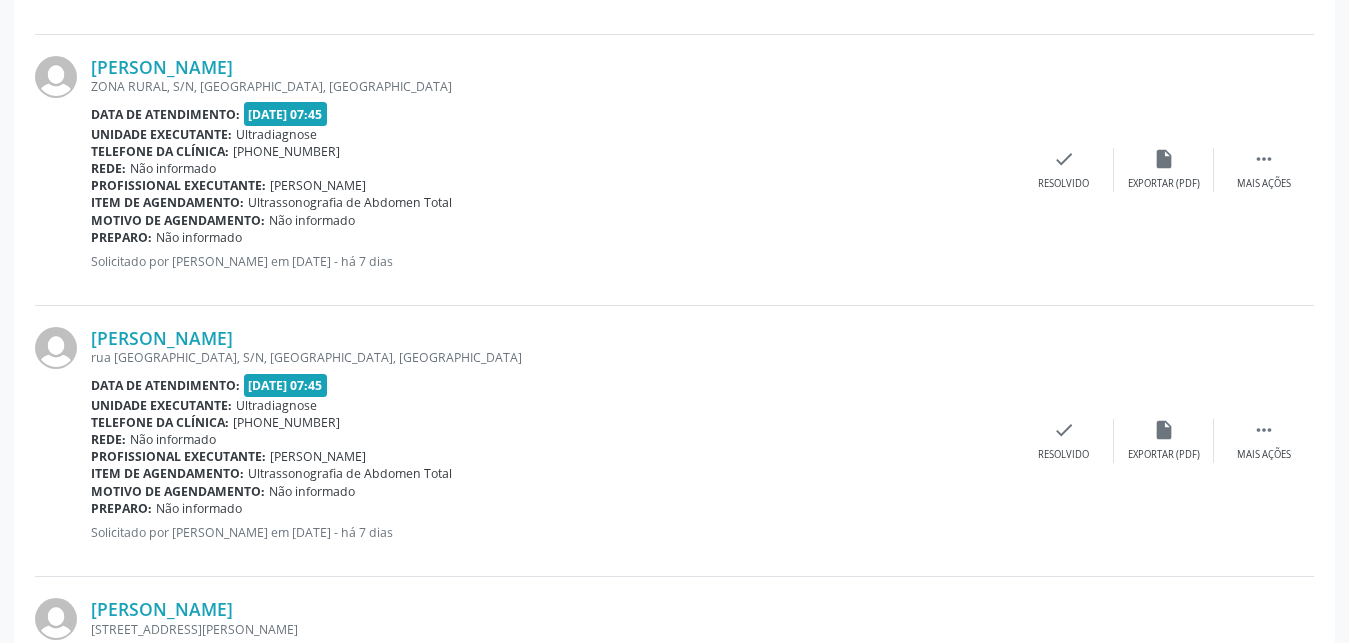 scroll, scrollTop: 2836, scrollLeft: 0, axis: vertical 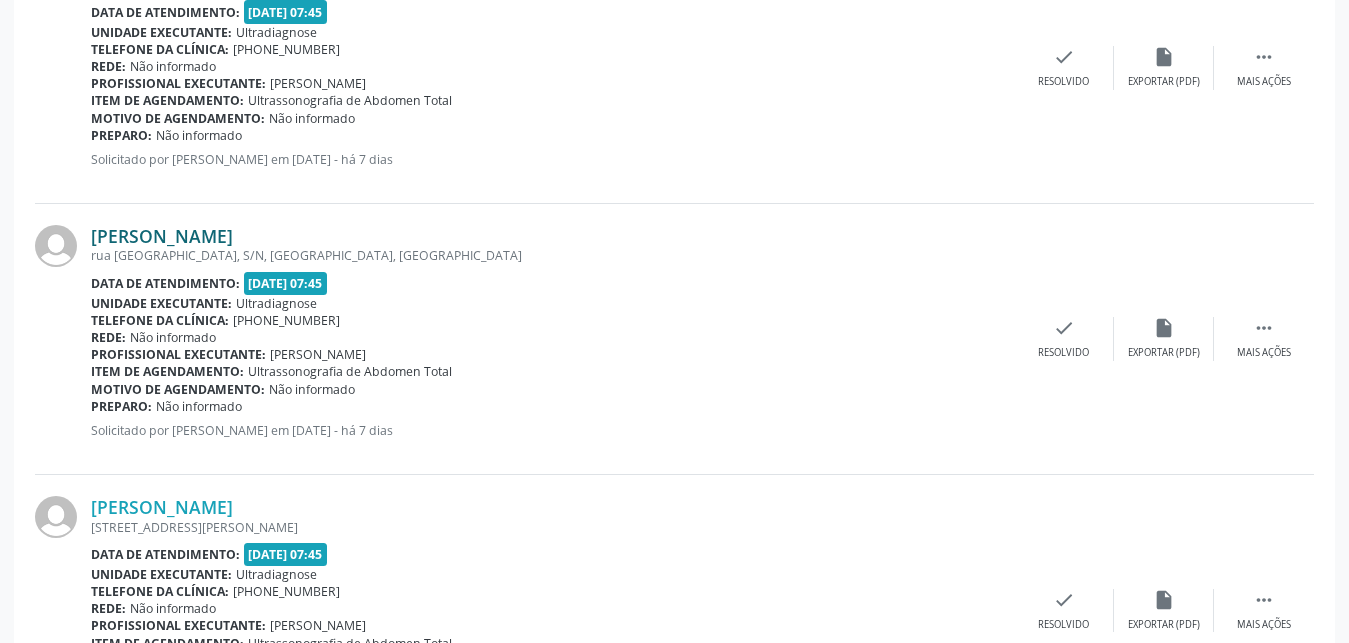 click on "[PERSON_NAME]" at bounding box center (162, 236) 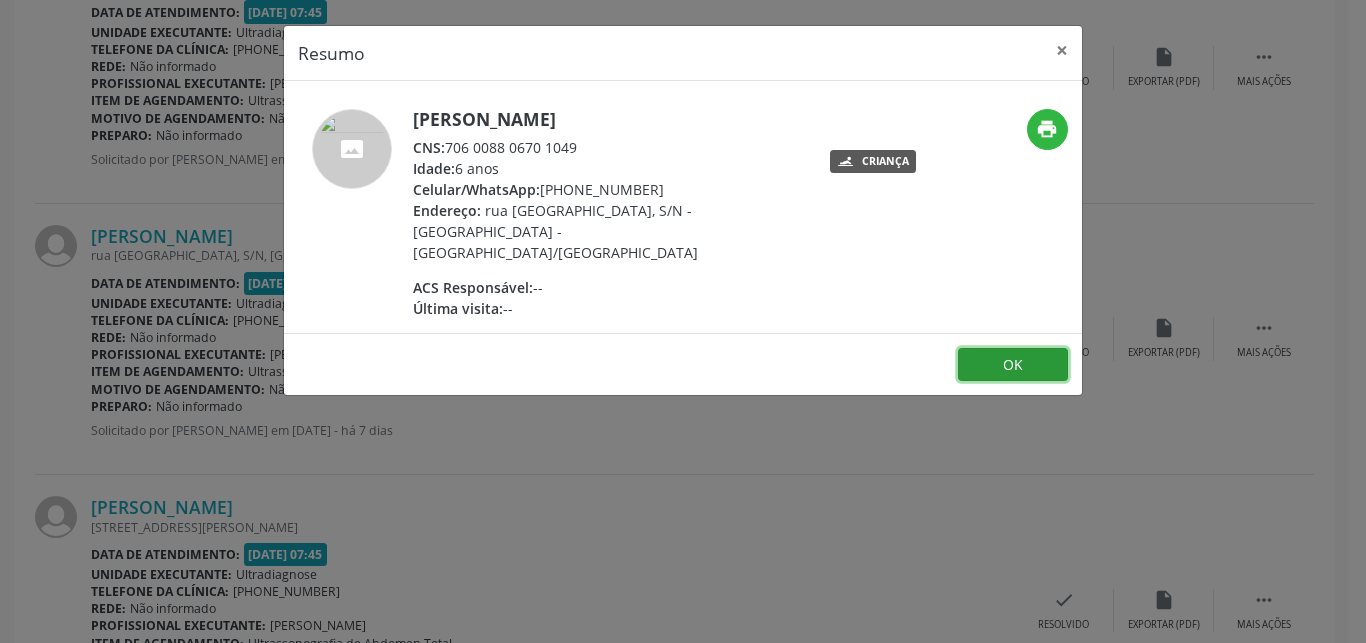 click on "OK" at bounding box center (1013, 365) 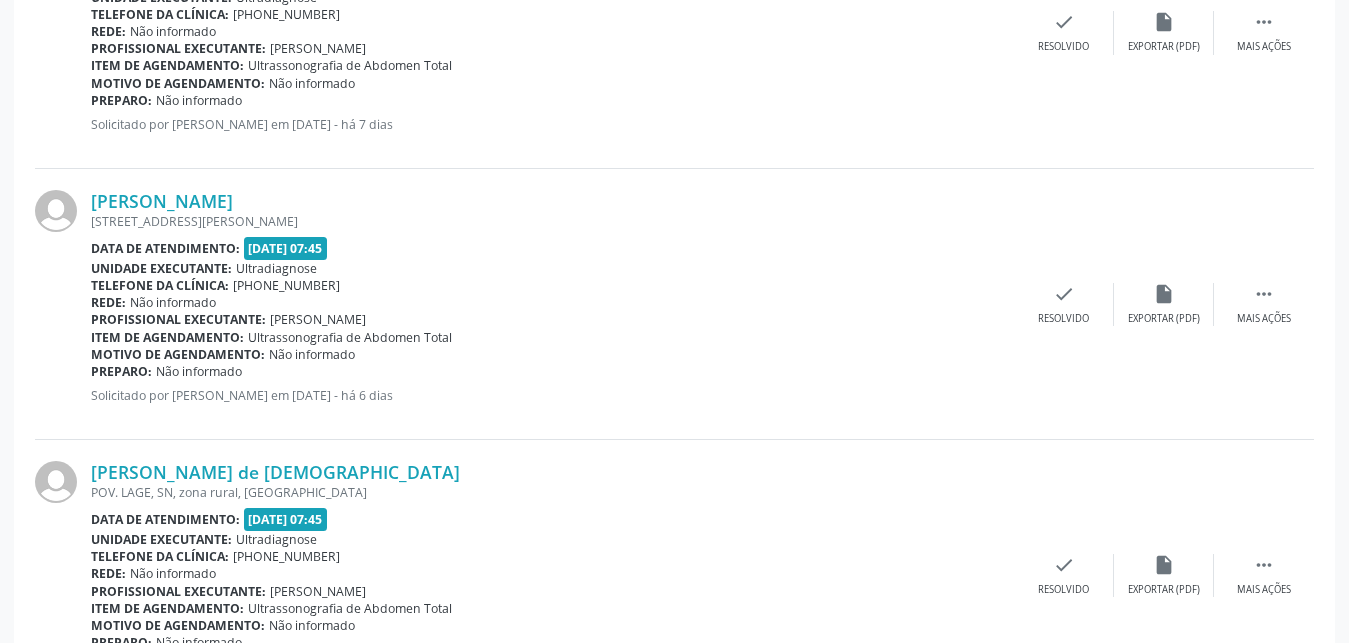 scroll, scrollTop: 3346, scrollLeft: 0, axis: vertical 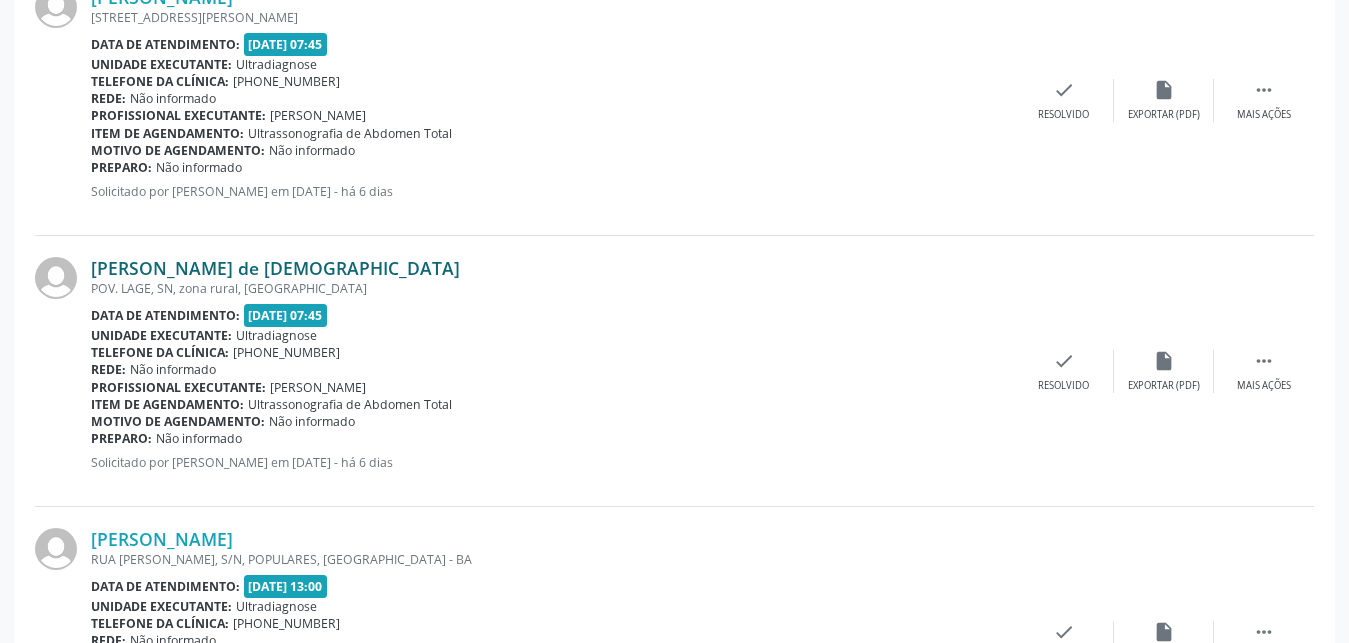 click on "[PERSON_NAME] de [DEMOGRAPHIC_DATA]" at bounding box center [275, 268] 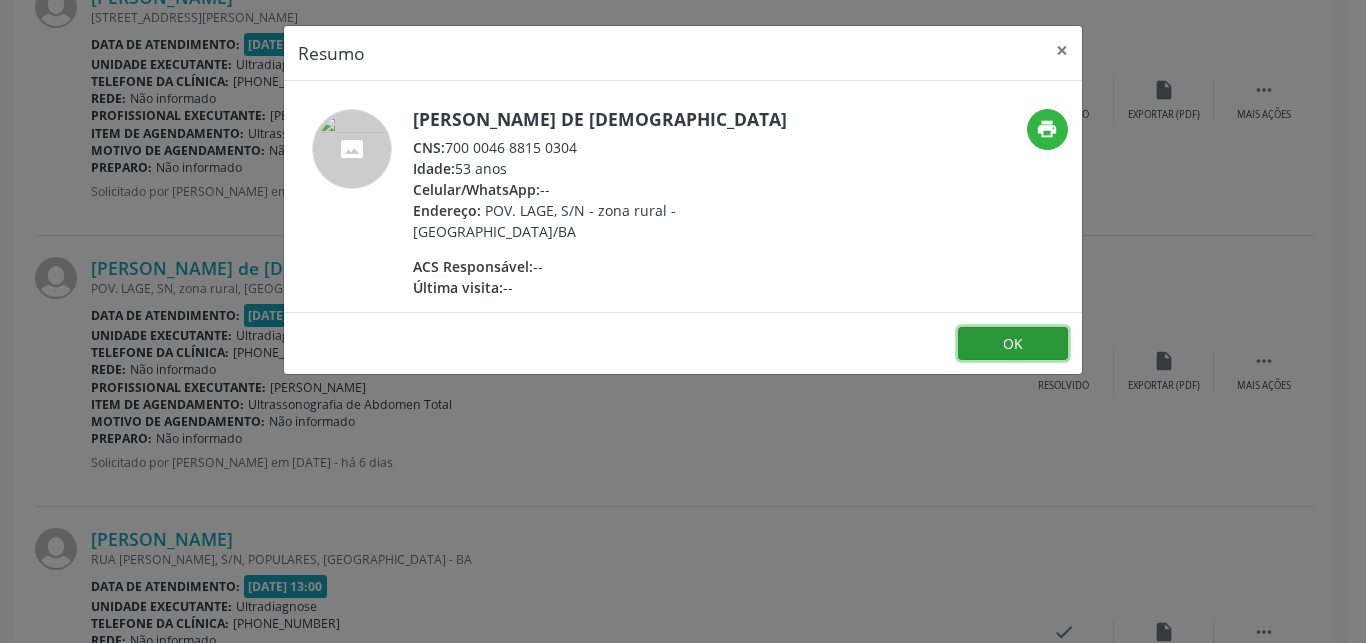 click on "OK" at bounding box center (1013, 344) 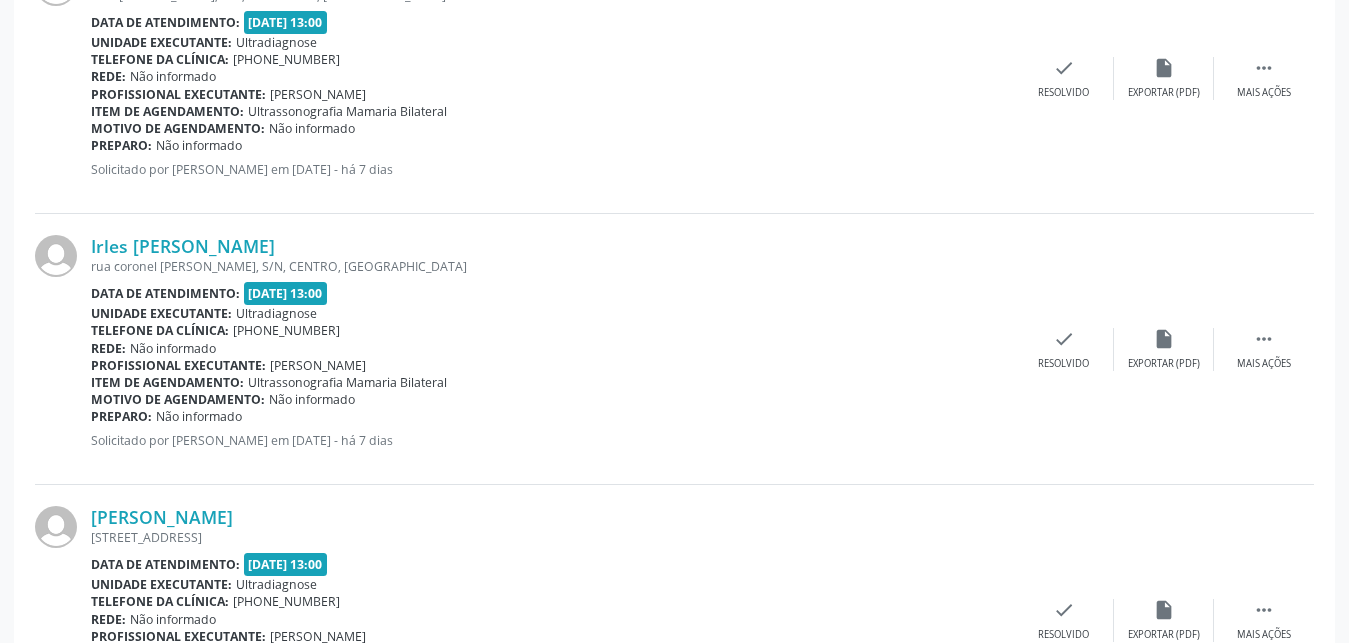 scroll, scrollTop: 3808, scrollLeft: 0, axis: vertical 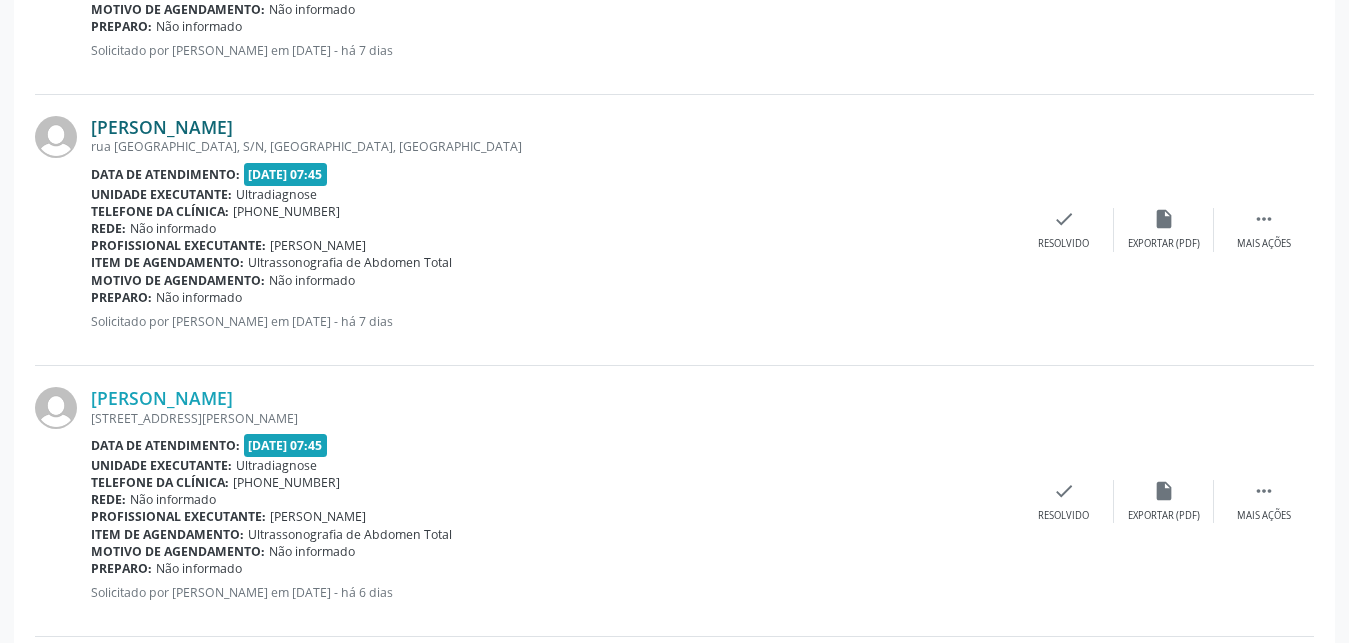 click on "[PERSON_NAME]" at bounding box center (162, 127) 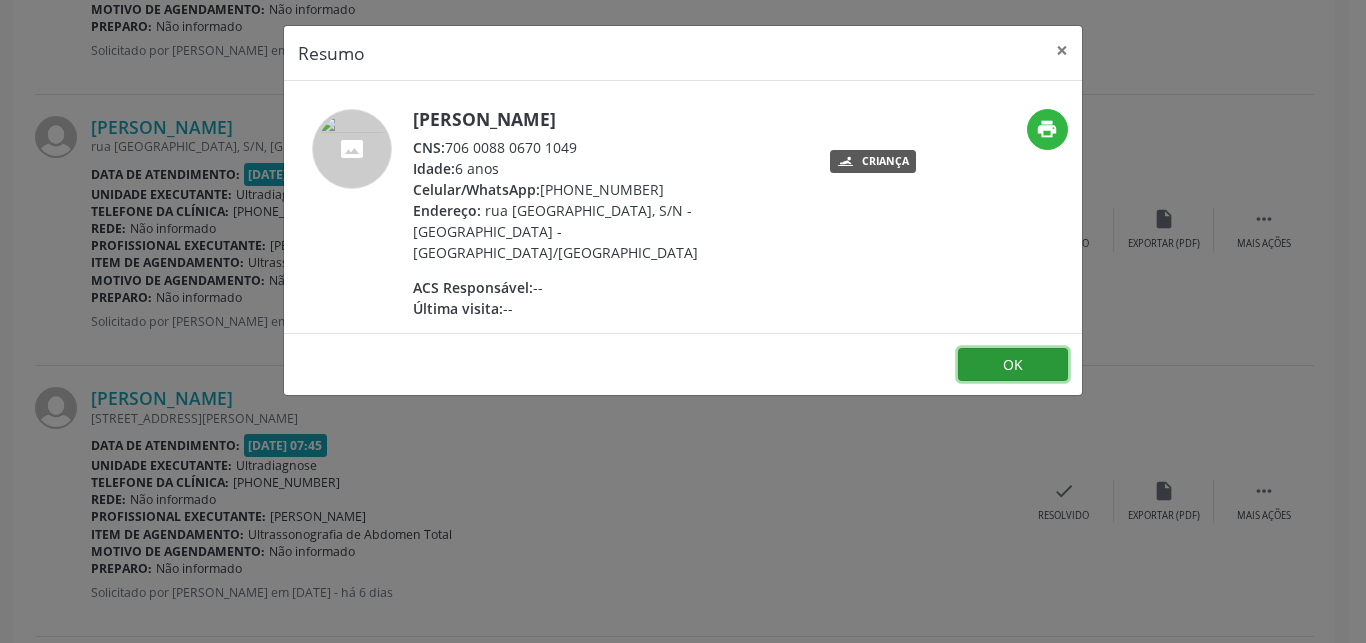 click on "OK" at bounding box center (1013, 365) 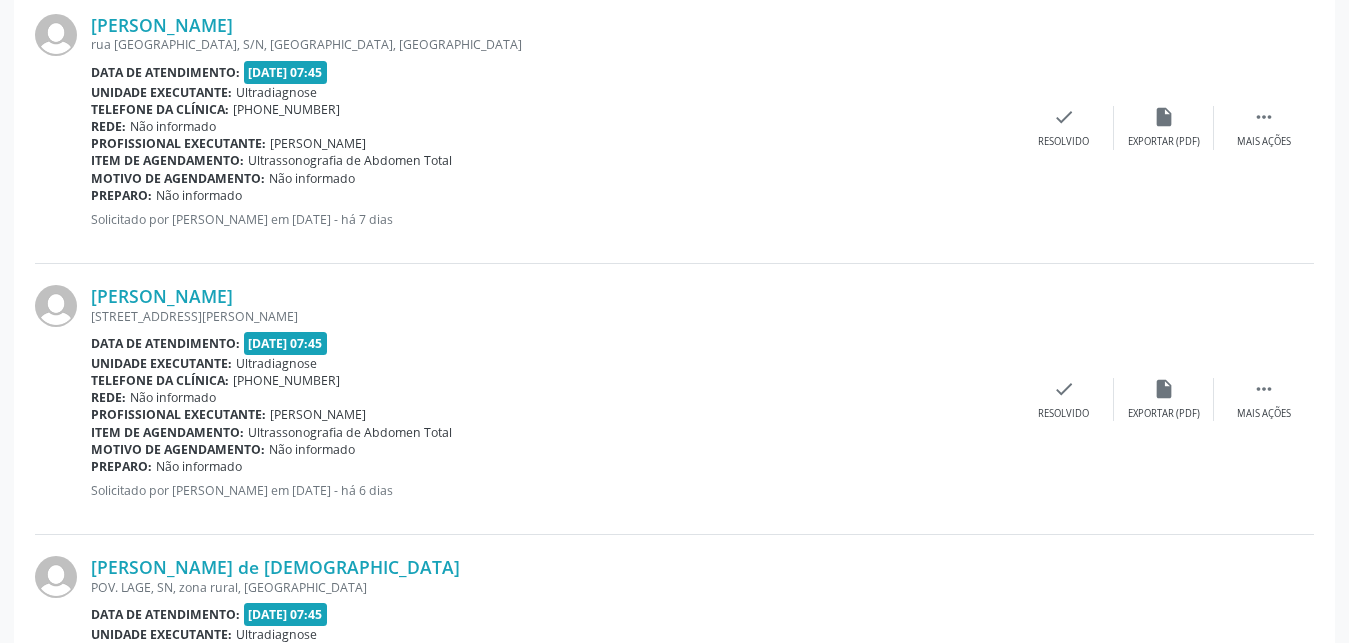 scroll, scrollTop: 3251, scrollLeft: 0, axis: vertical 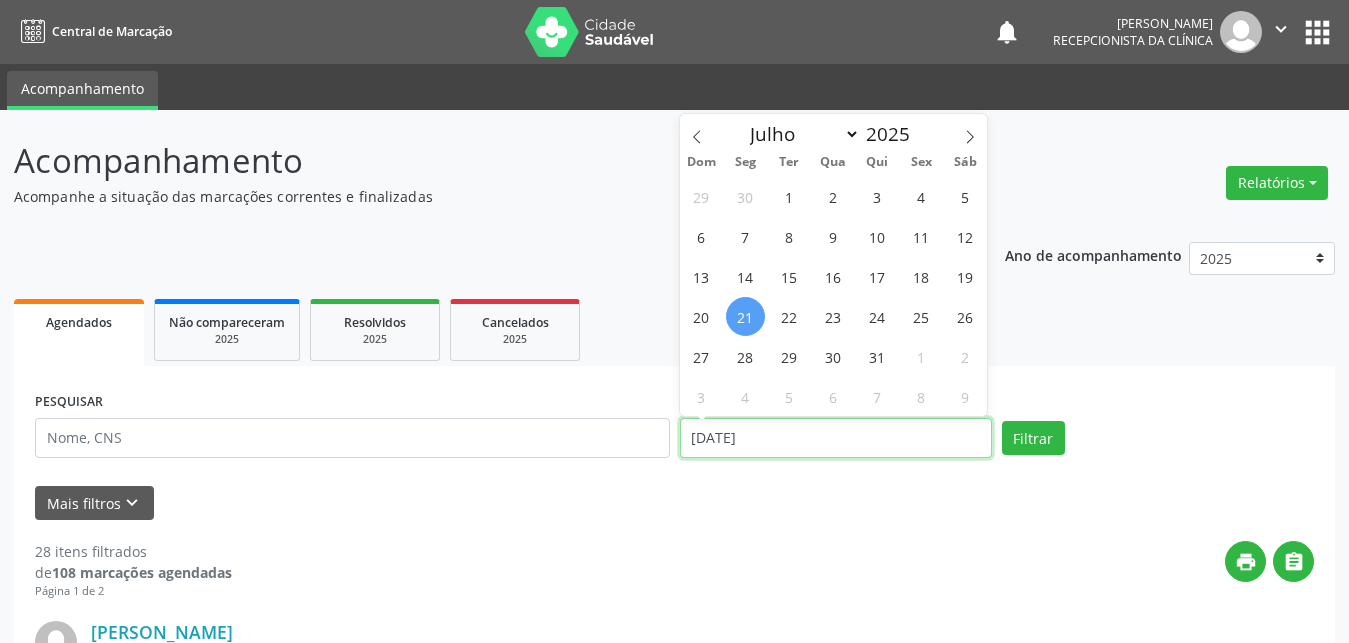 click on "[DATE]" at bounding box center [836, 438] 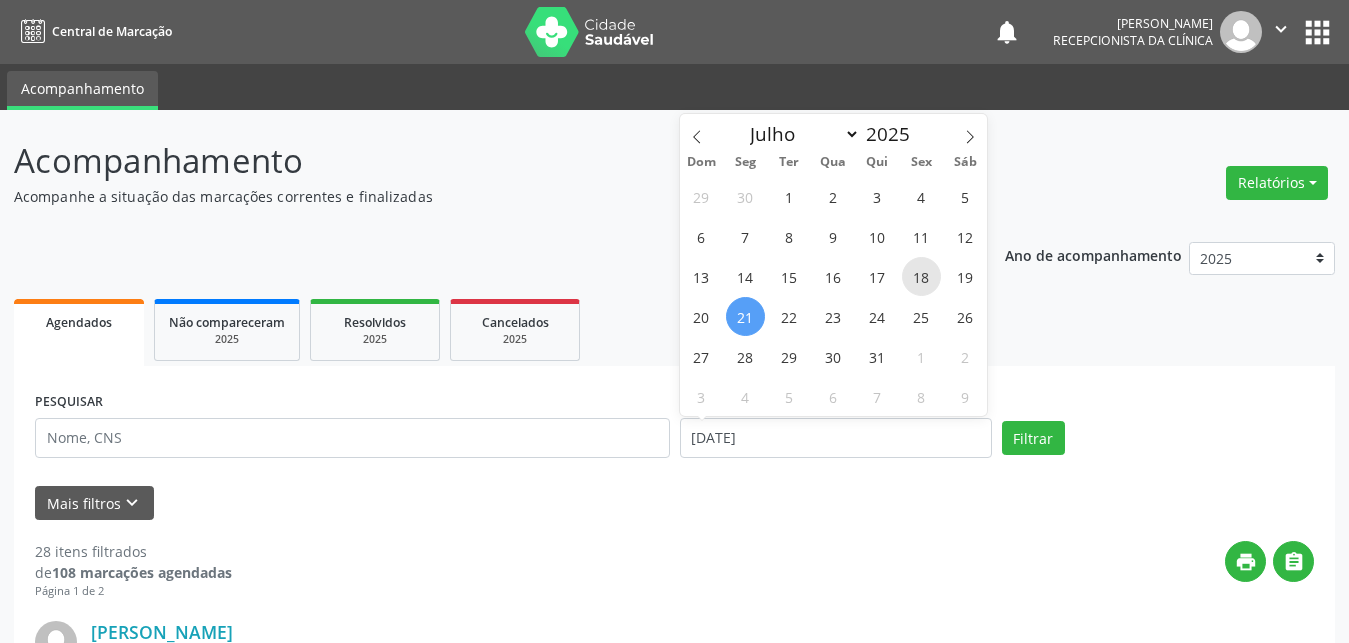 click on "18" at bounding box center (921, 276) 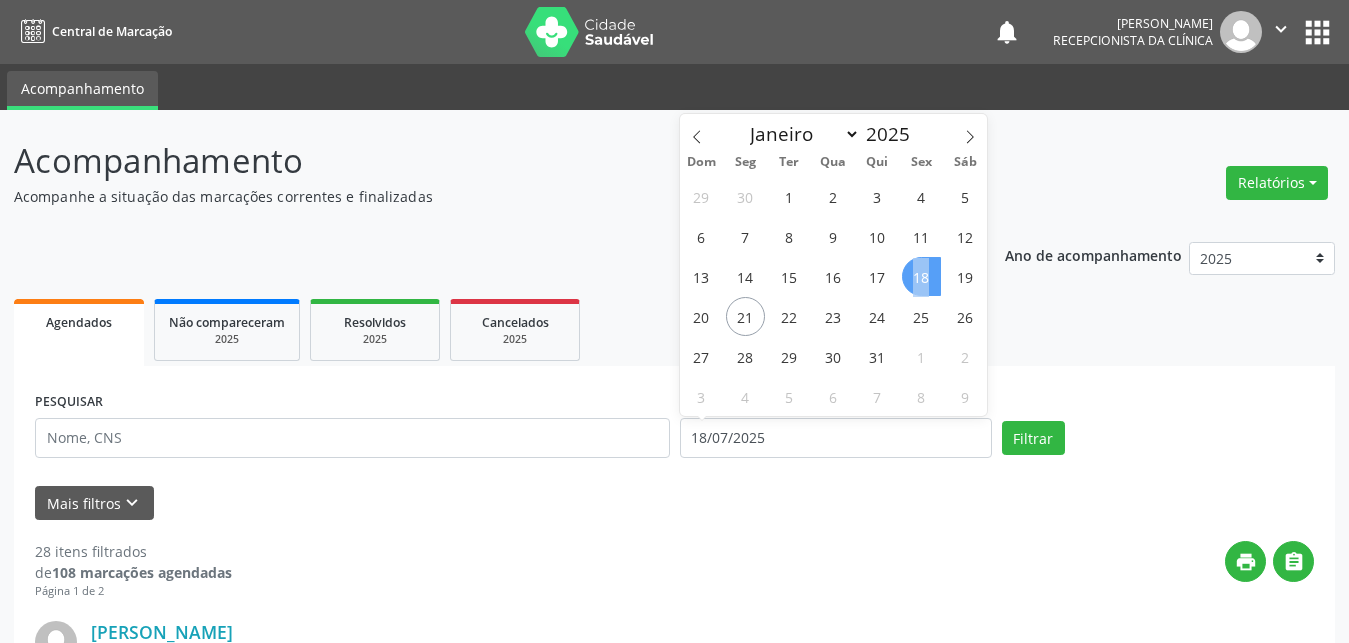 click on "18" at bounding box center [921, 276] 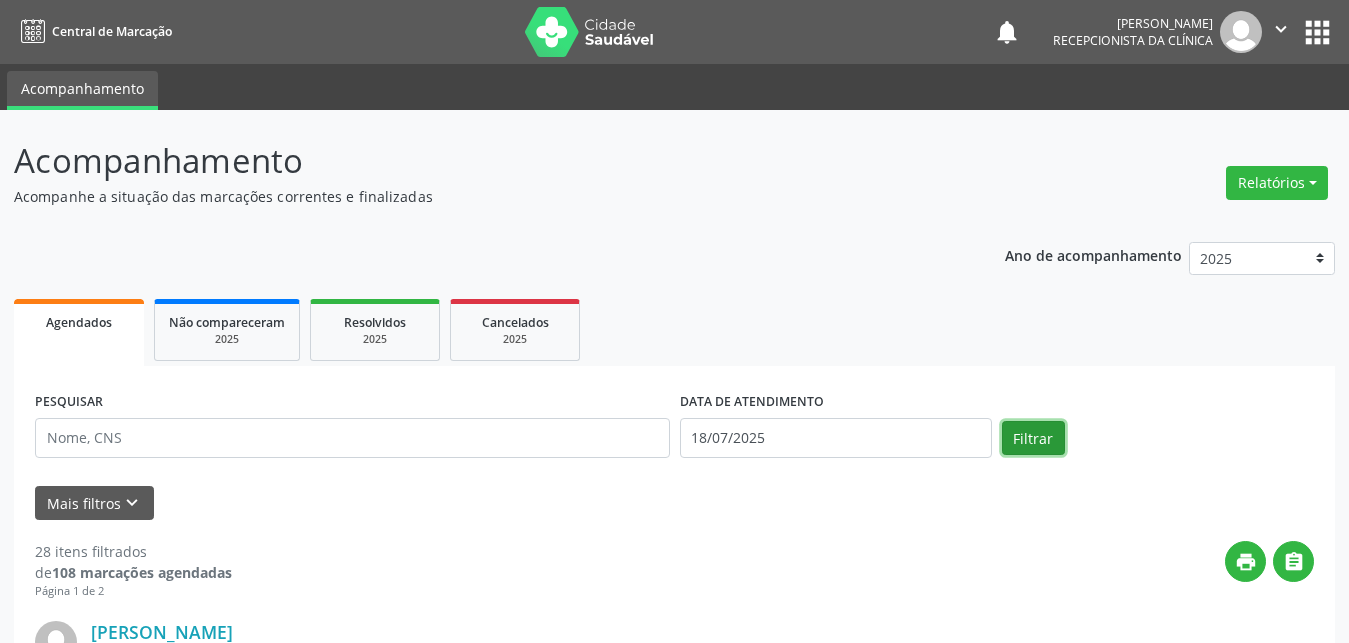 click on "Filtrar" at bounding box center [1033, 438] 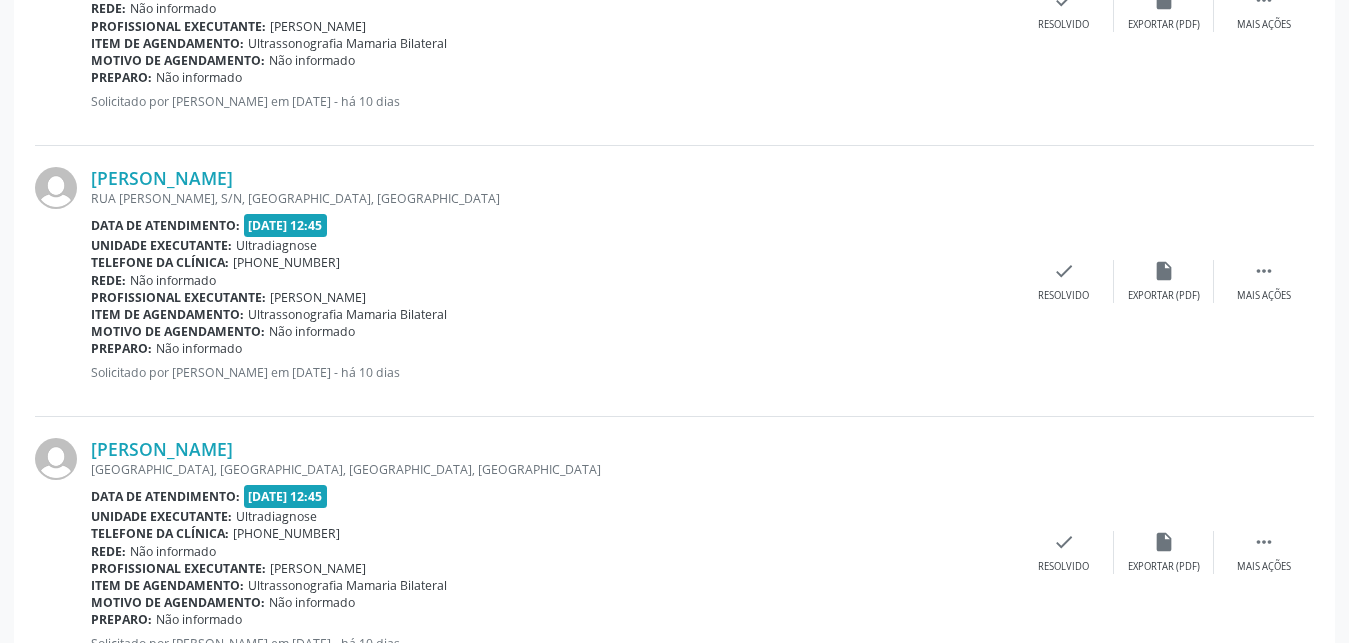 scroll, scrollTop: 4080, scrollLeft: 0, axis: vertical 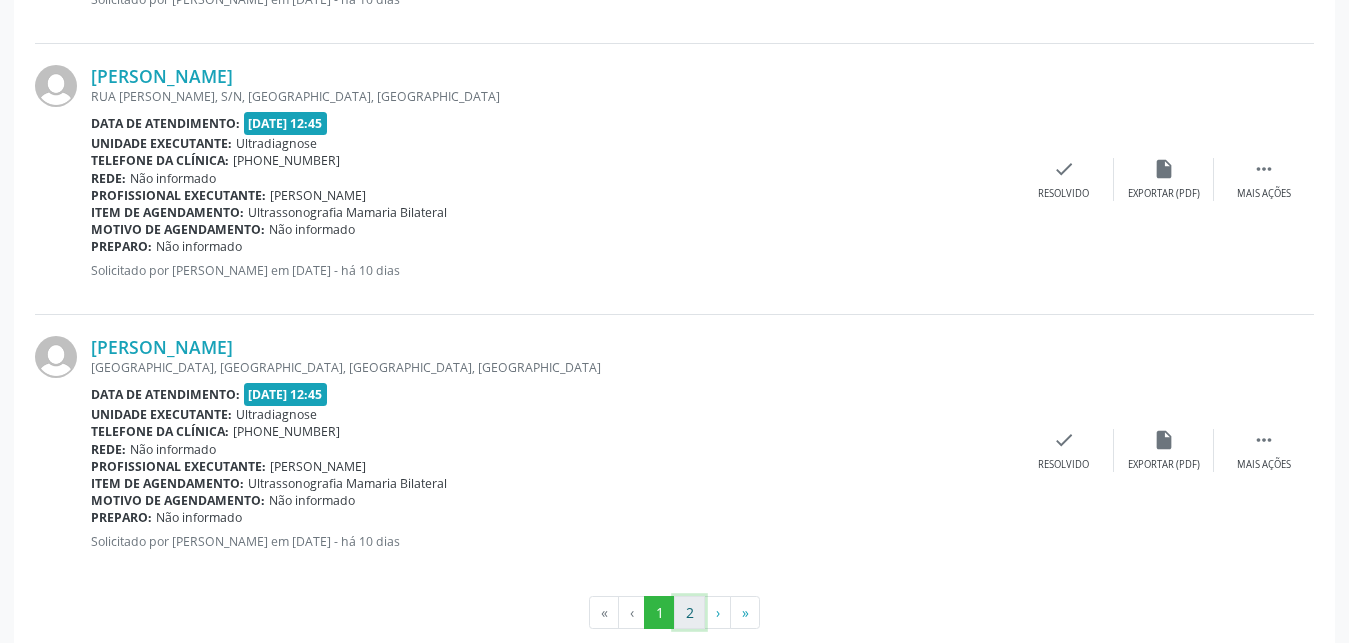 click on "2" at bounding box center (689, 613) 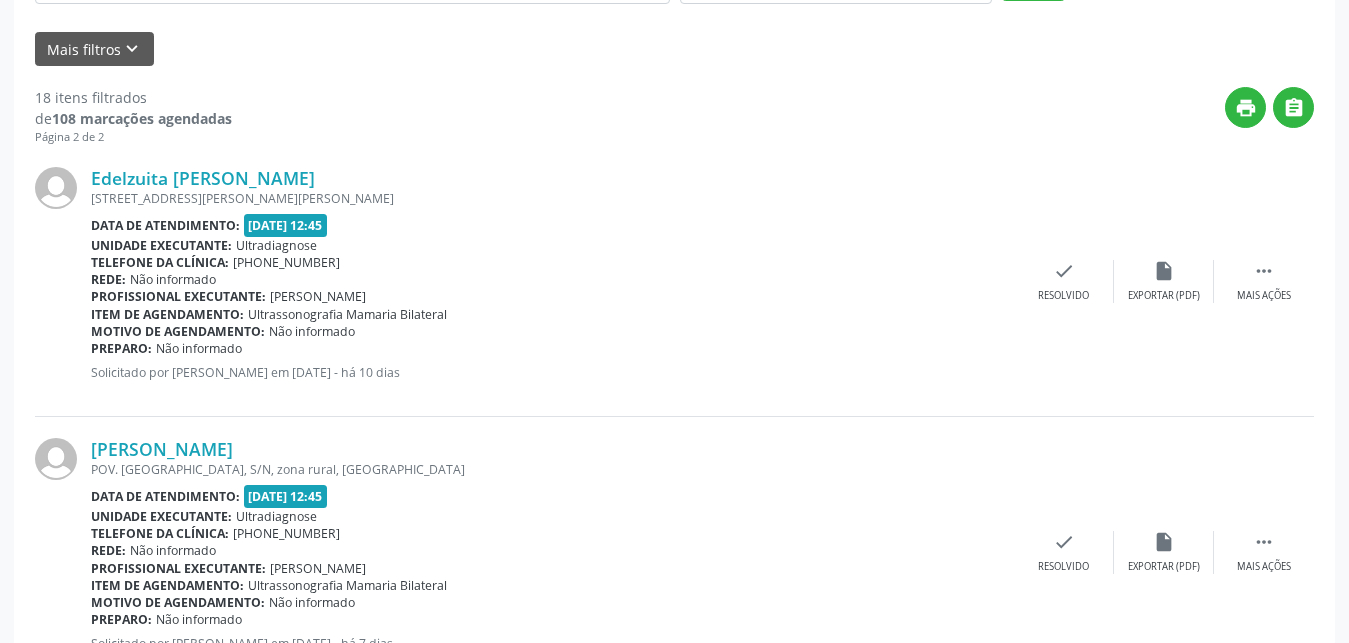 scroll, scrollTop: 862, scrollLeft: 0, axis: vertical 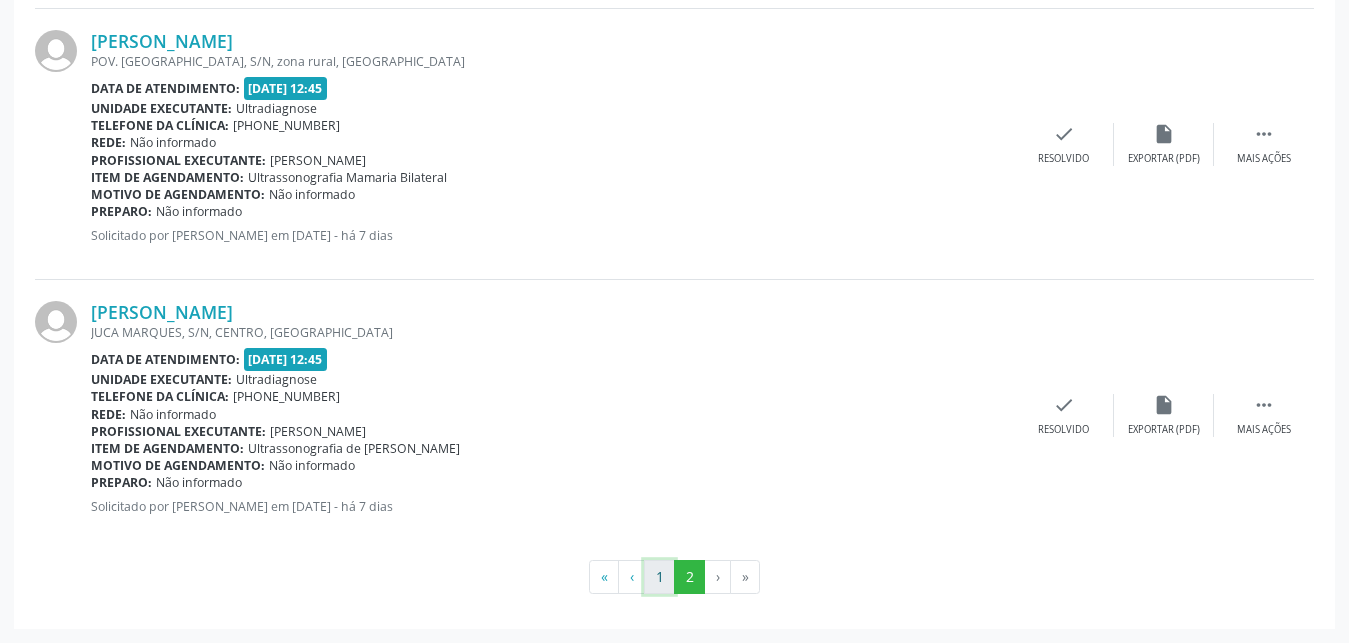 click on "1" at bounding box center [659, 577] 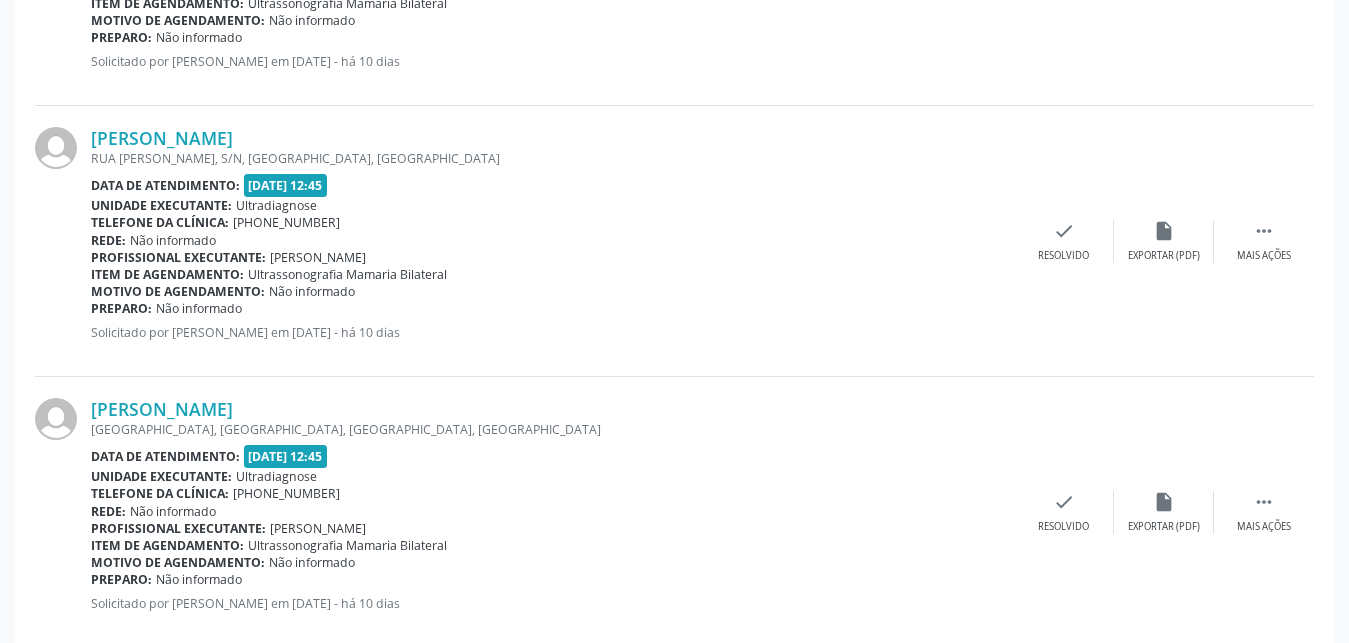 scroll, scrollTop: 4114, scrollLeft: 0, axis: vertical 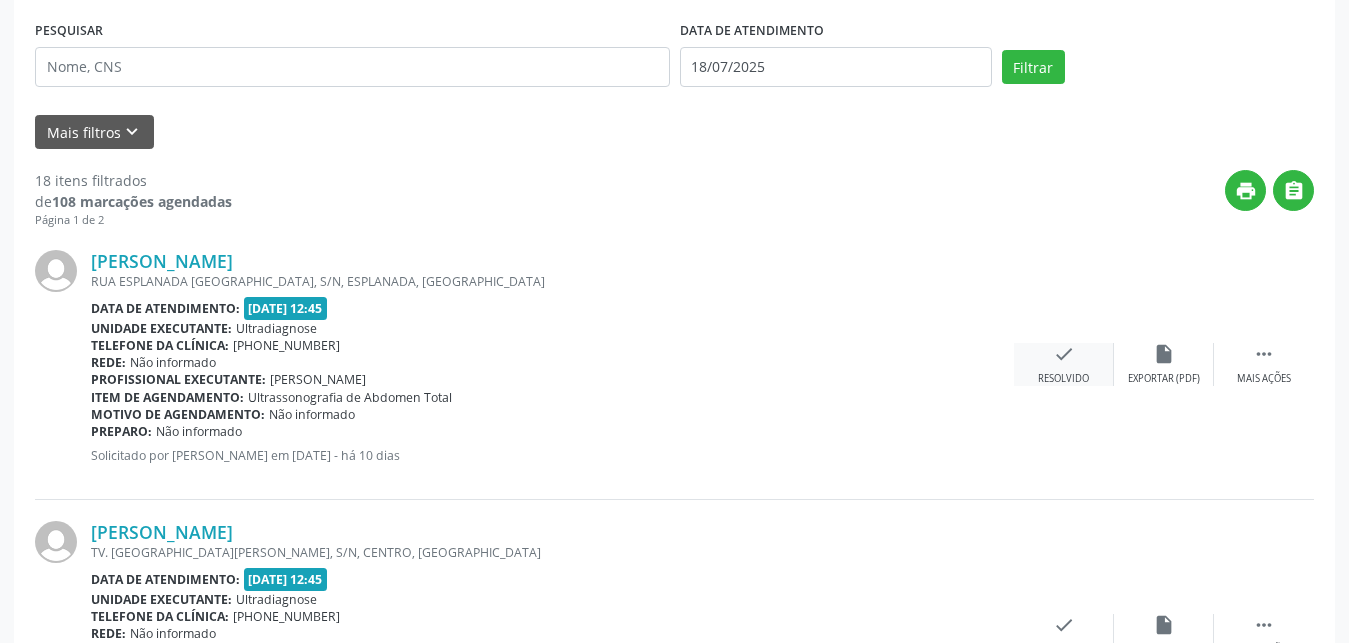 click on "check" at bounding box center [1064, 354] 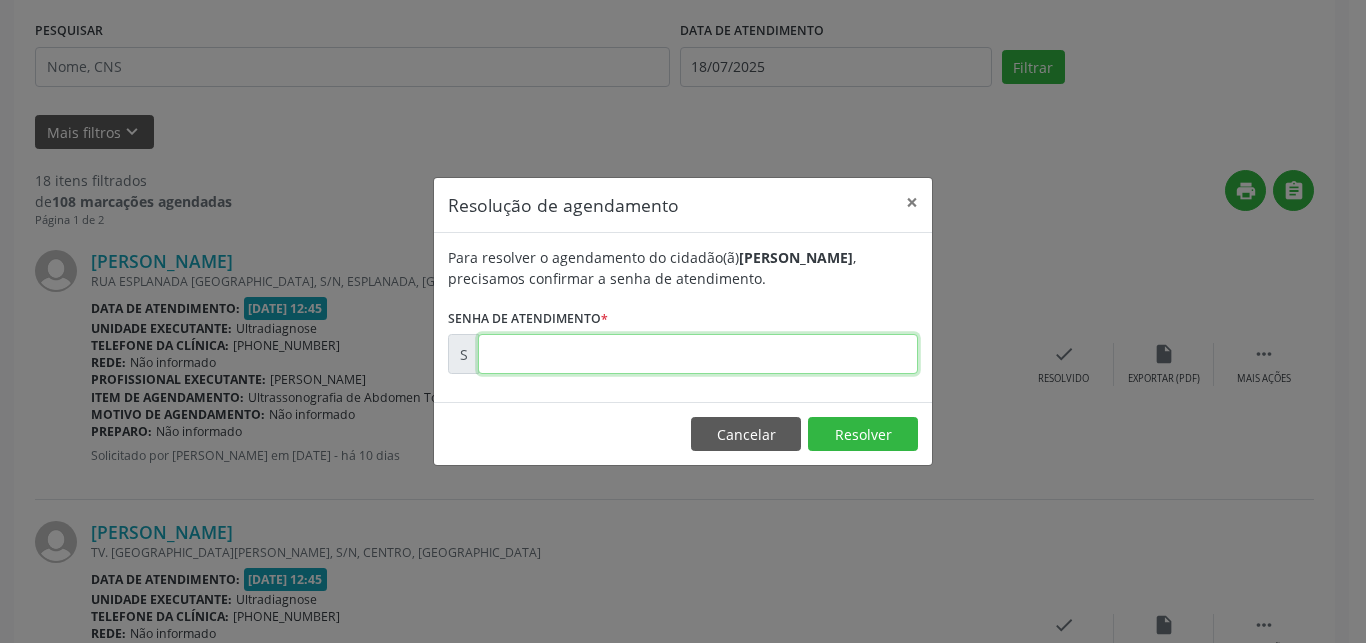 click at bounding box center [698, 354] 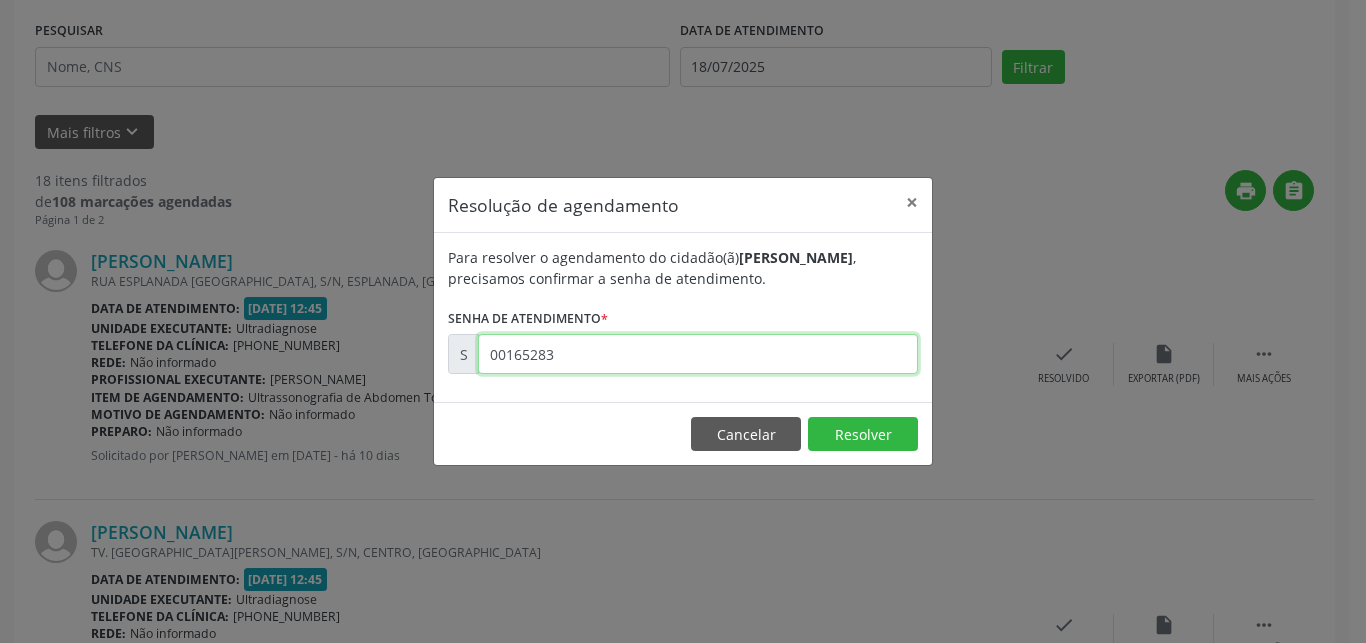 type on "00165283" 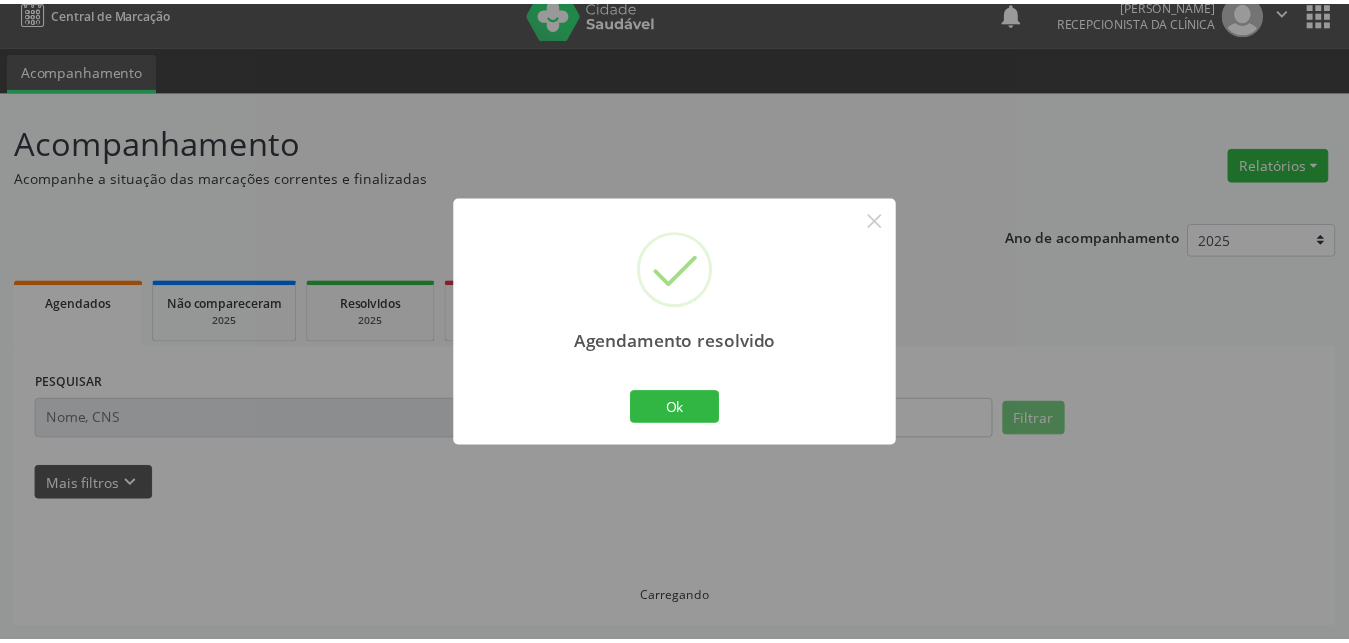 scroll, scrollTop: 19, scrollLeft: 0, axis: vertical 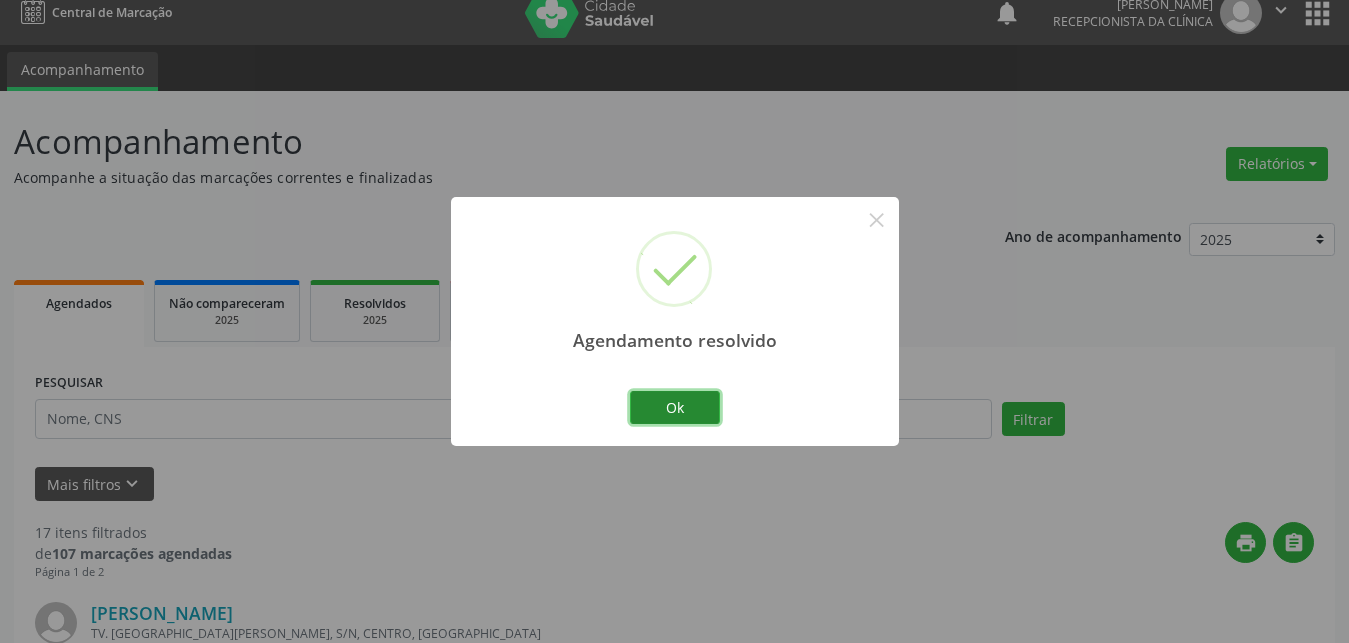 click on "Ok" at bounding box center (675, 408) 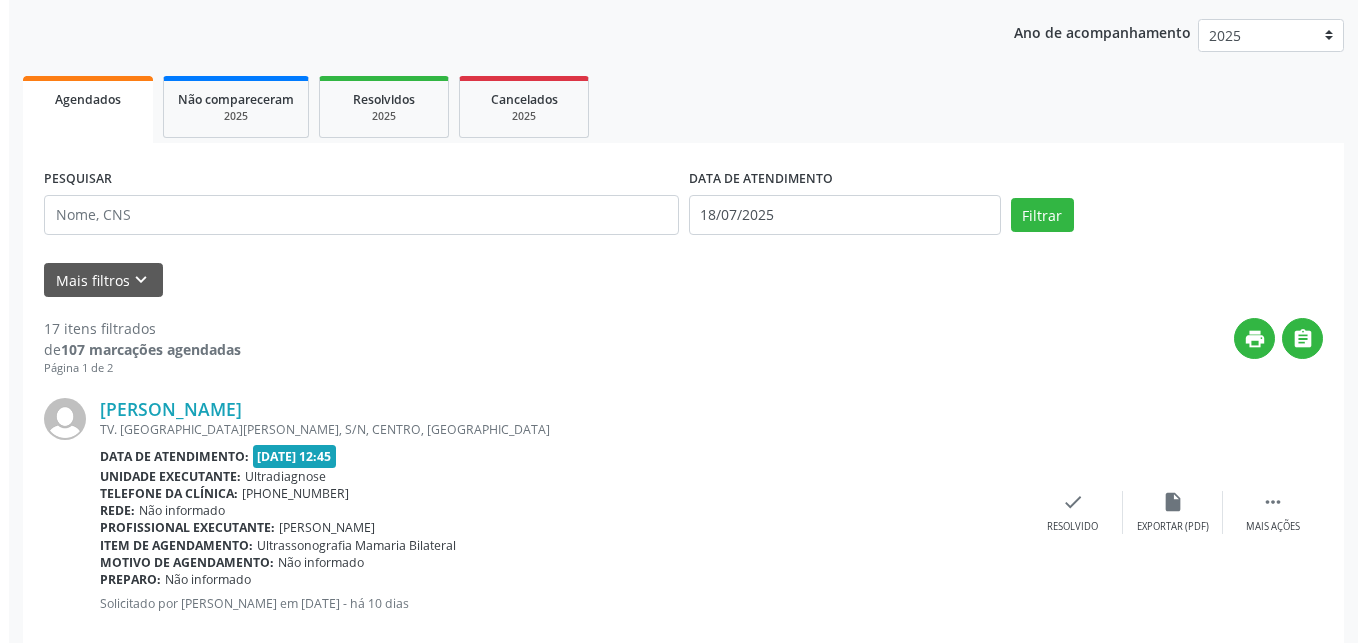 scroll, scrollTop: 325, scrollLeft: 0, axis: vertical 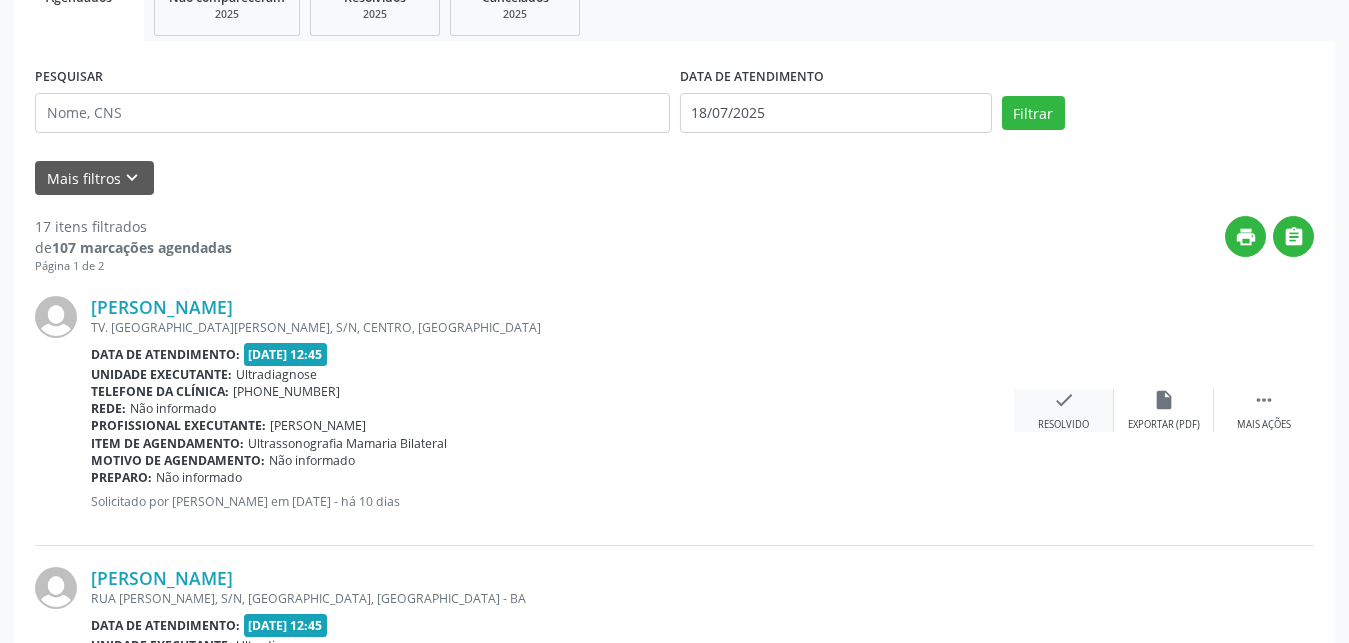 click on "check" at bounding box center [1064, 400] 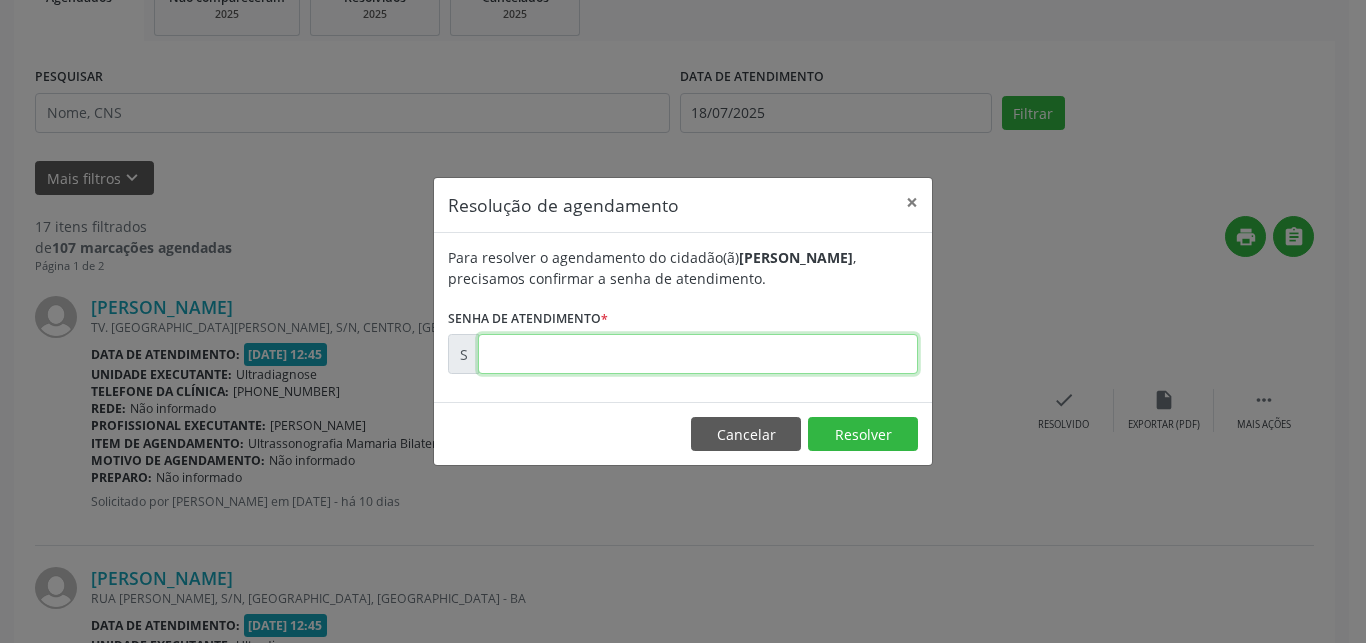 click at bounding box center [698, 354] 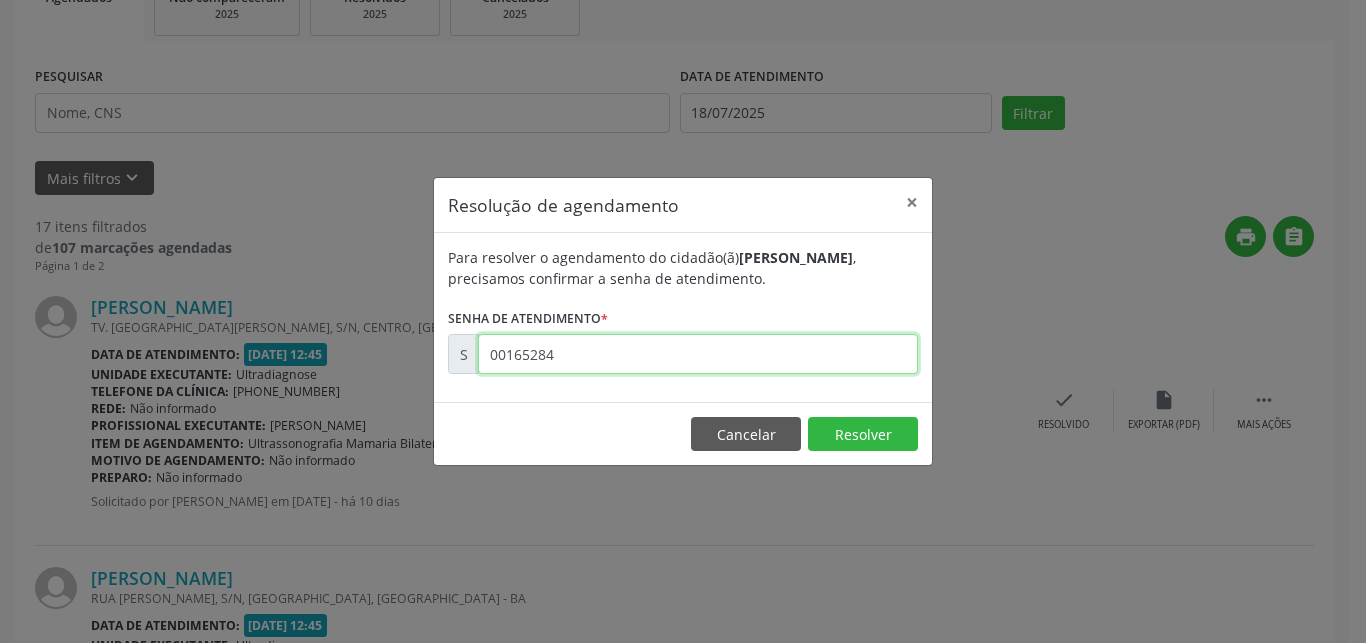 type on "00165284" 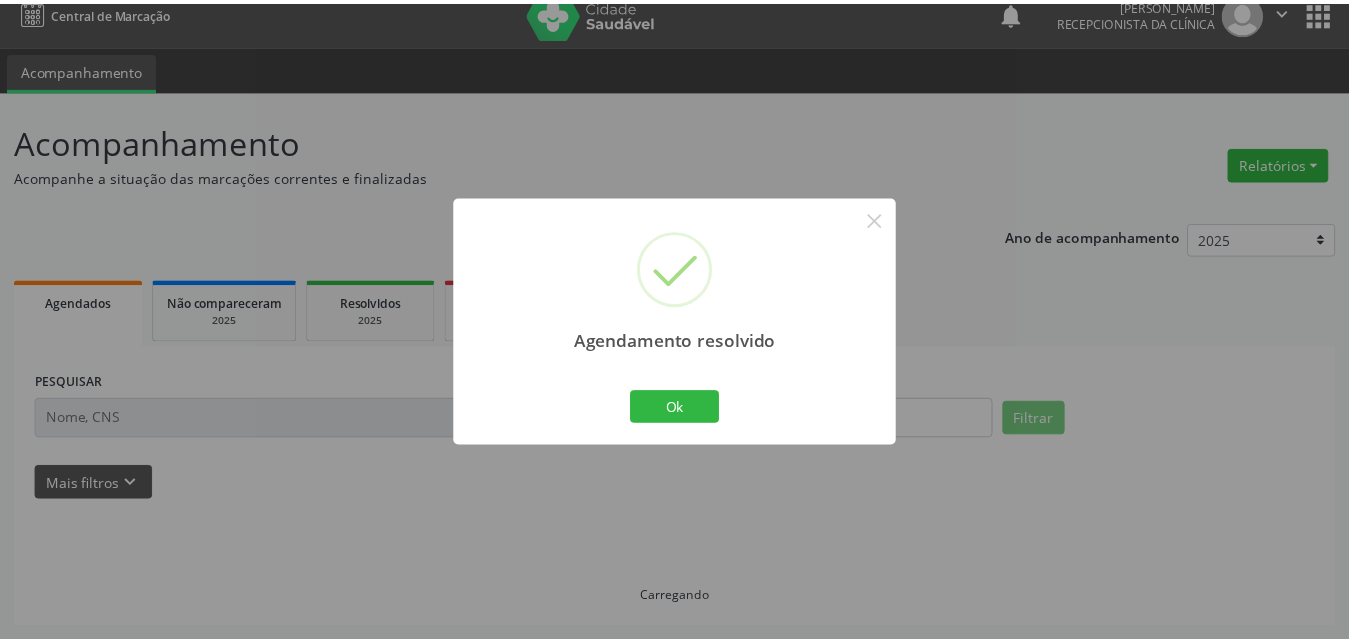 scroll, scrollTop: 19, scrollLeft: 0, axis: vertical 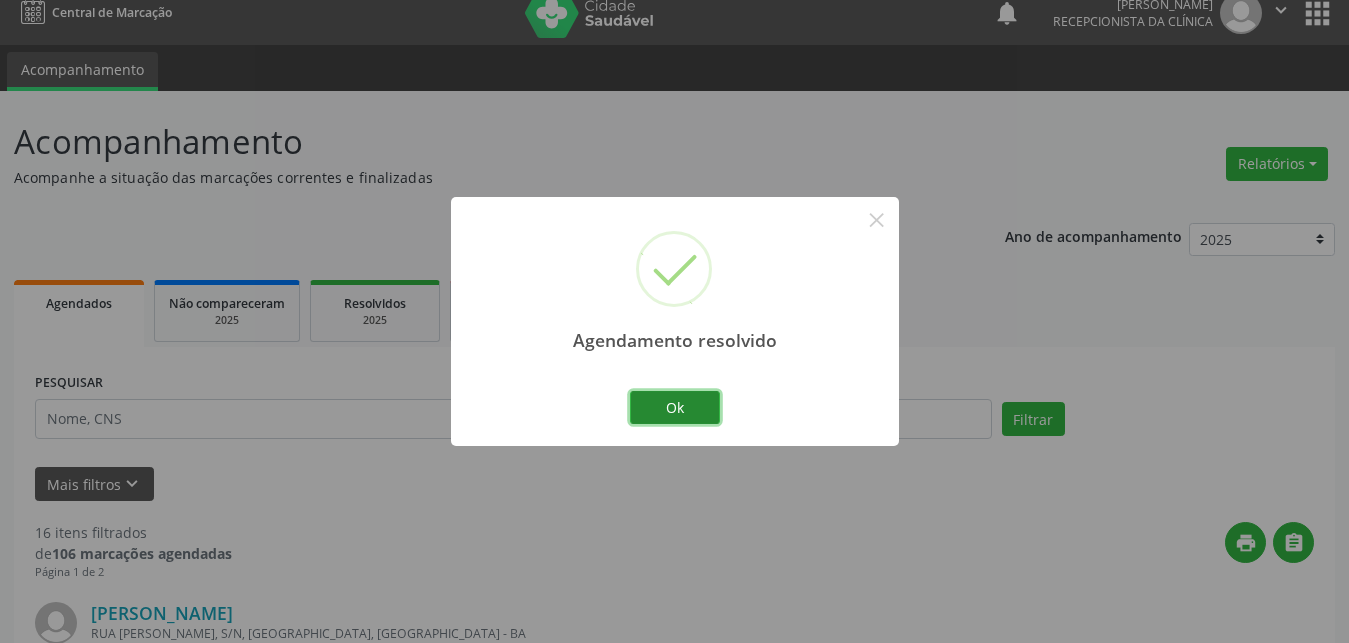click on "Ok" at bounding box center (675, 408) 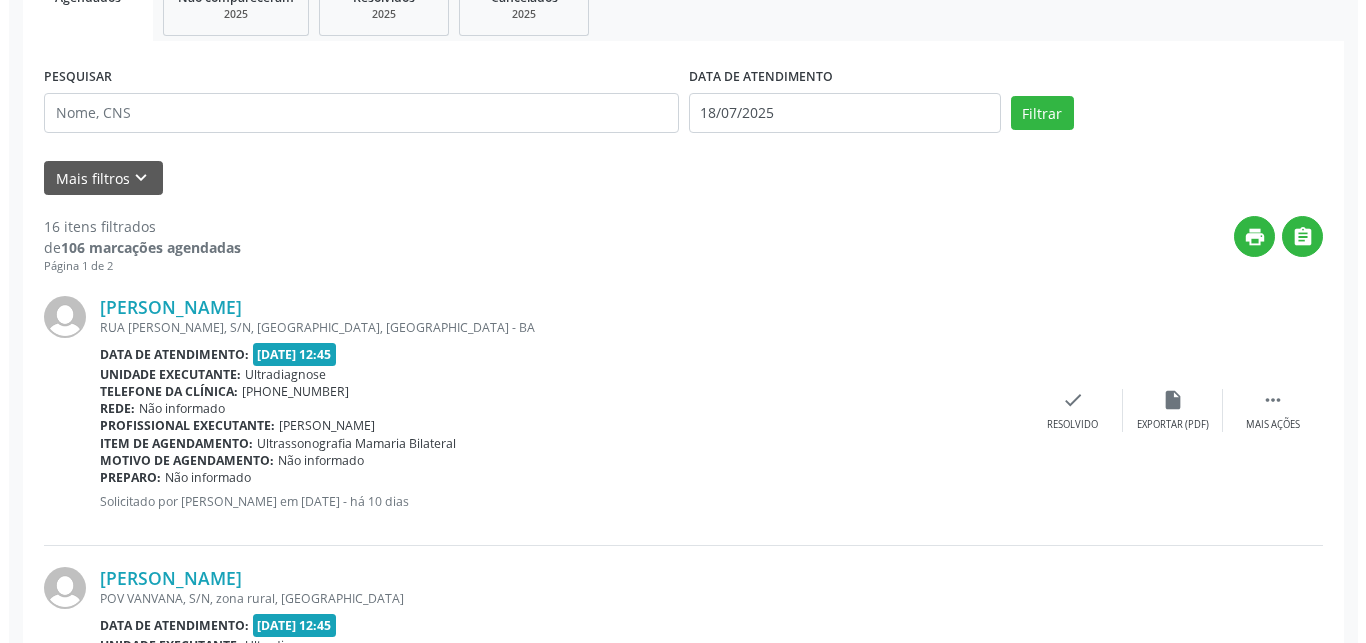 scroll, scrollTop: 427, scrollLeft: 0, axis: vertical 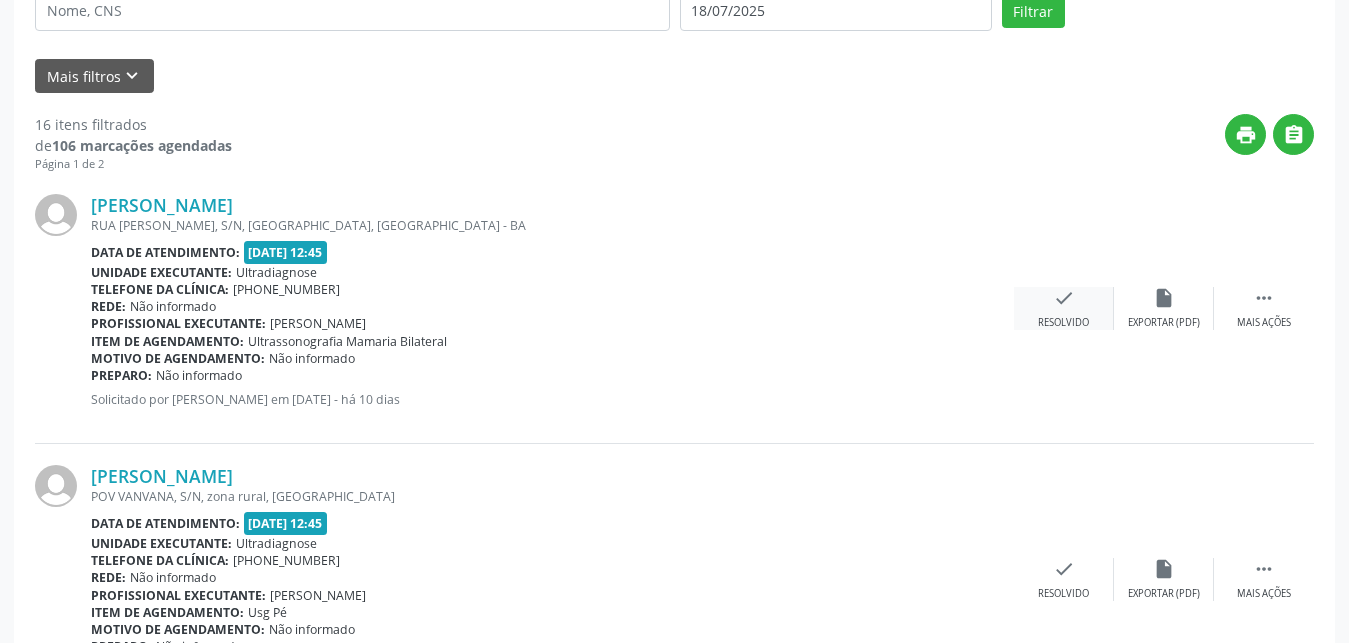click on "check" at bounding box center (1064, 298) 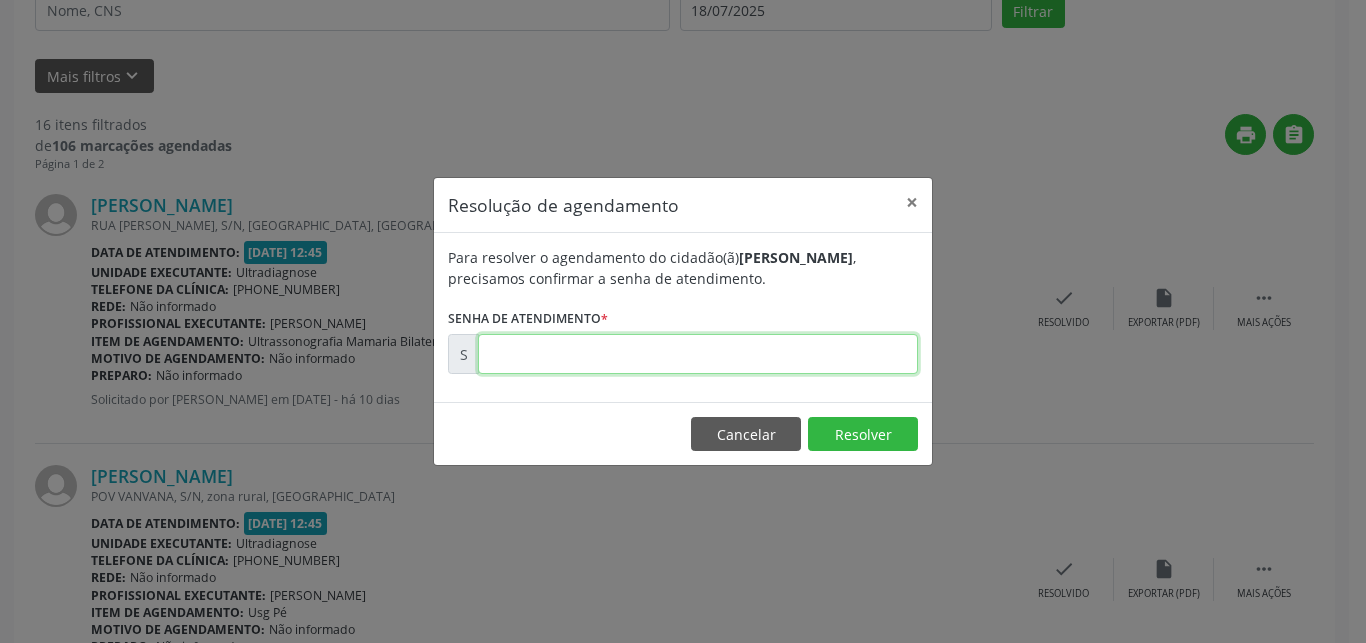 click at bounding box center (698, 354) 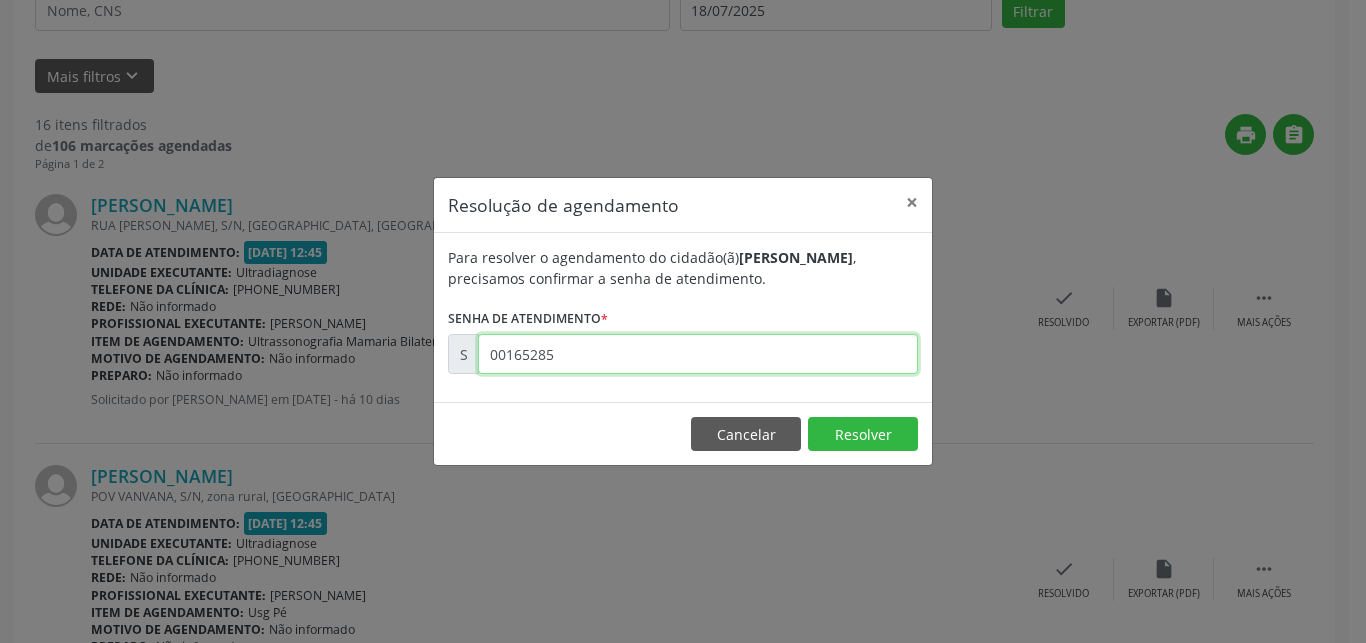 type on "00165285" 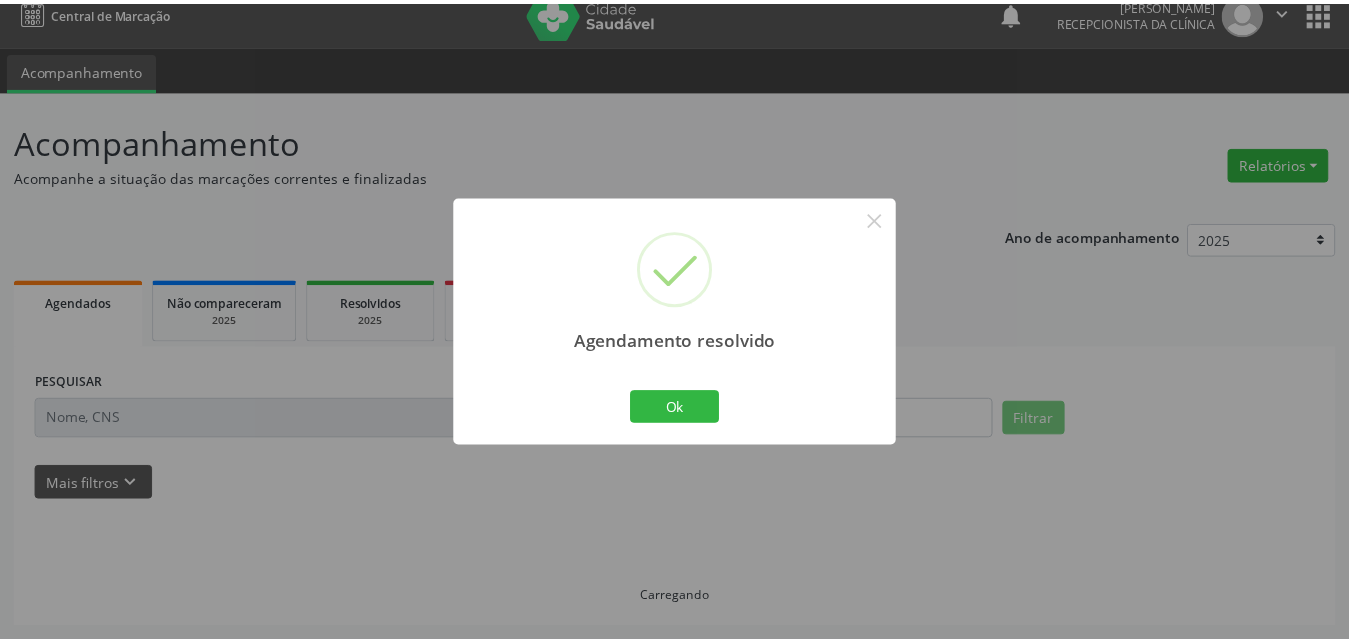 scroll, scrollTop: 19, scrollLeft: 0, axis: vertical 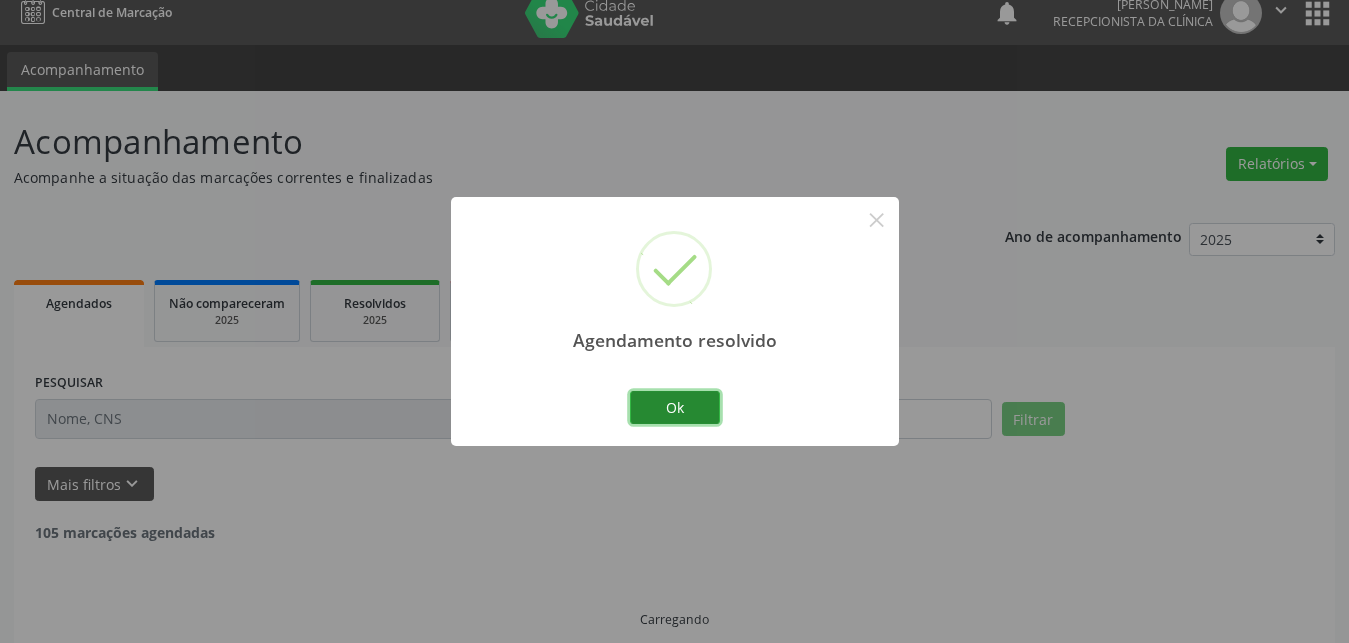 click on "Ok" at bounding box center (675, 408) 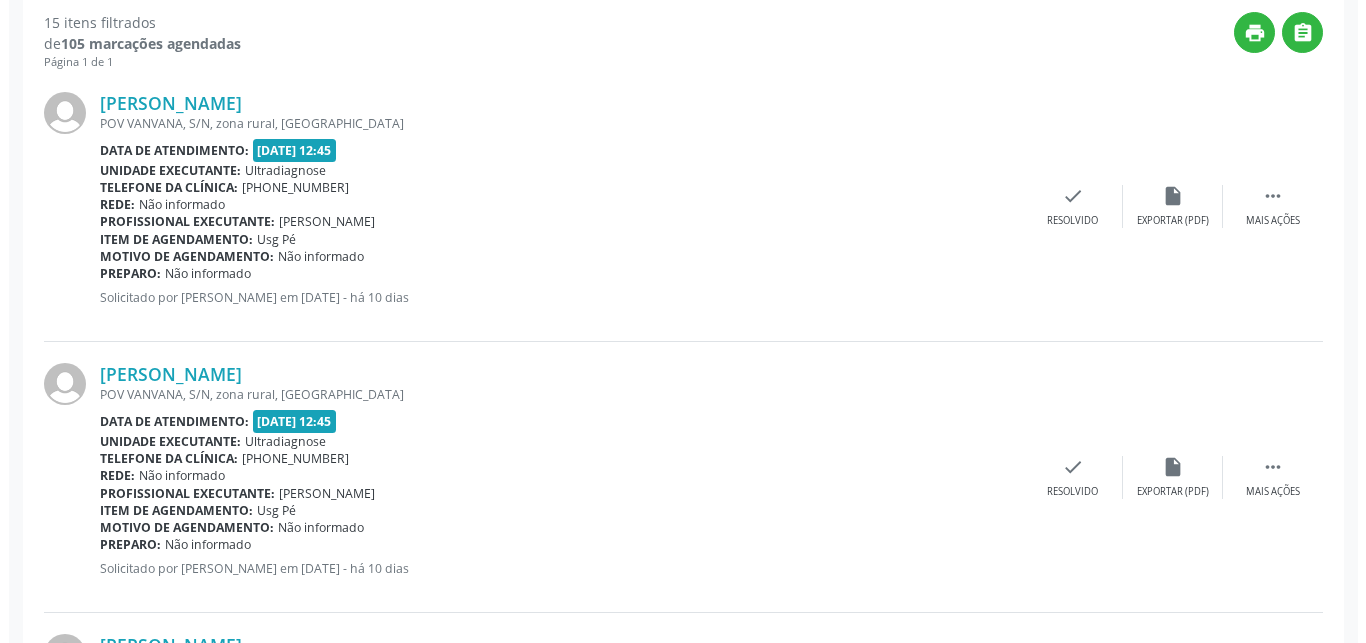 scroll, scrollTop: 631, scrollLeft: 0, axis: vertical 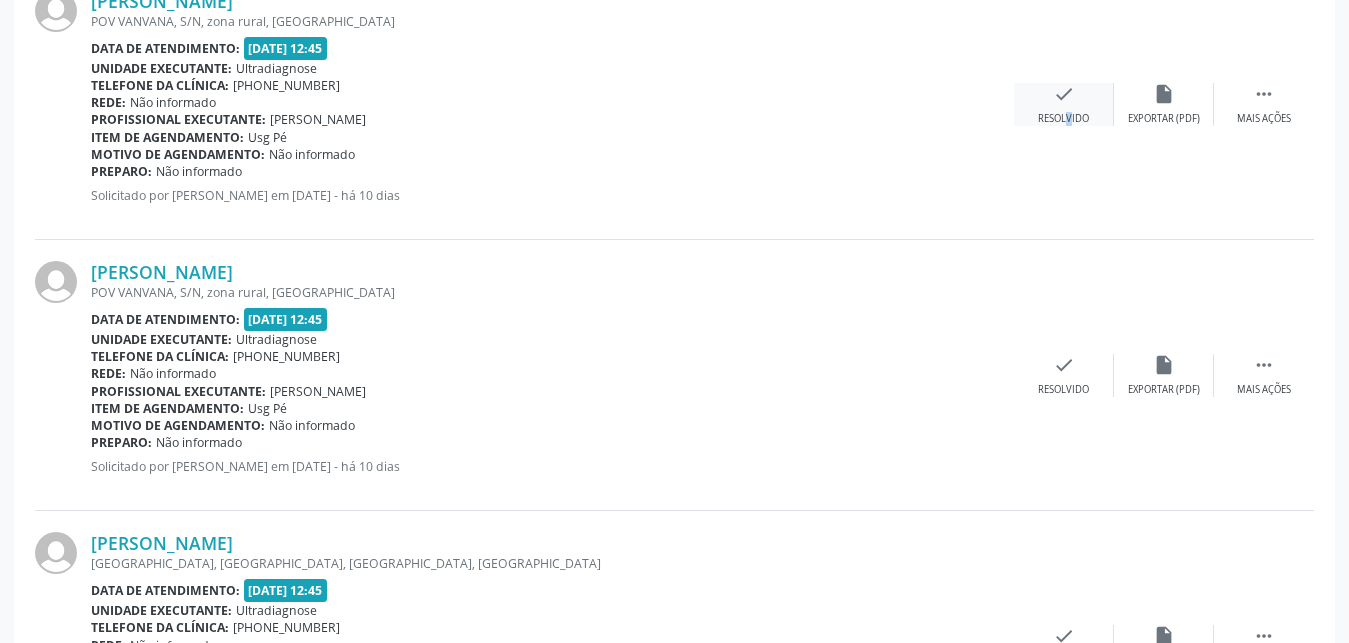 click on "check
Resolvido" at bounding box center [1064, 104] 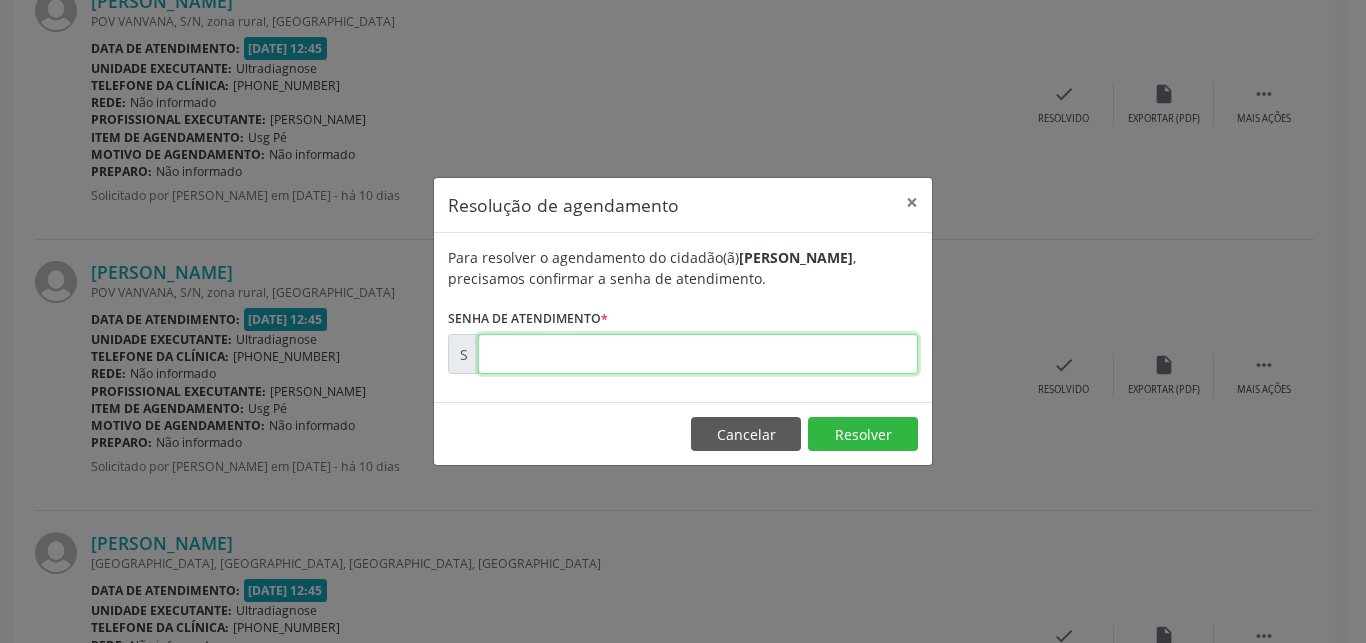 click at bounding box center (698, 354) 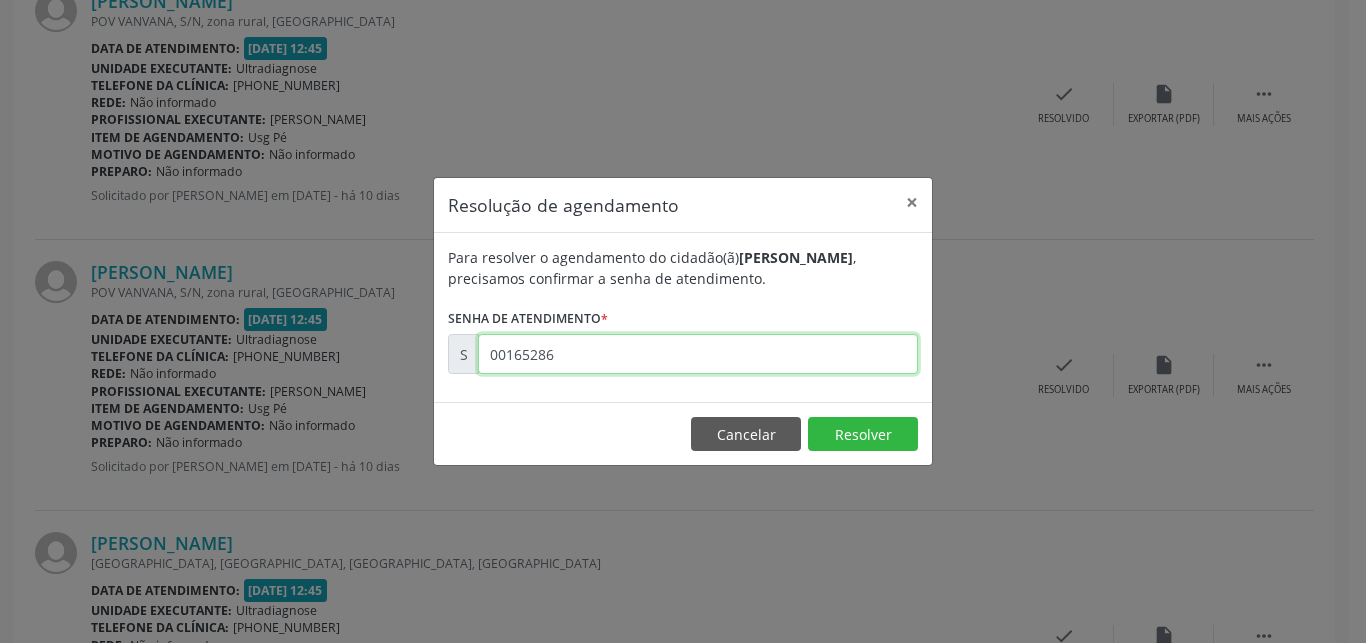 type on "00165286" 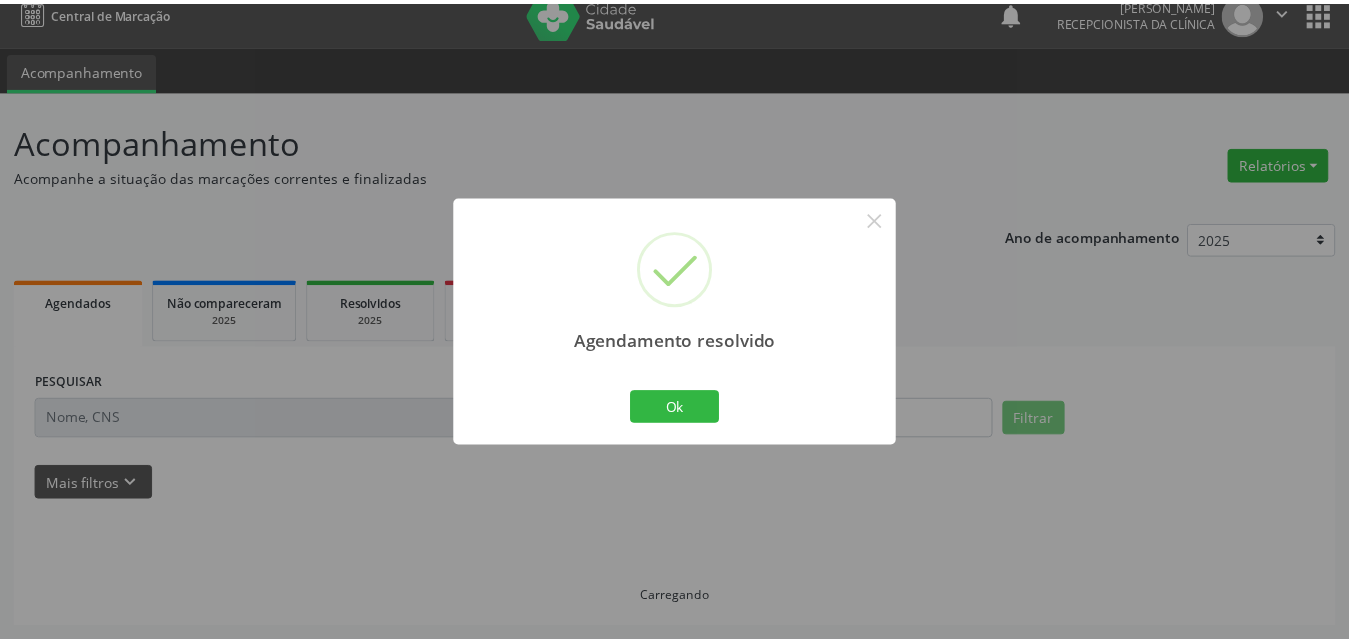 scroll, scrollTop: 19, scrollLeft: 0, axis: vertical 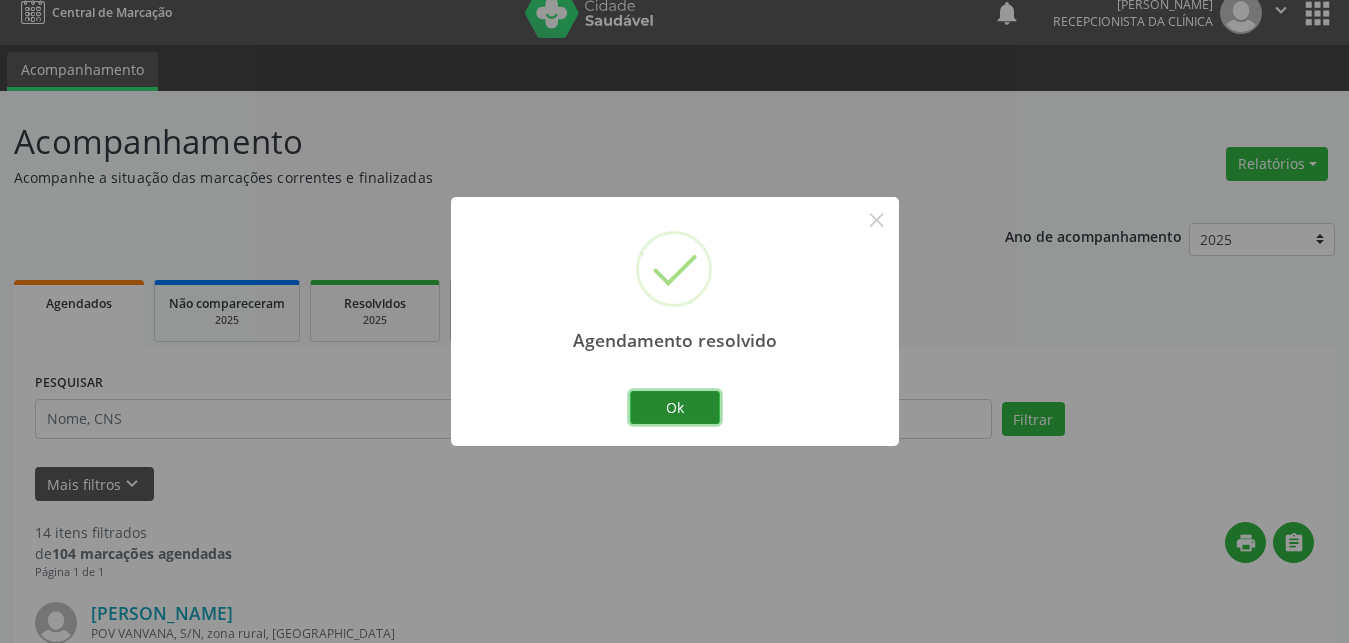 click on "Ok" at bounding box center (675, 408) 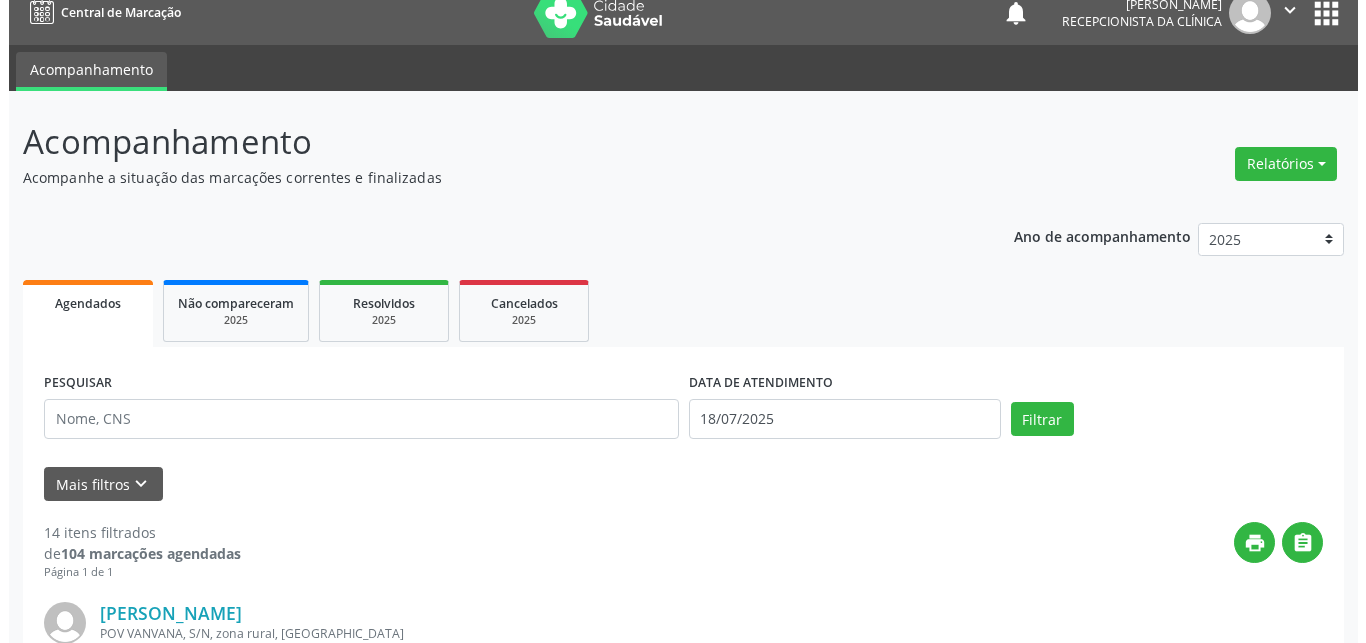 scroll, scrollTop: 223, scrollLeft: 0, axis: vertical 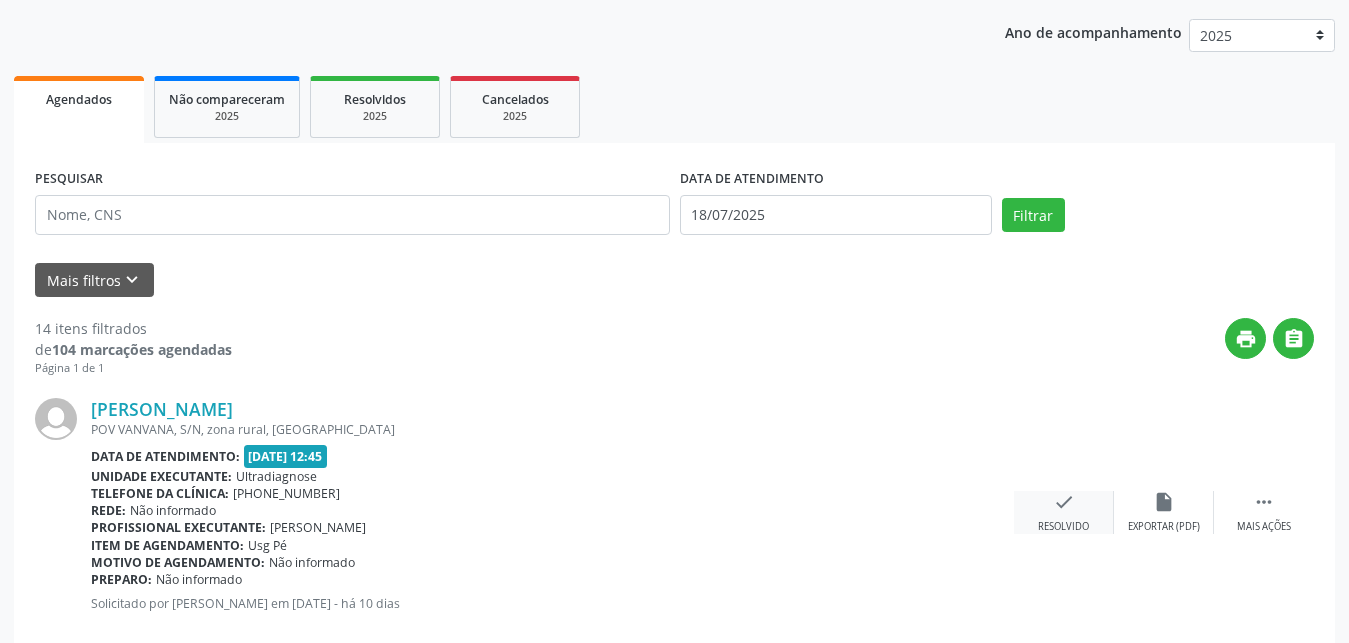 click on "check" at bounding box center [1064, 502] 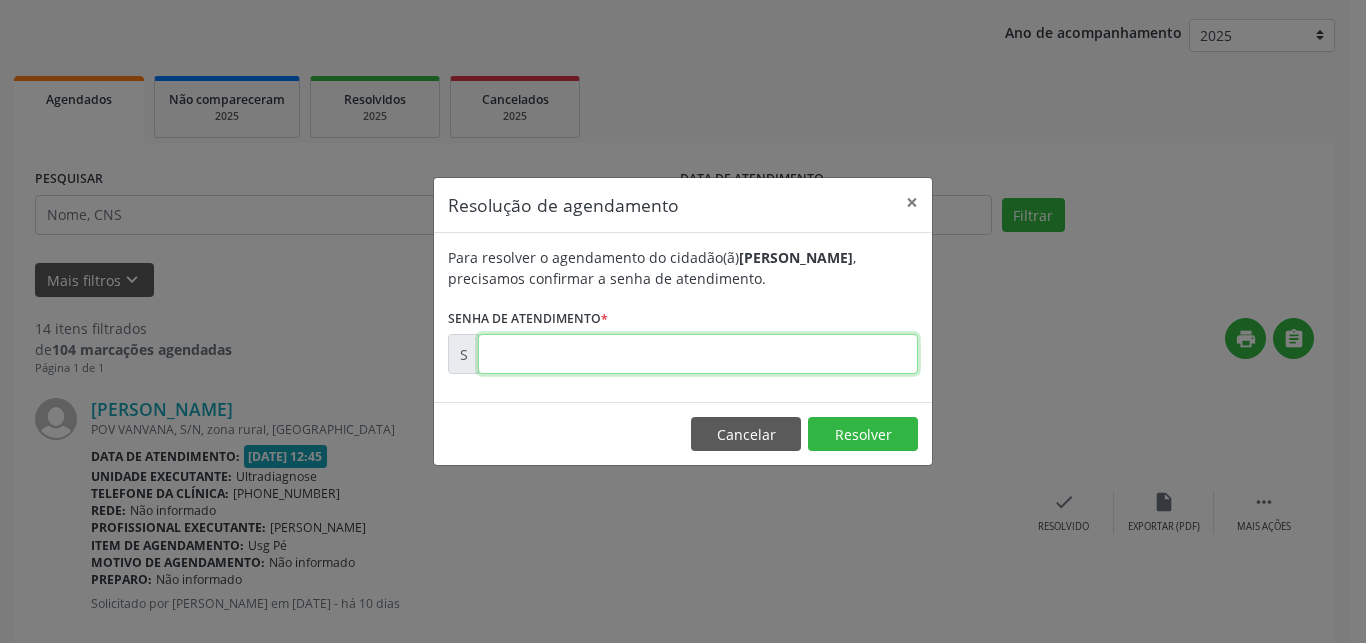 click at bounding box center (698, 354) 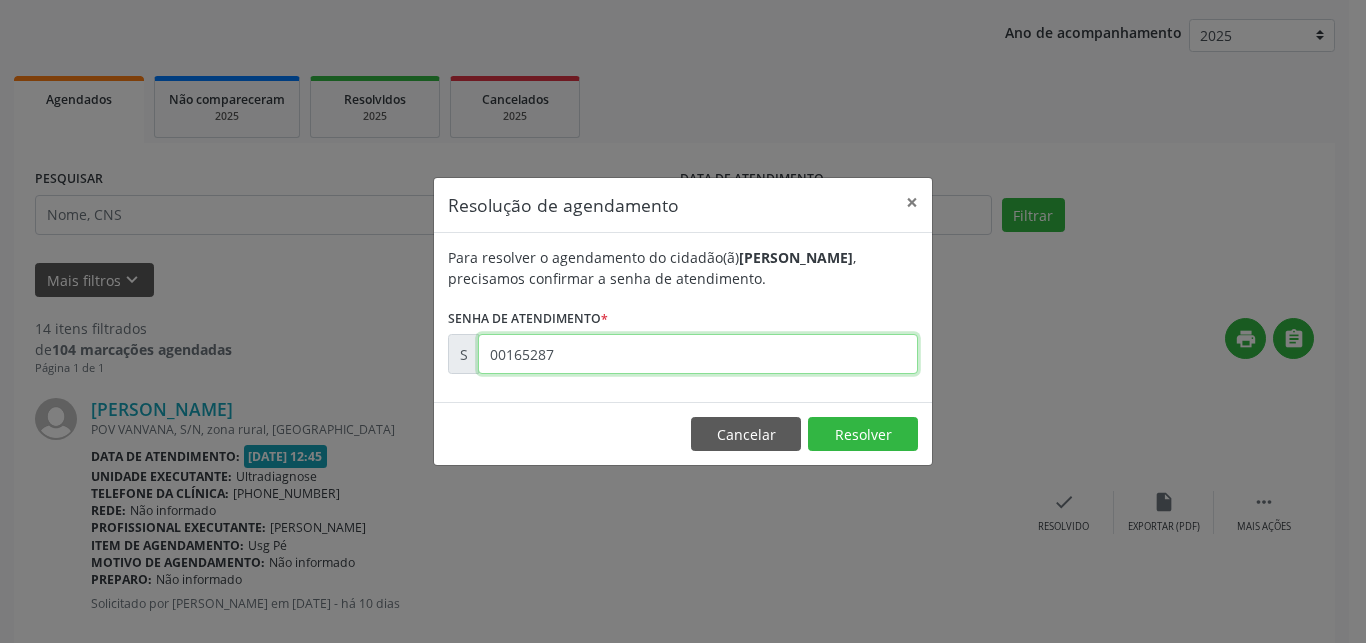 type on "00165287" 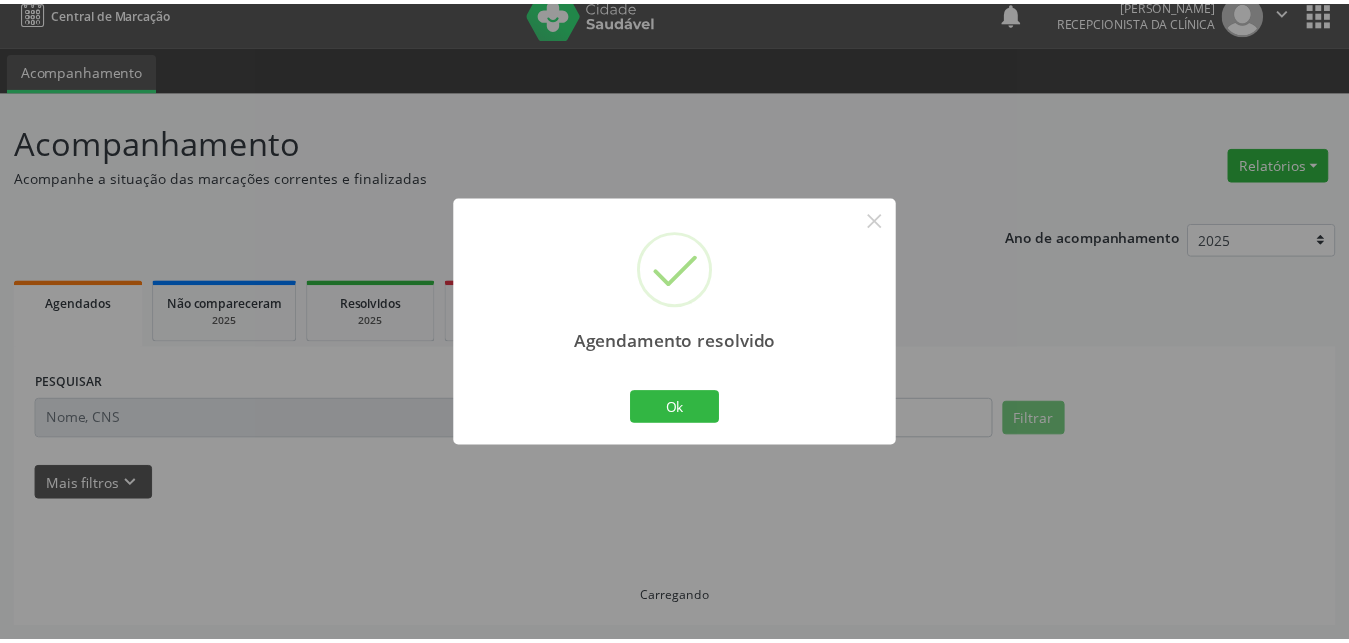 scroll, scrollTop: 19, scrollLeft: 0, axis: vertical 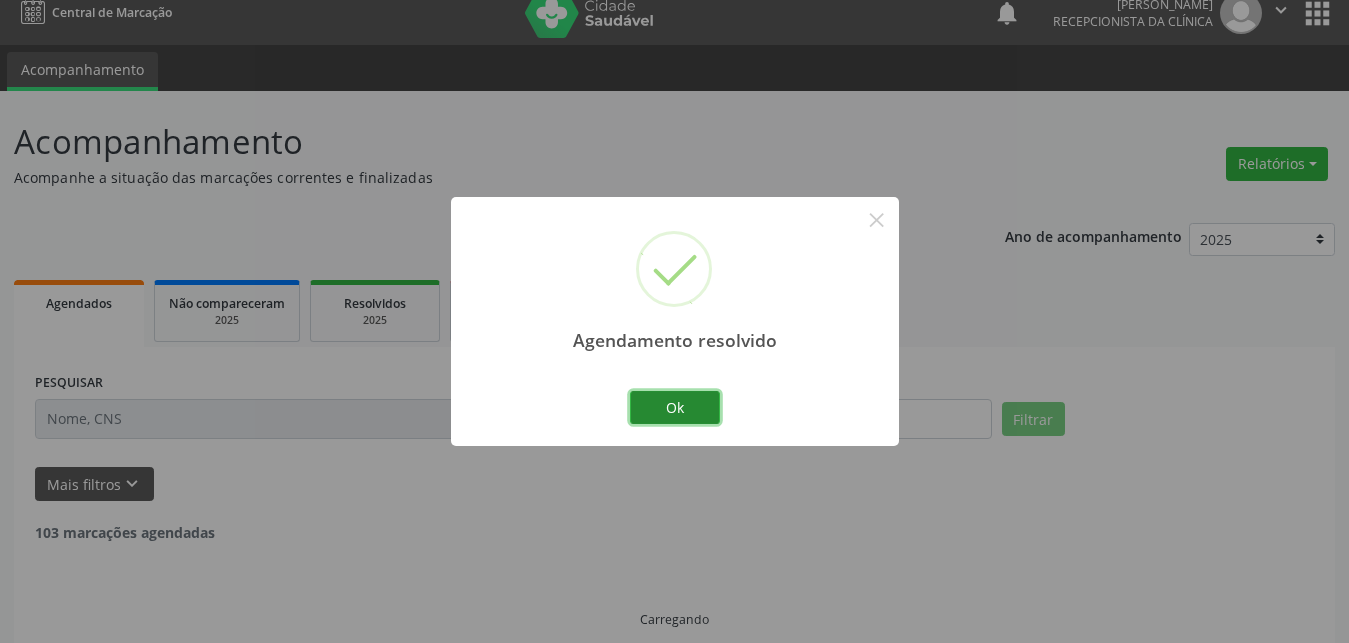 click on "Ok" at bounding box center [675, 408] 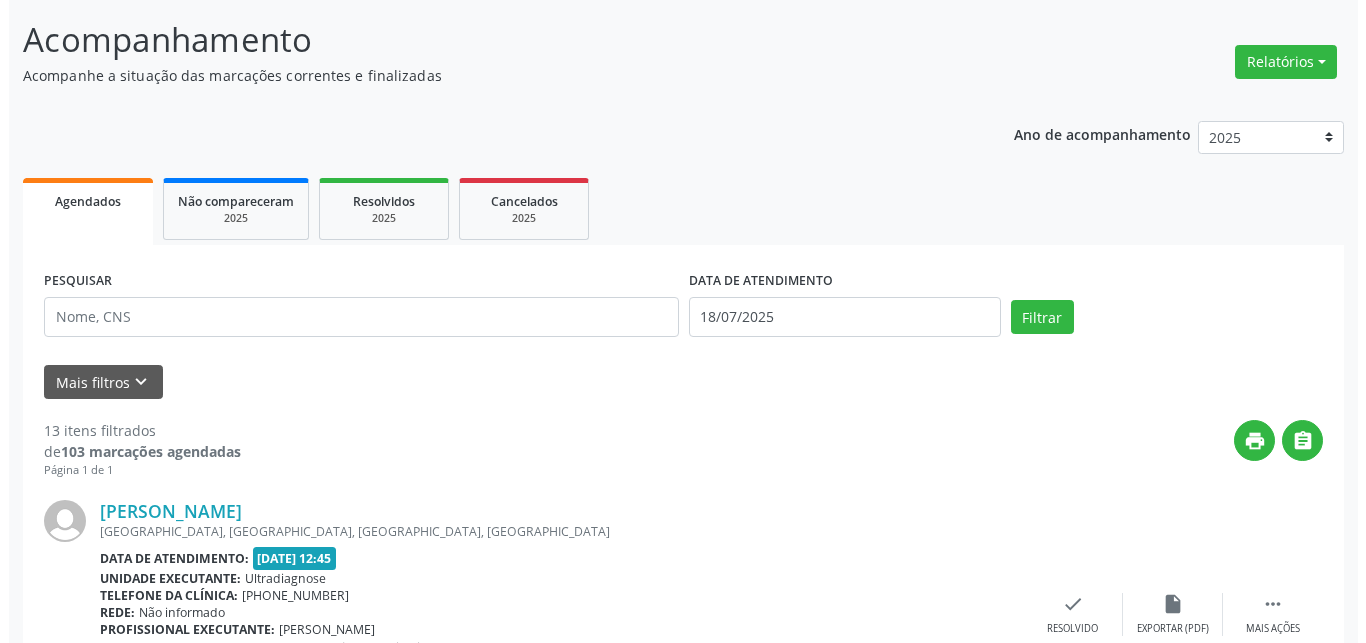 scroll, scrollTop: 325, scrollLeft: 0, axis: vertical 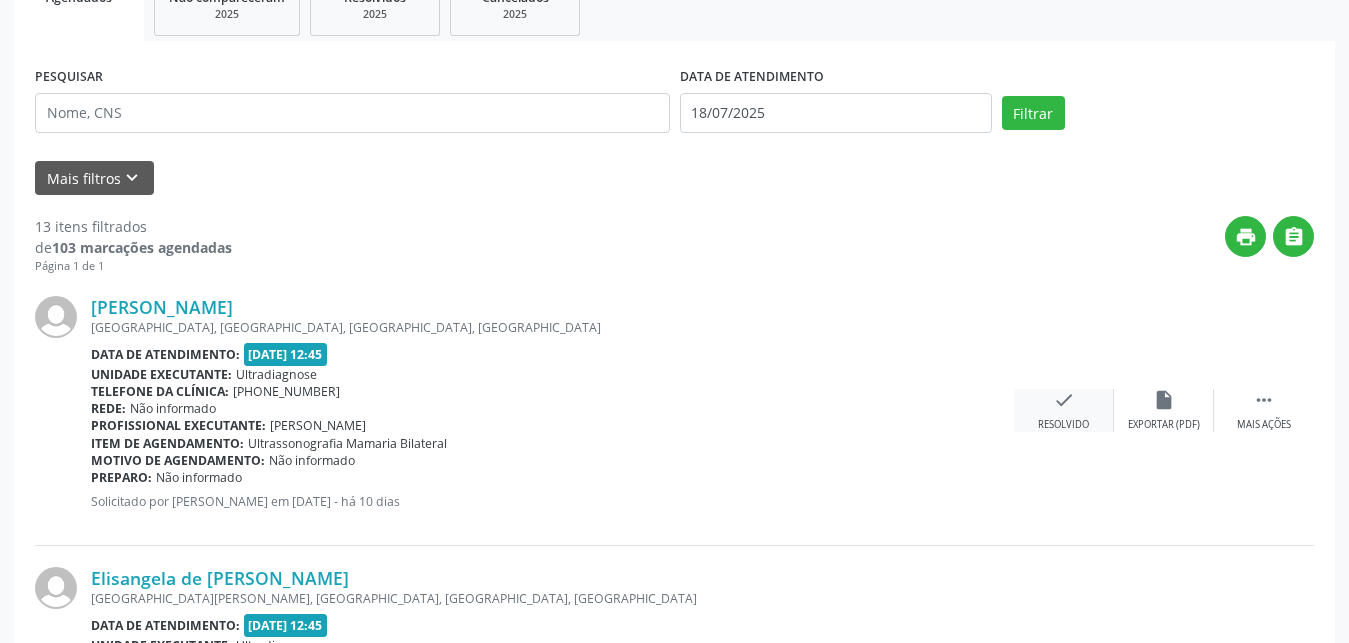 click on "check
Resolvido" at bounding box center (1064, 410) 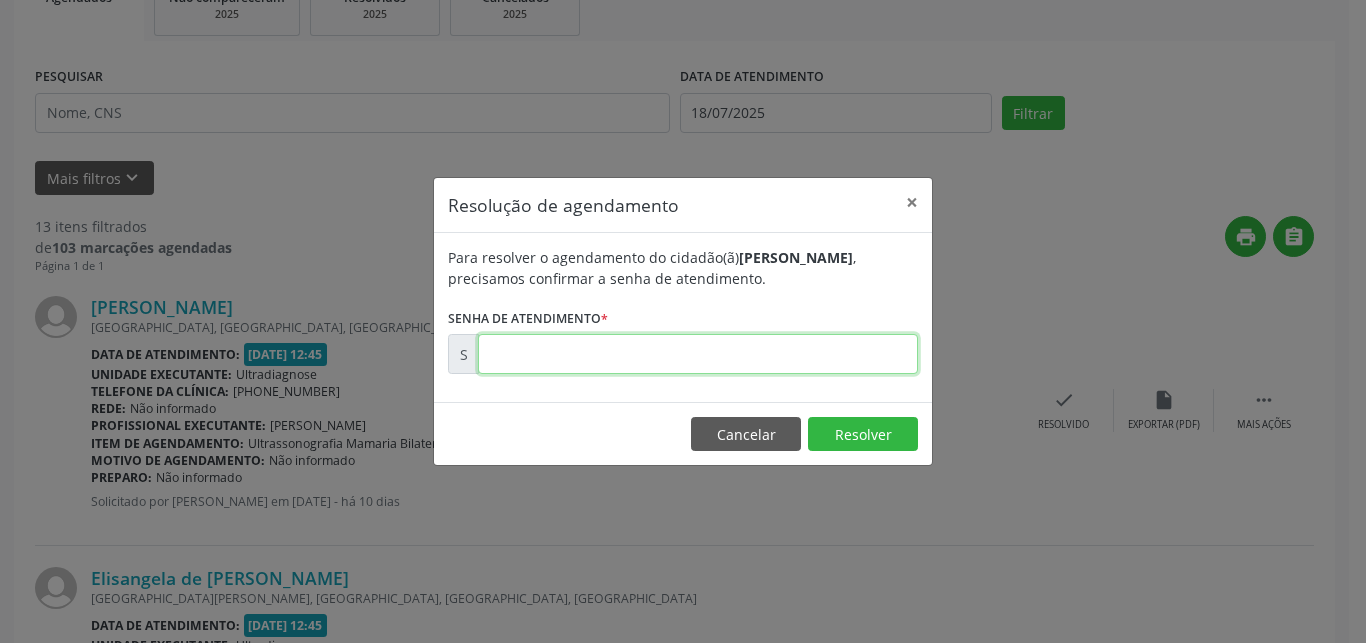 click at bounding box center [698, 354] 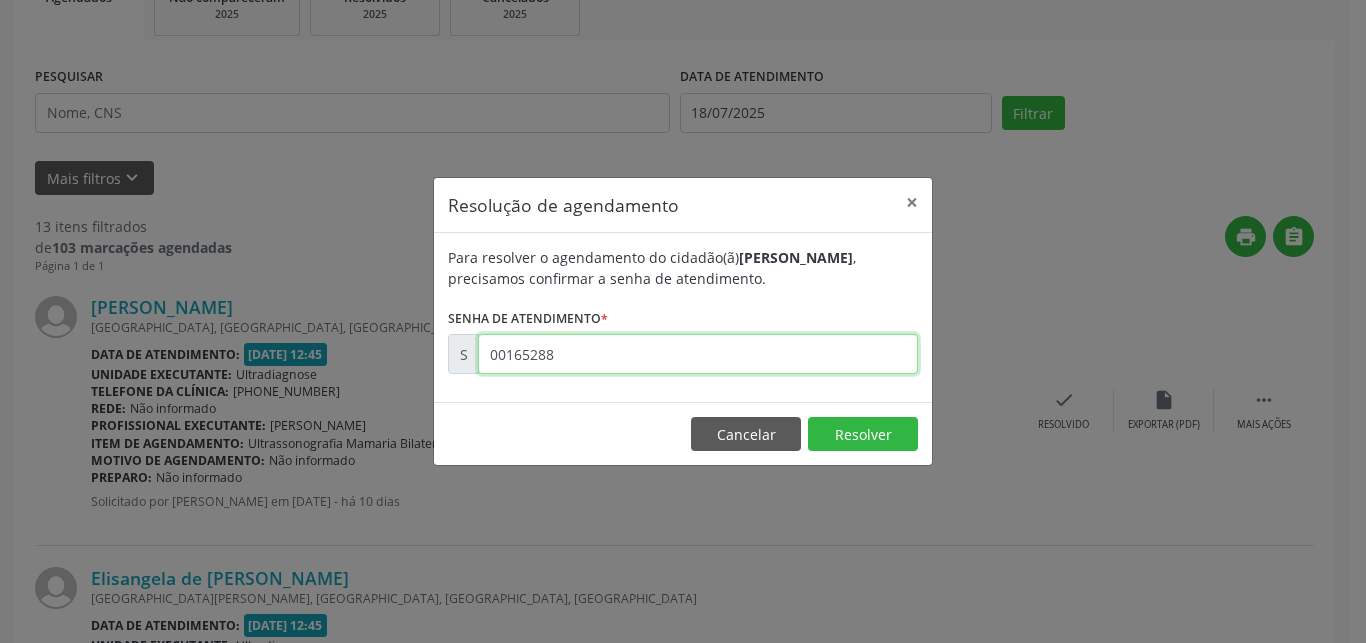 type on "00165288" 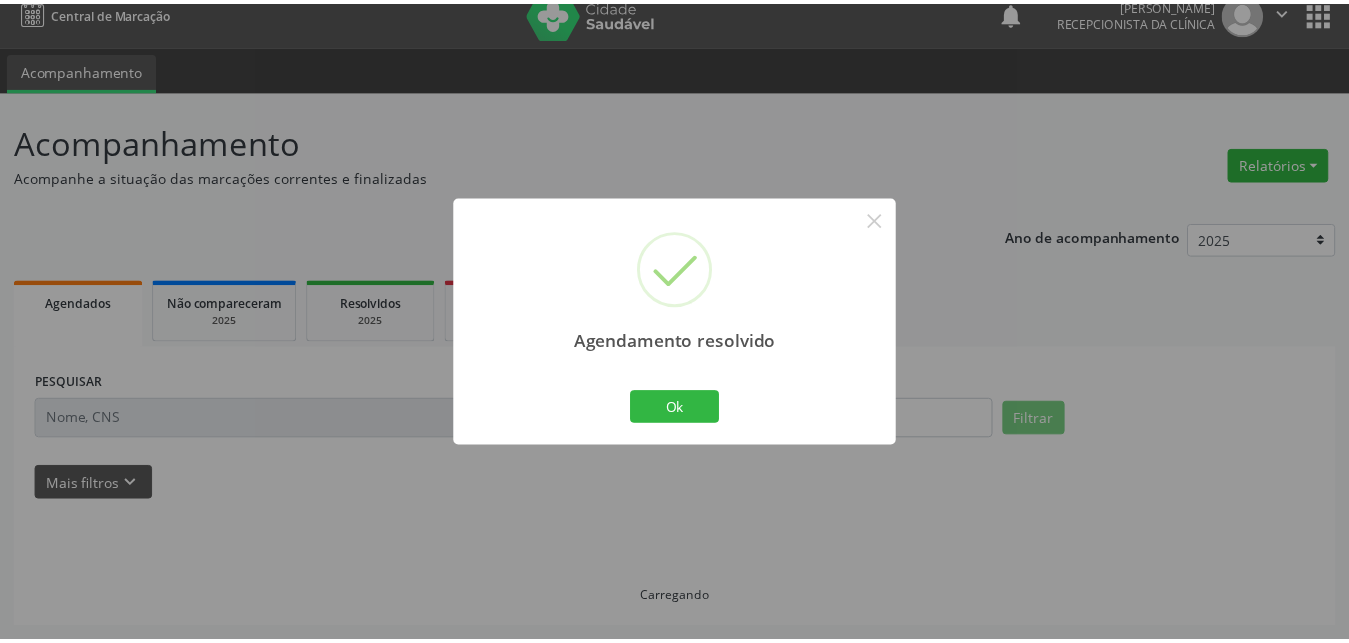 scroll, scrollTop: 19, scrollLeft: 0, axis: vertical 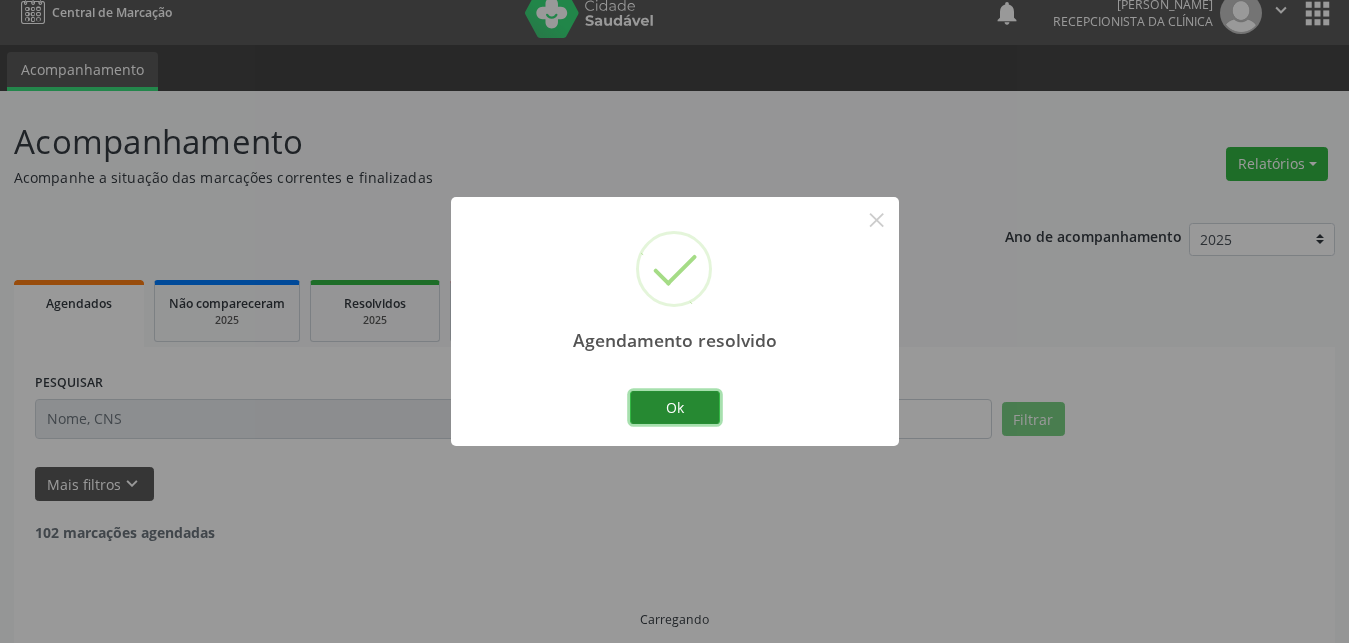 click on "Ok" at bounding box center [675, 408] 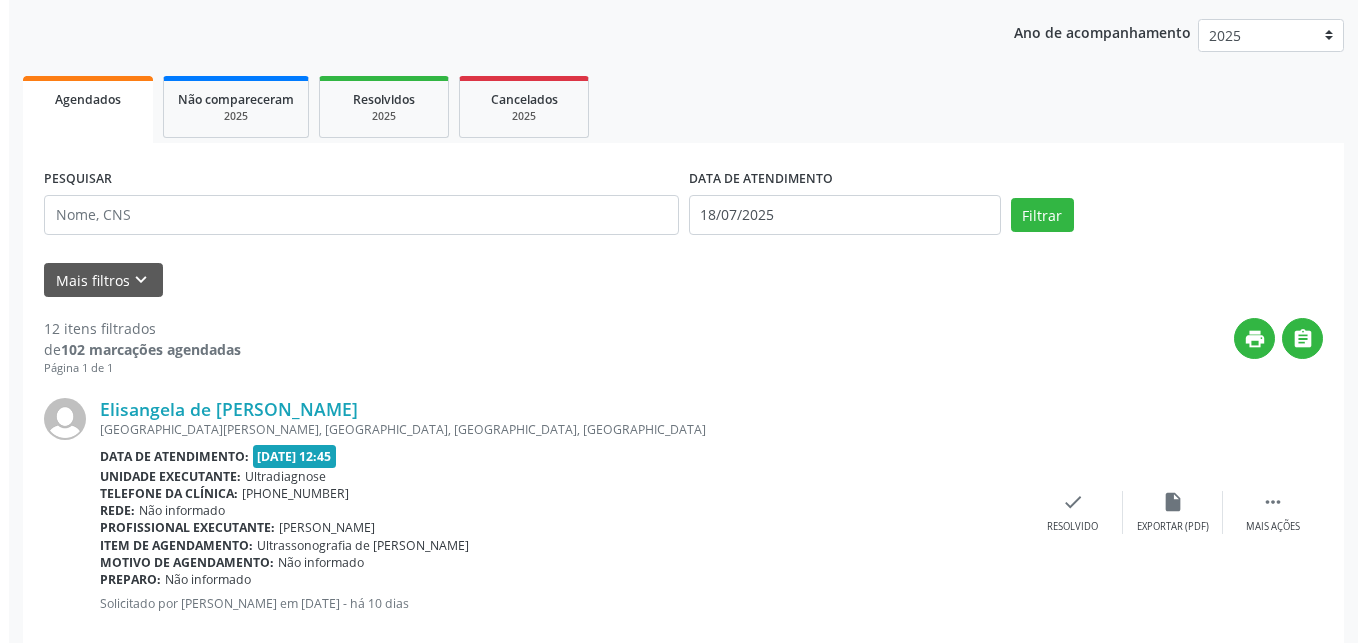 scroll, scrollTop: 427, scrollLeft: 0, axis: vertical 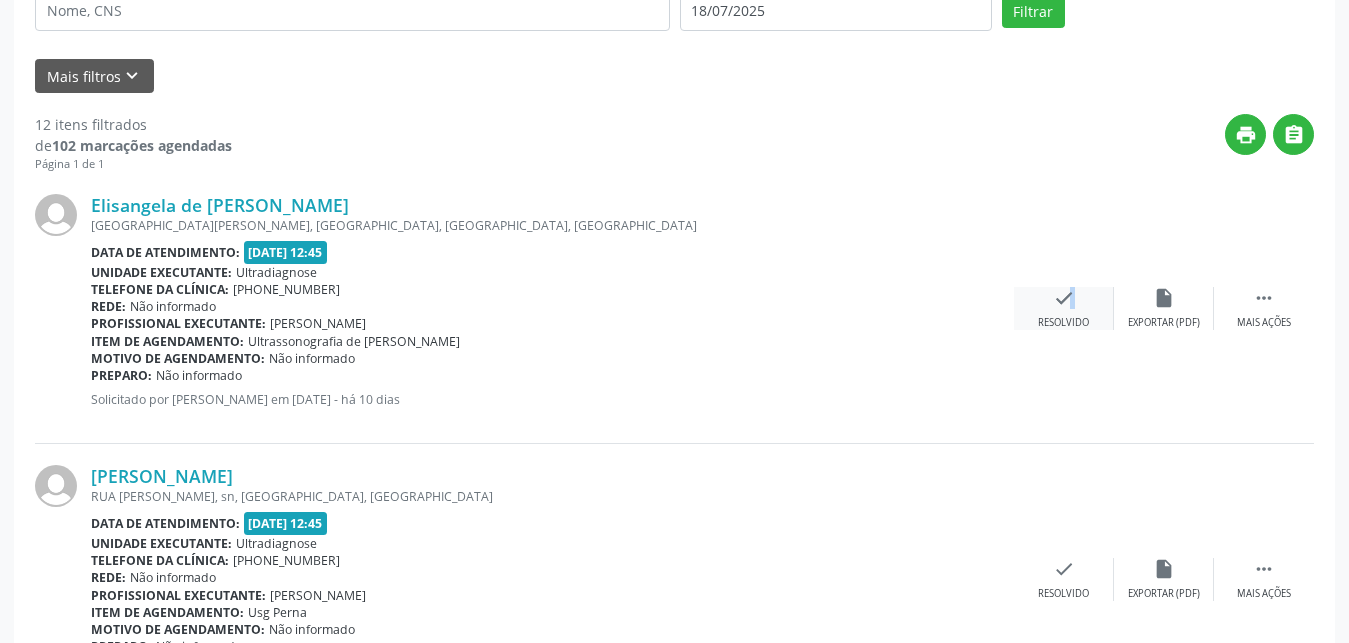 click on "check" at bounding box center [1064, 298] 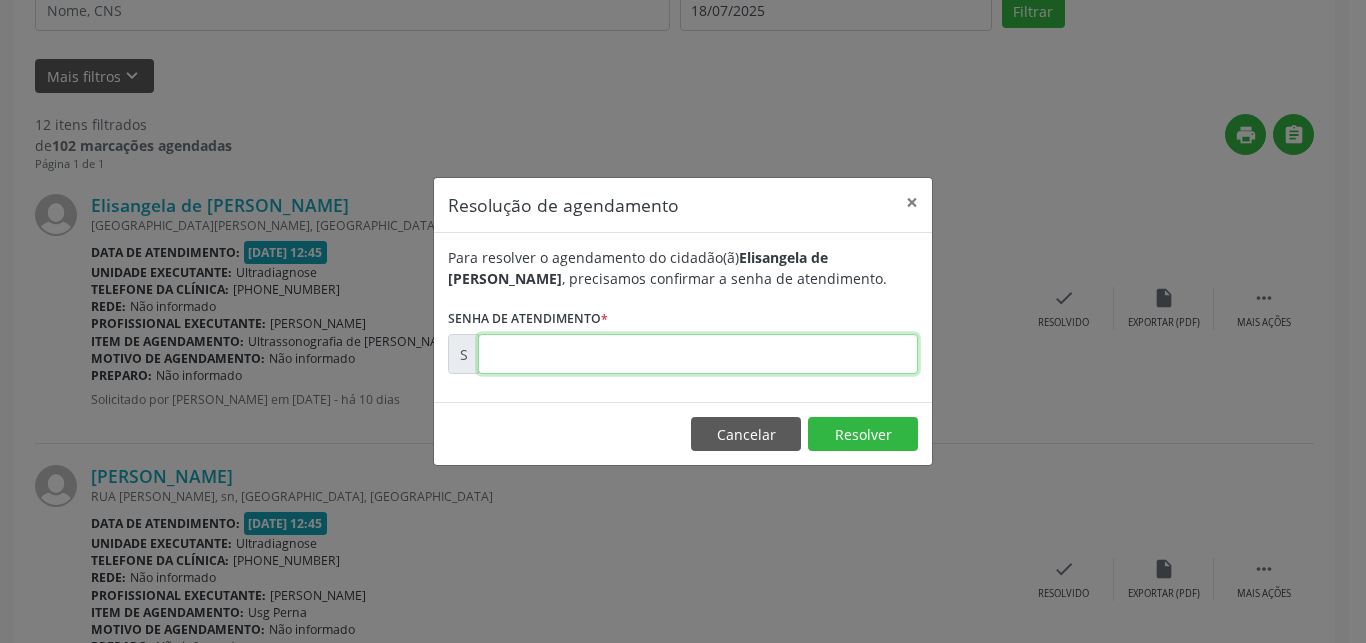 click at bounding box center [698, 354] 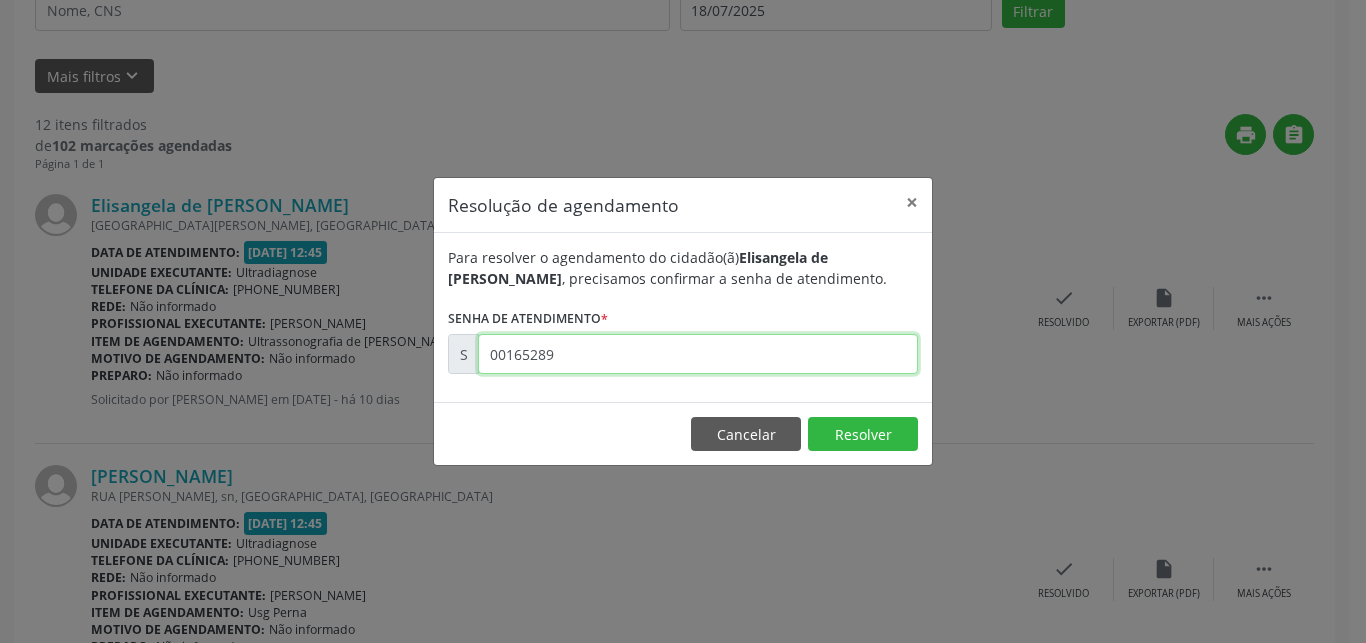 type on "00165289" 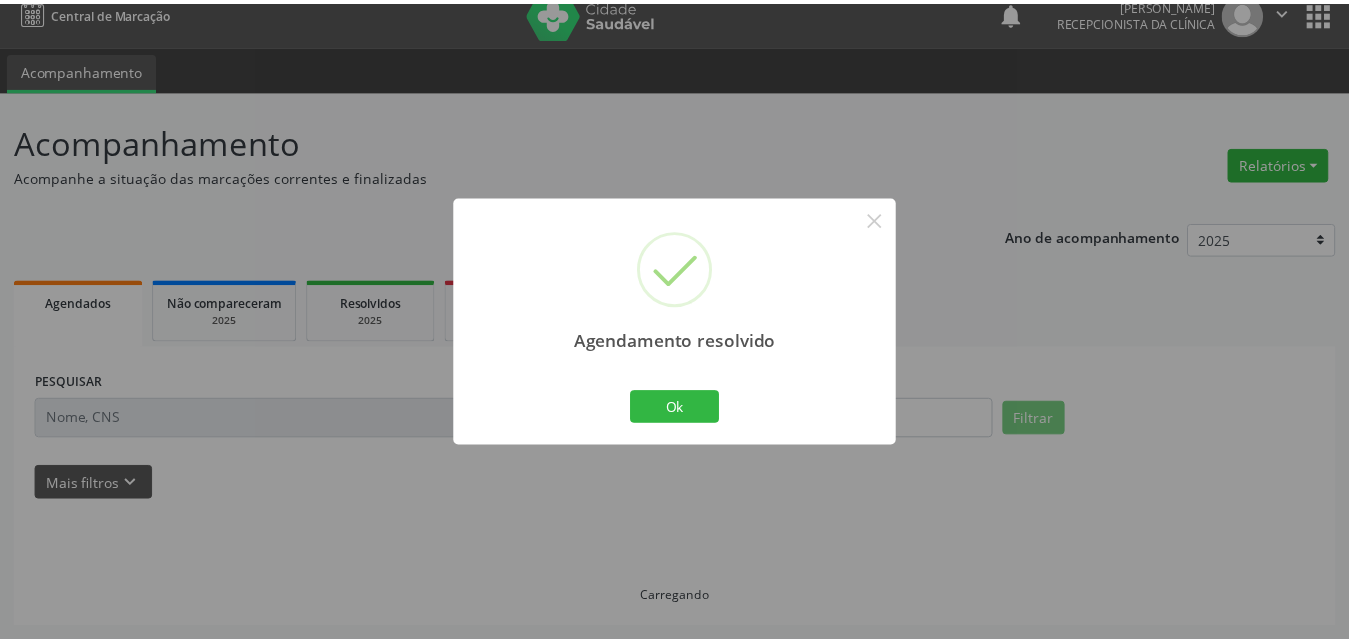 scroll, scrollTop: 19, scrollLeft: 0, axis: vertical 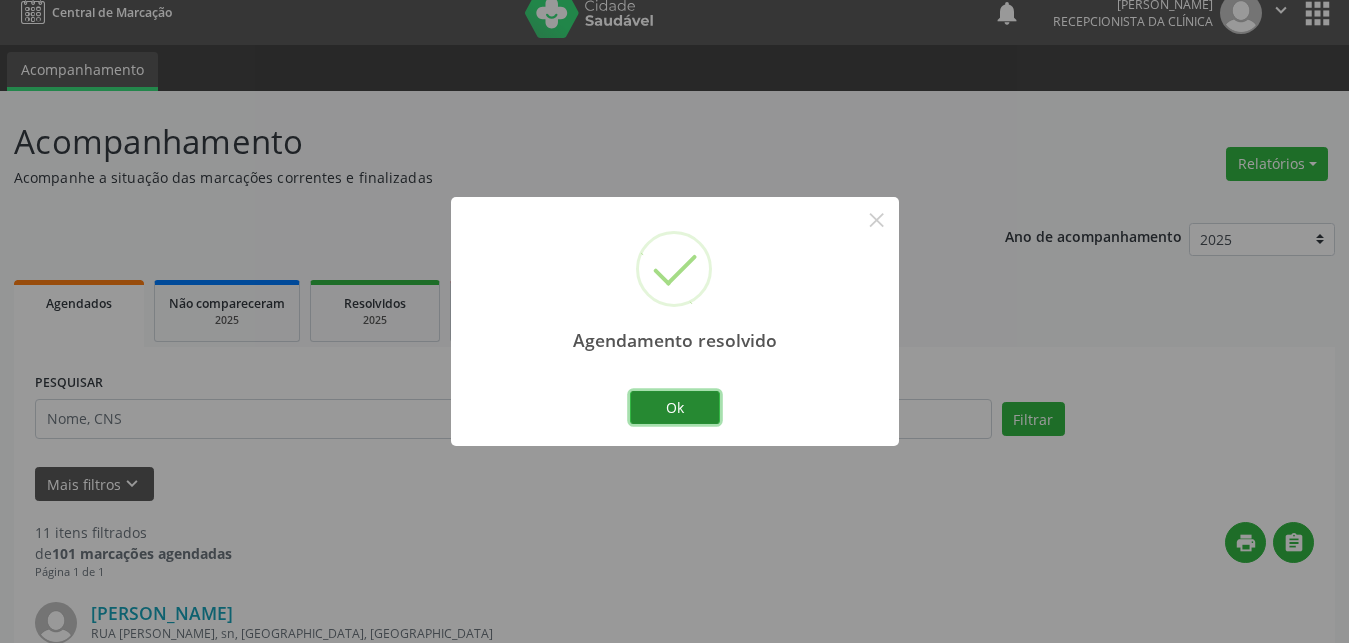 click on "Ok" at bounding box center [675, 408] 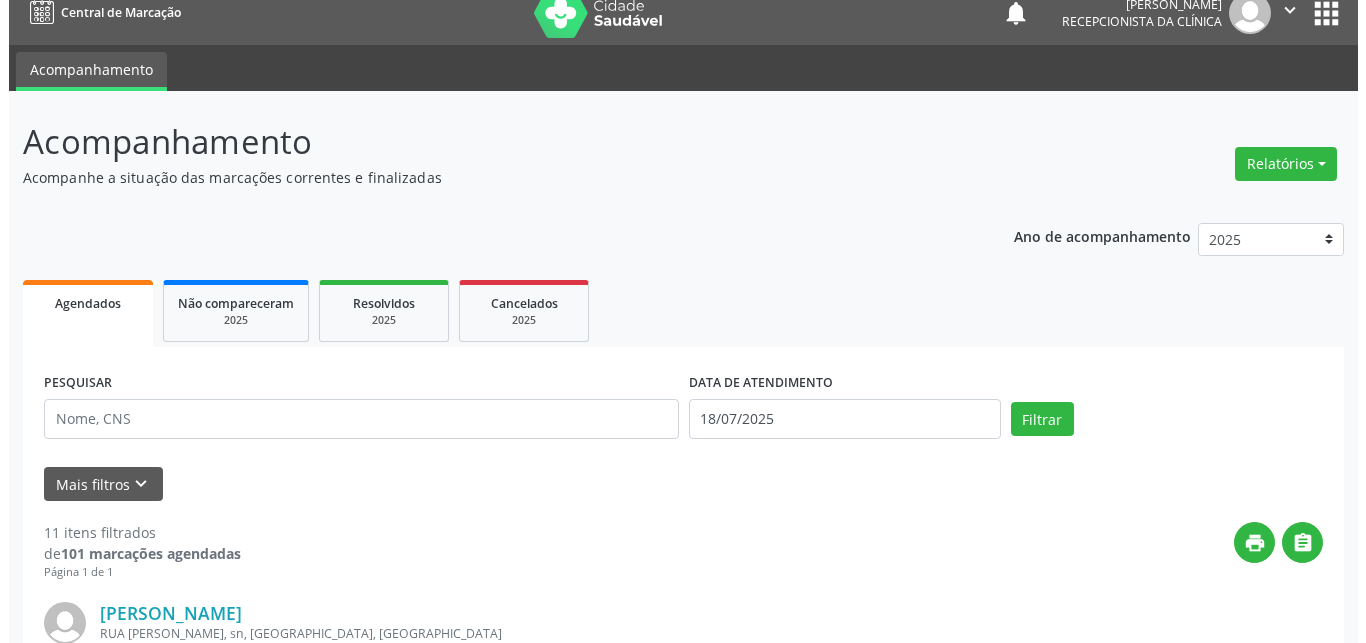 scroll, scrollTop: 223, scrollLeft: 0, axis: vertical 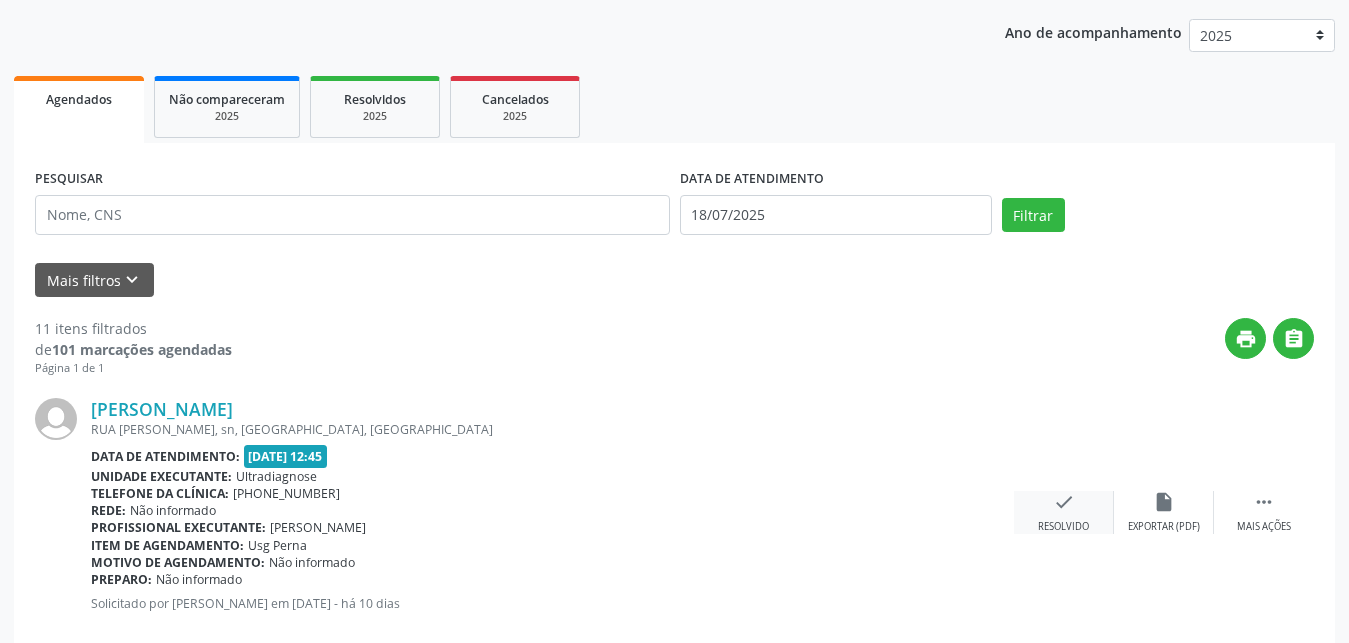 click on "check" at bounding box center [1064, 502] 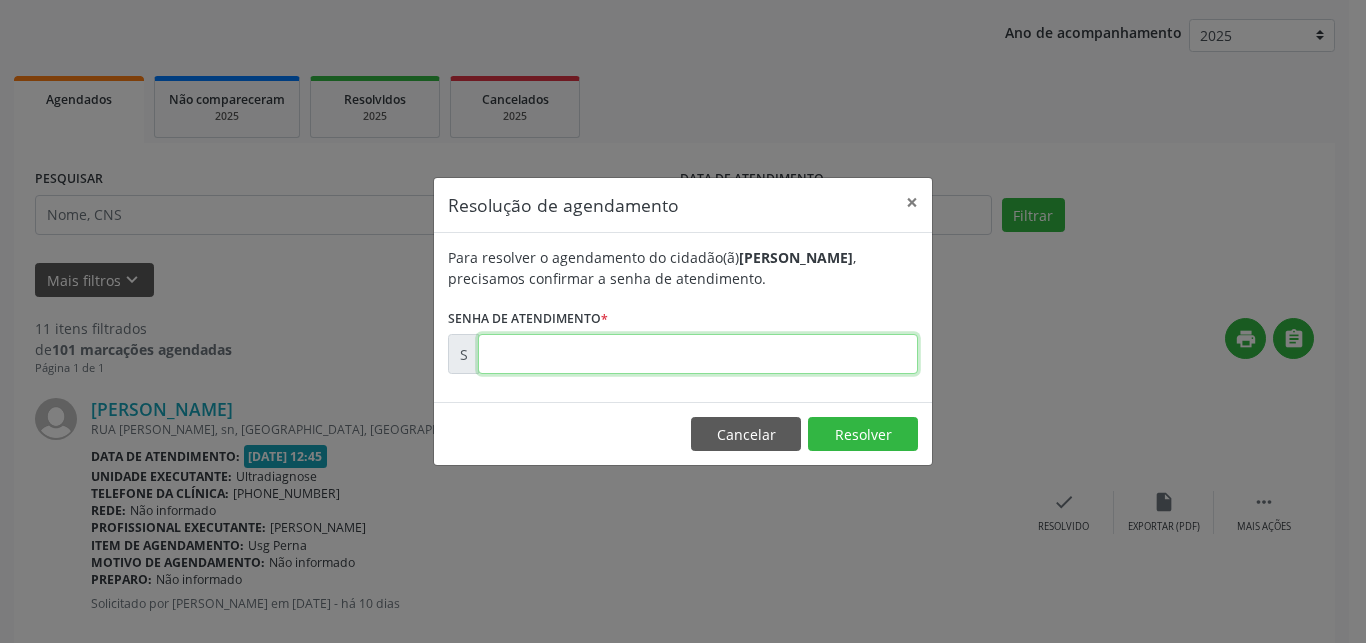 click at bounding box center [698, 354] 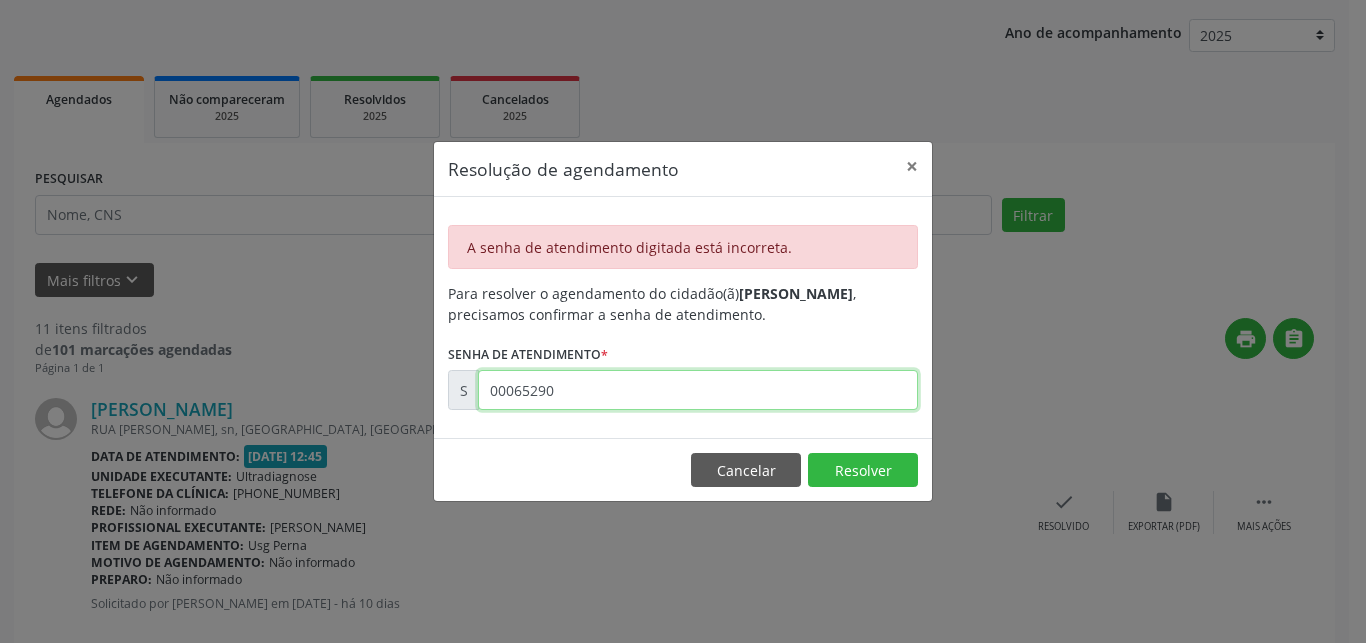 click on "00065290" at bounding box center (698, 390) 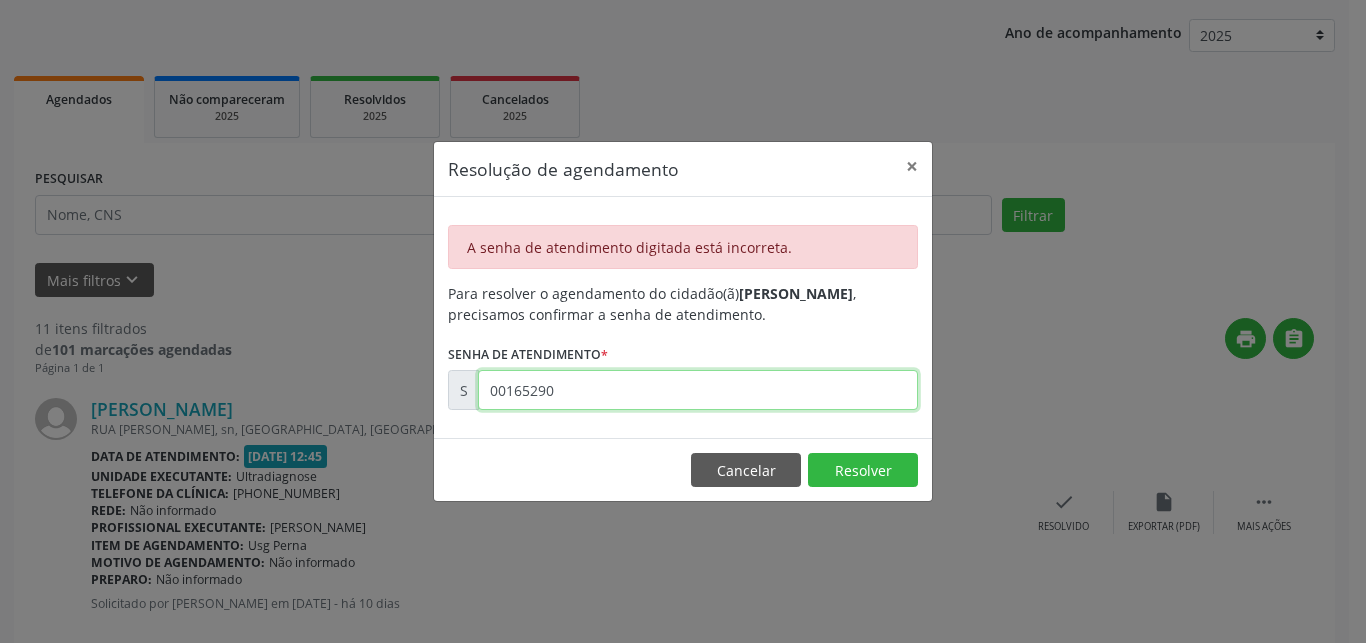 type on "00165290" 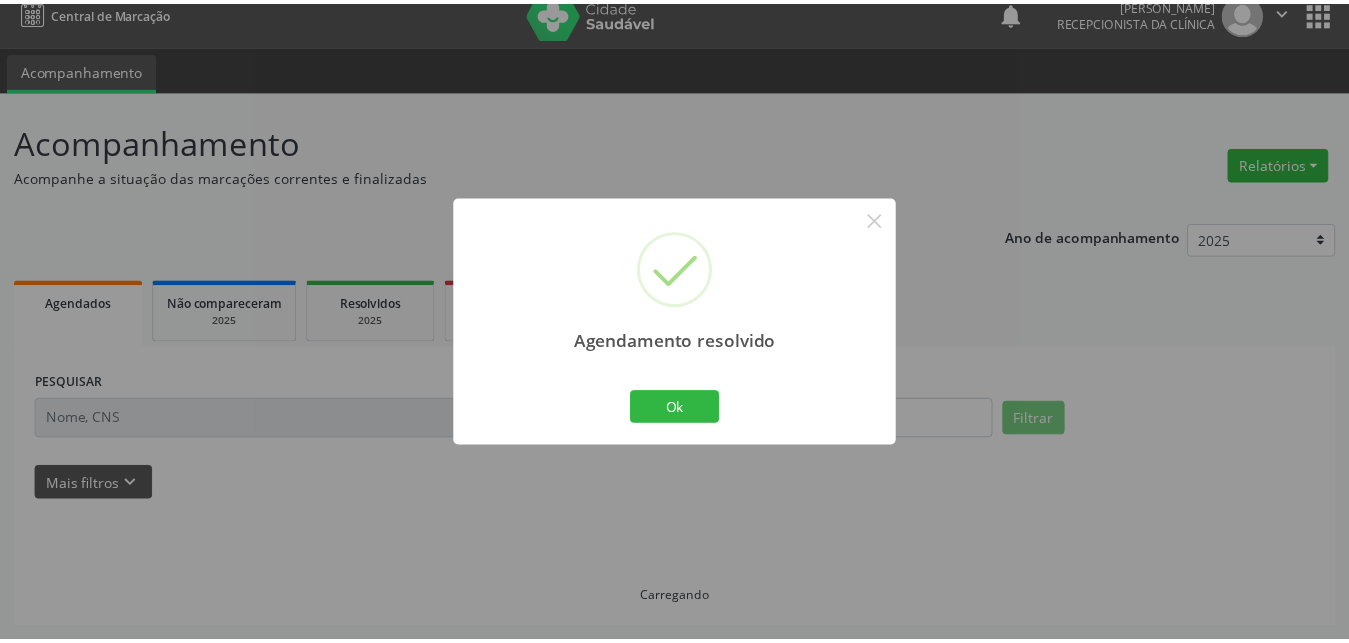 scroll, scrollTop: 19, scrollLeft: 0, axis: vertical 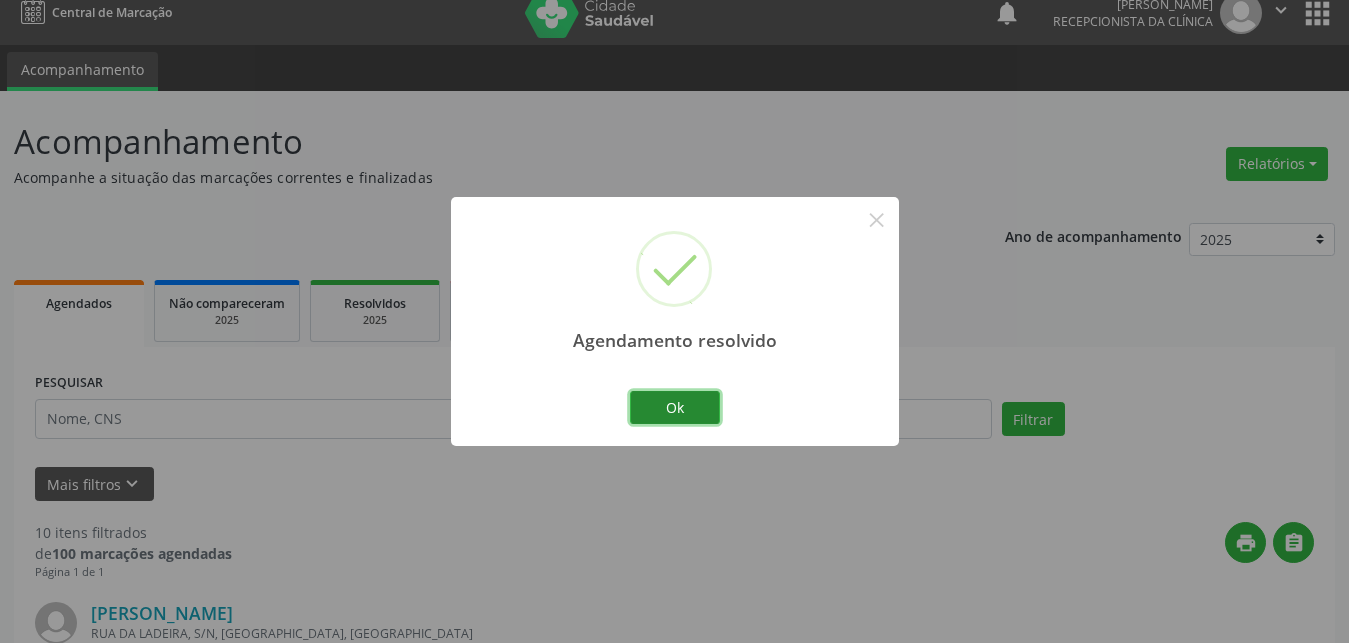 click on "Ok" at bounding box center (675, 408) 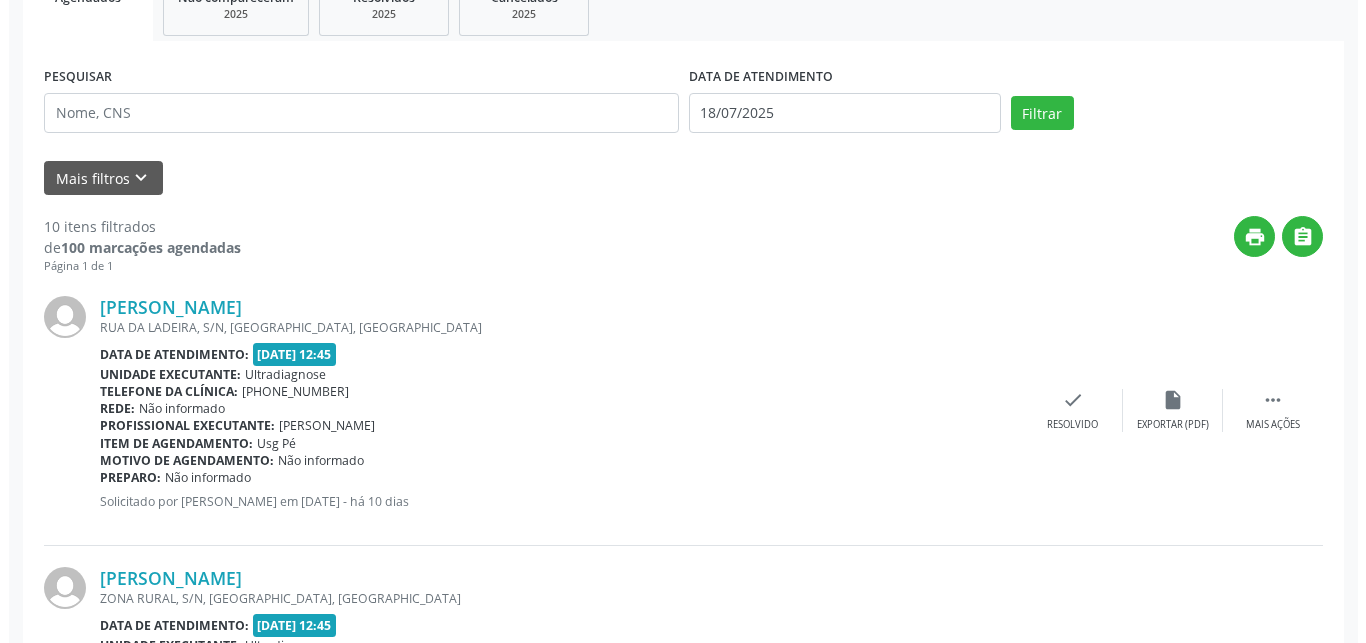 scroll, scrollTop: 427, scrollLeft: 0, axis: vertical 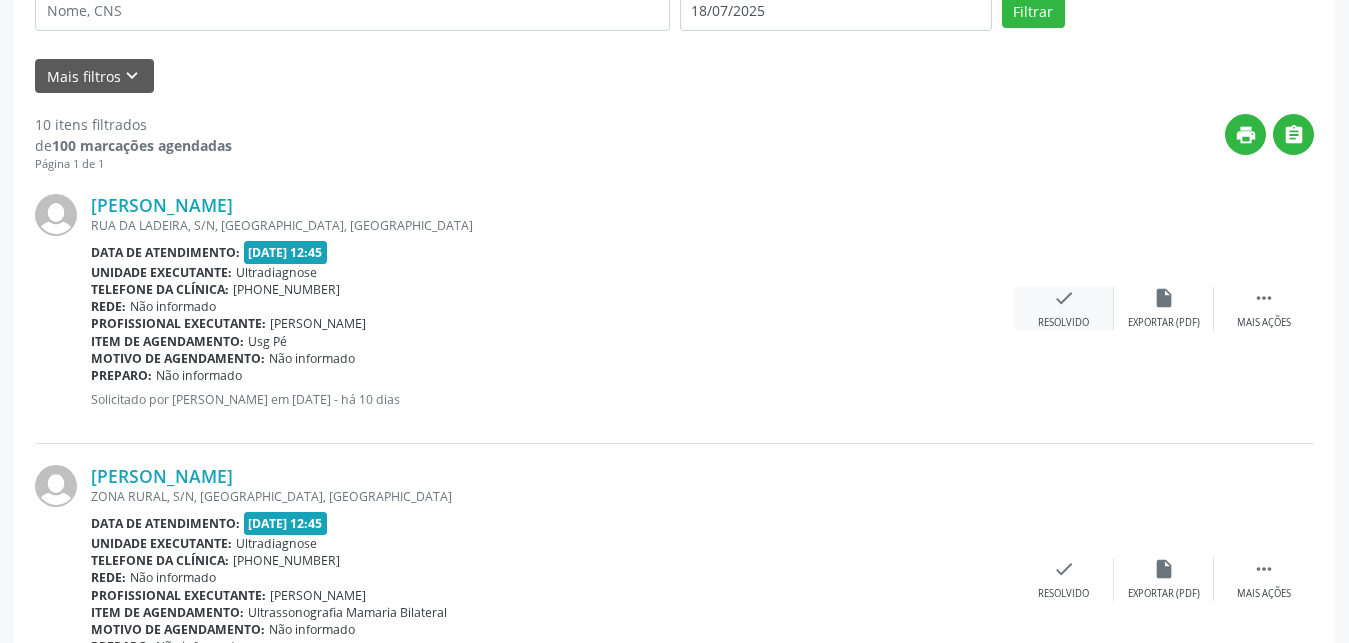 click on "check" at bounding box center (1064, 298) 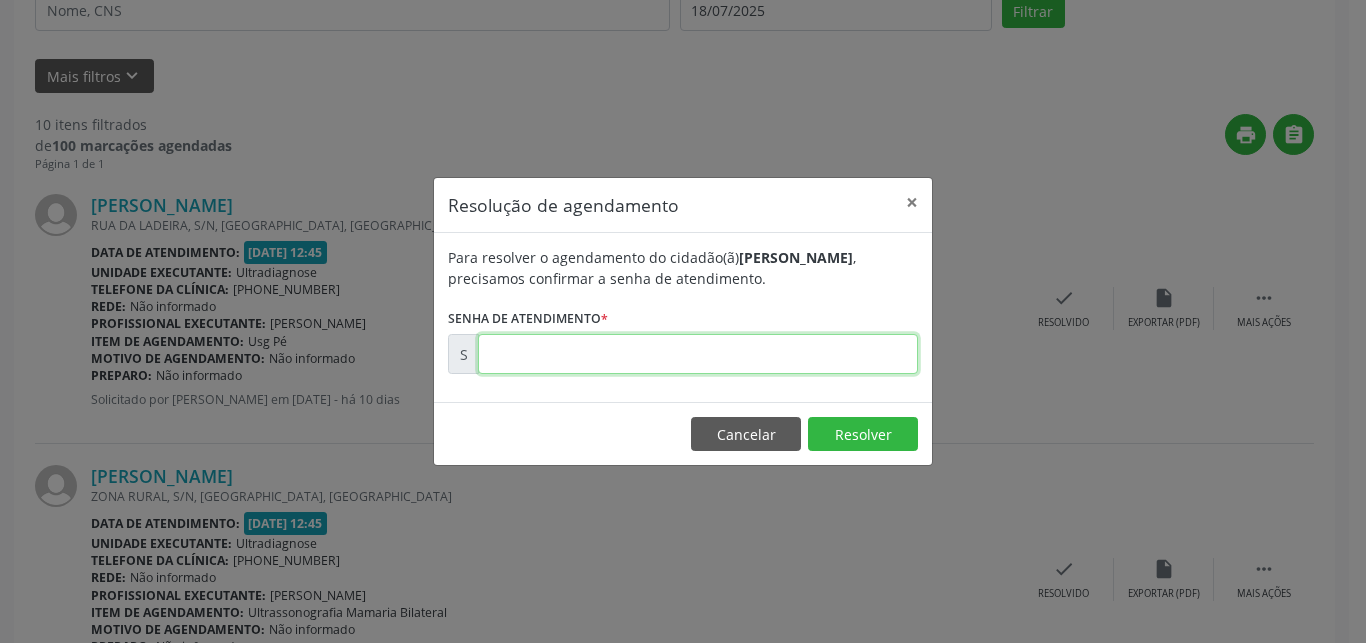 click at bounding box center (698, 354) 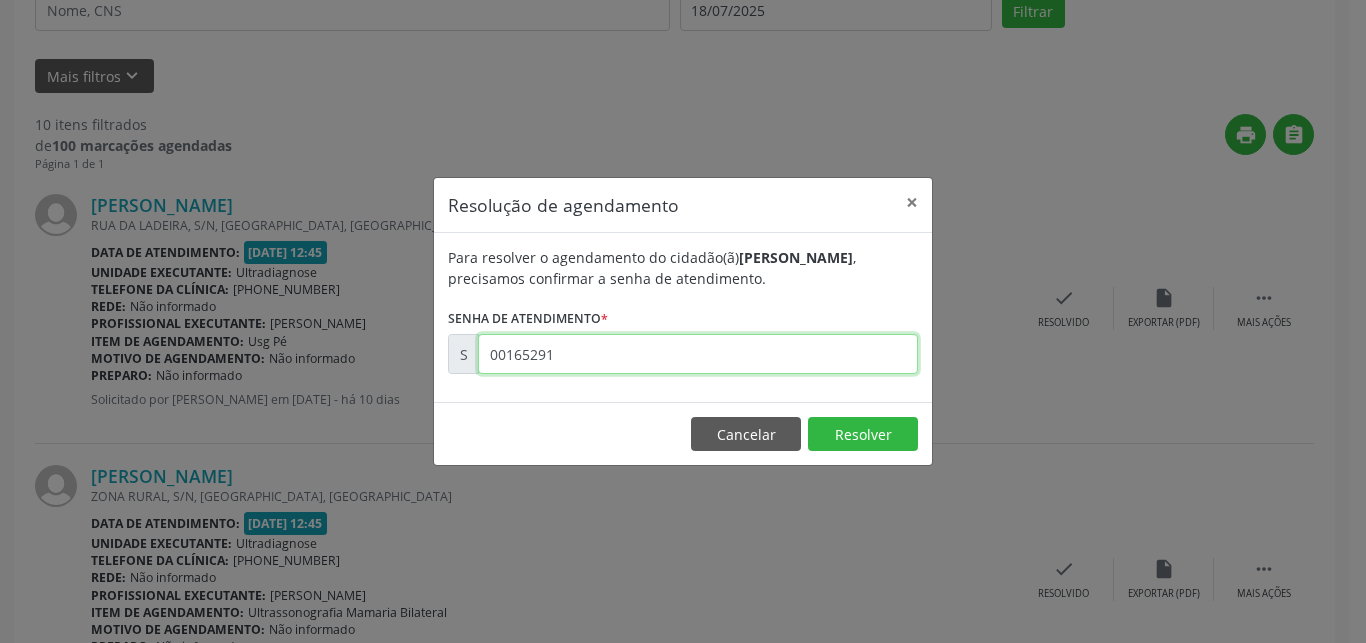type on "00165291" 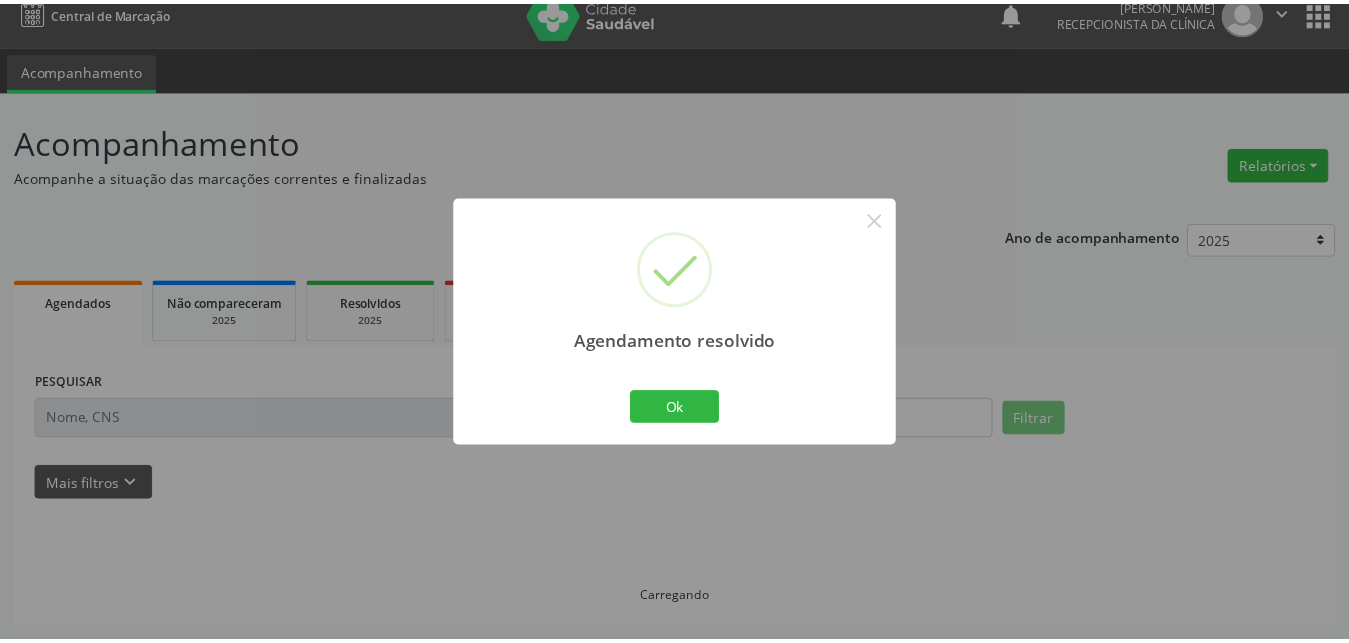 scroll, scrollTop: 19, scrollLeft: 0, axis: vertical 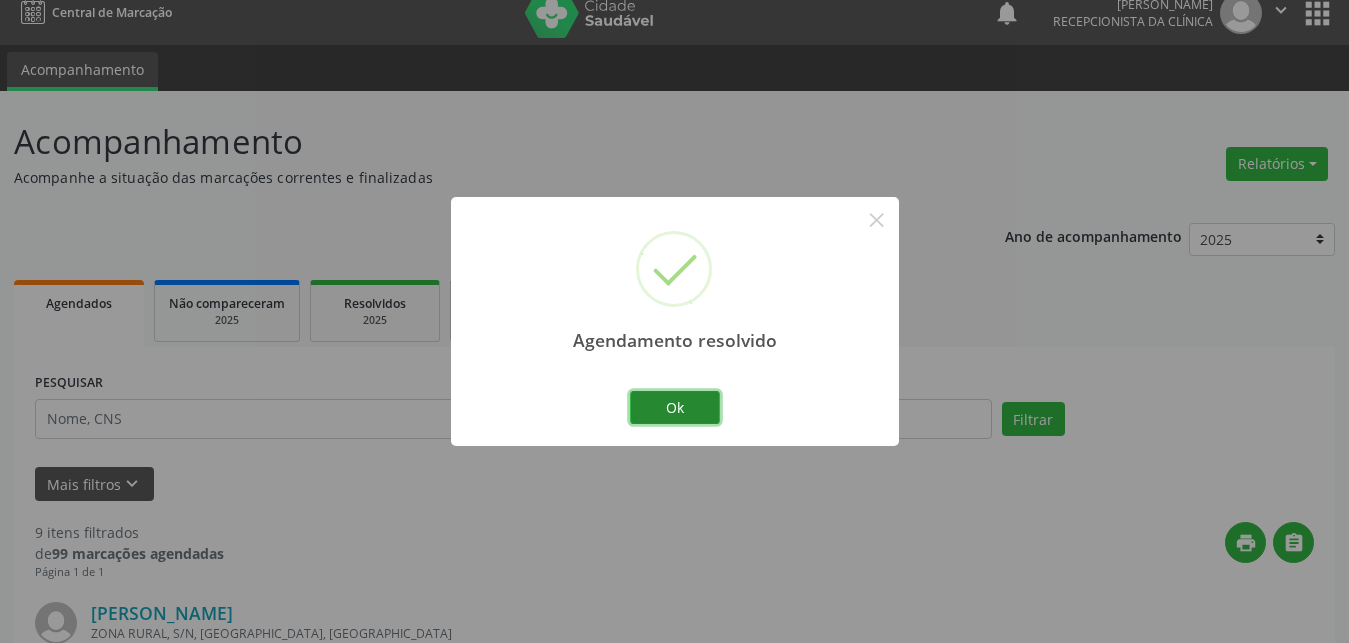 click on "Ok" at bounding box center (675, 408) 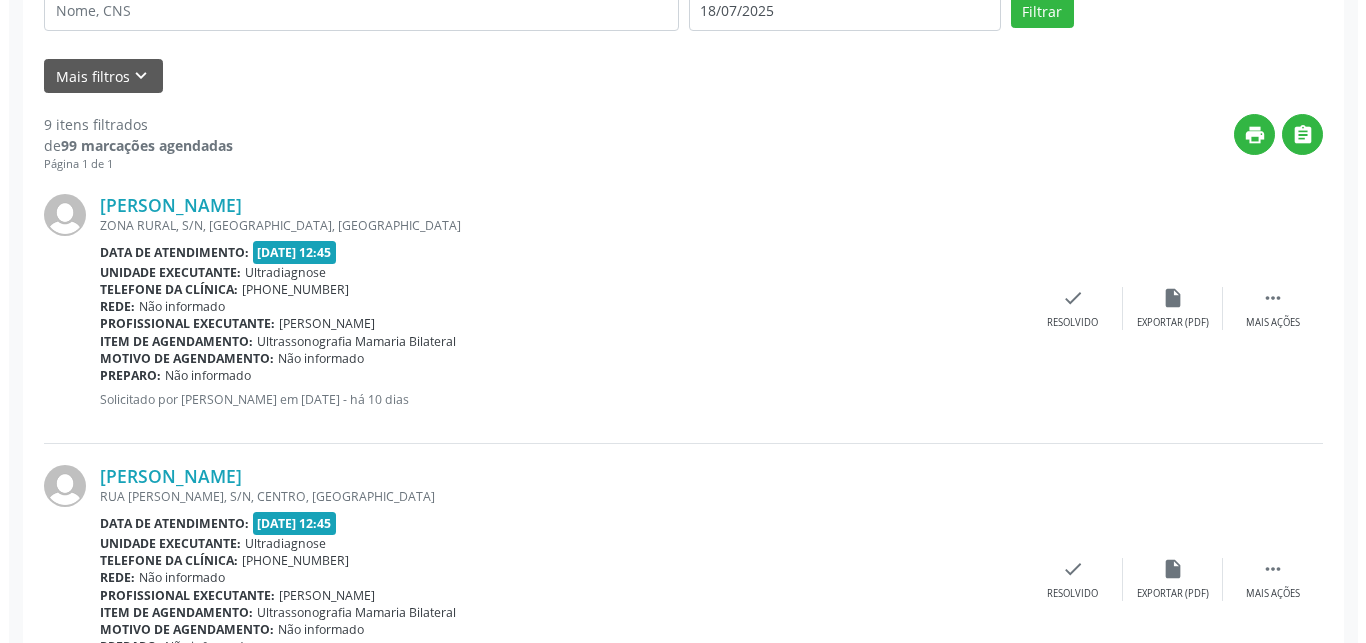 scroll, scrollTop: 529, scrollLeft: 0, axis: vertical 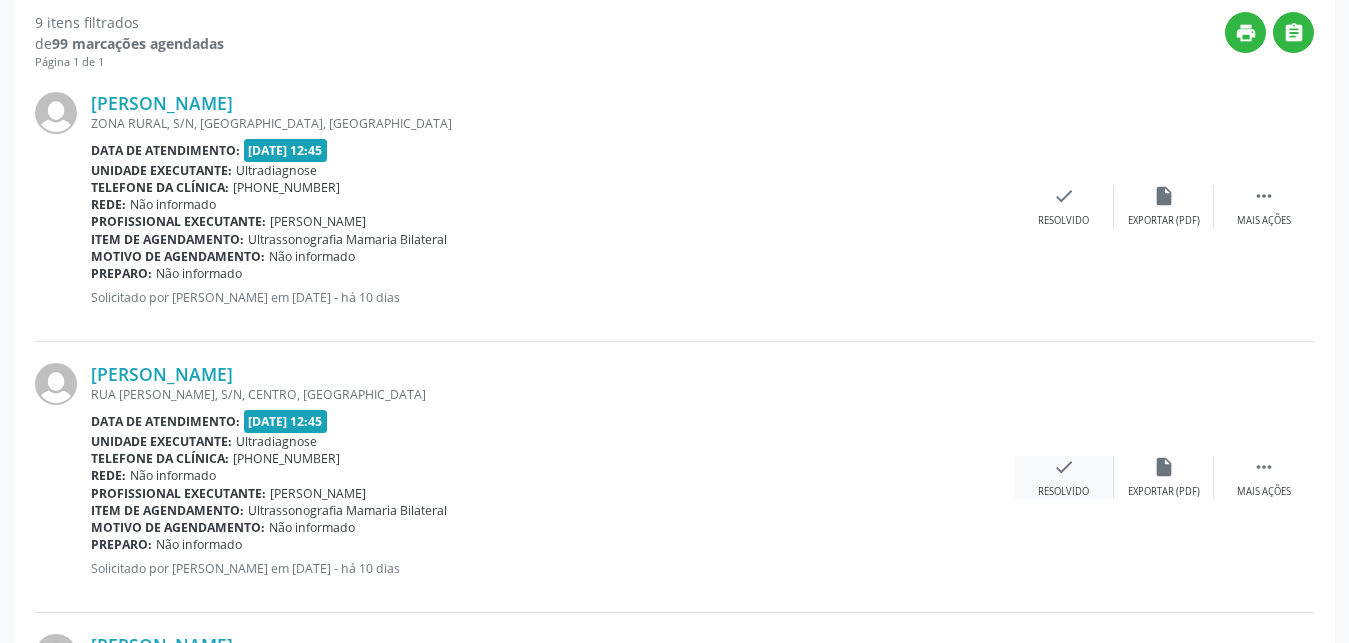 click on "check" at bounding box center (1064, 467) 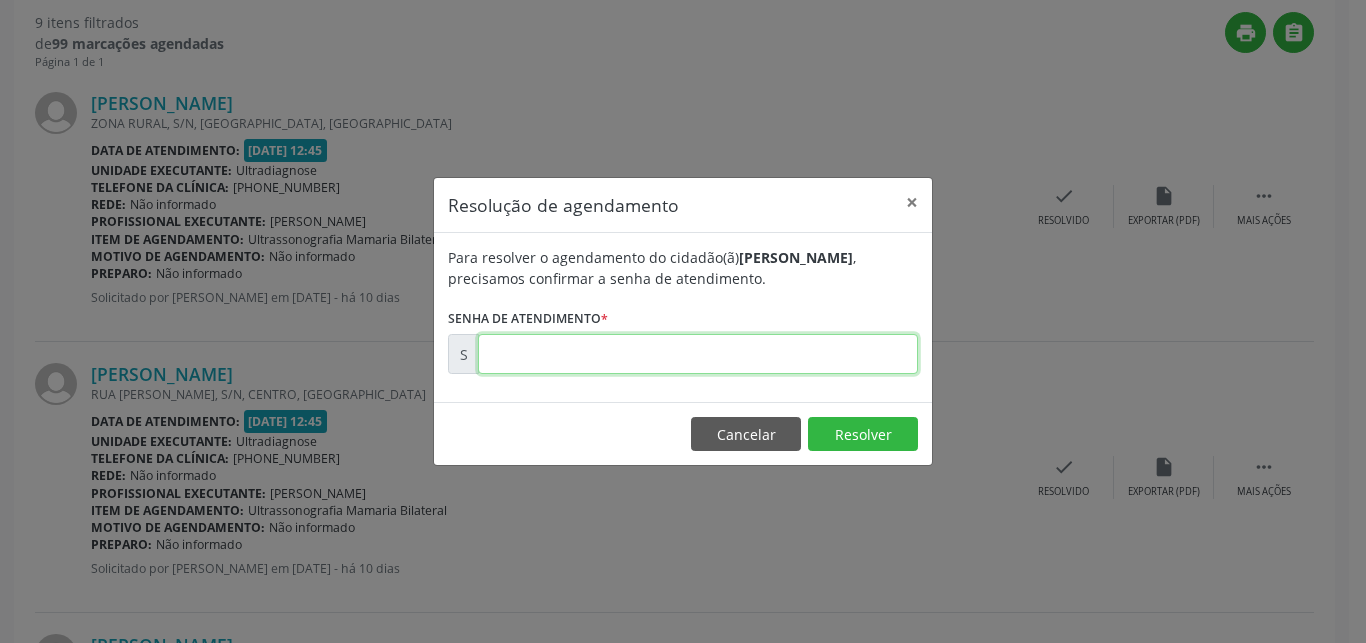 click at bounding box center (698, 354) 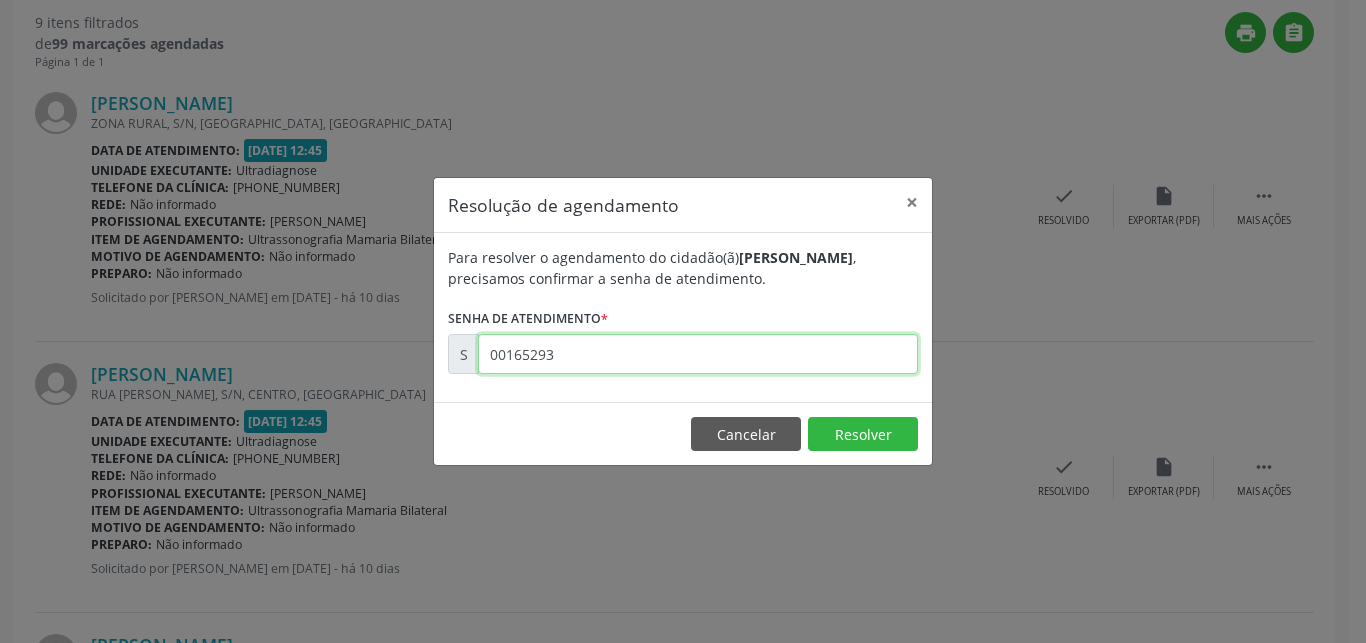type on "00165293" 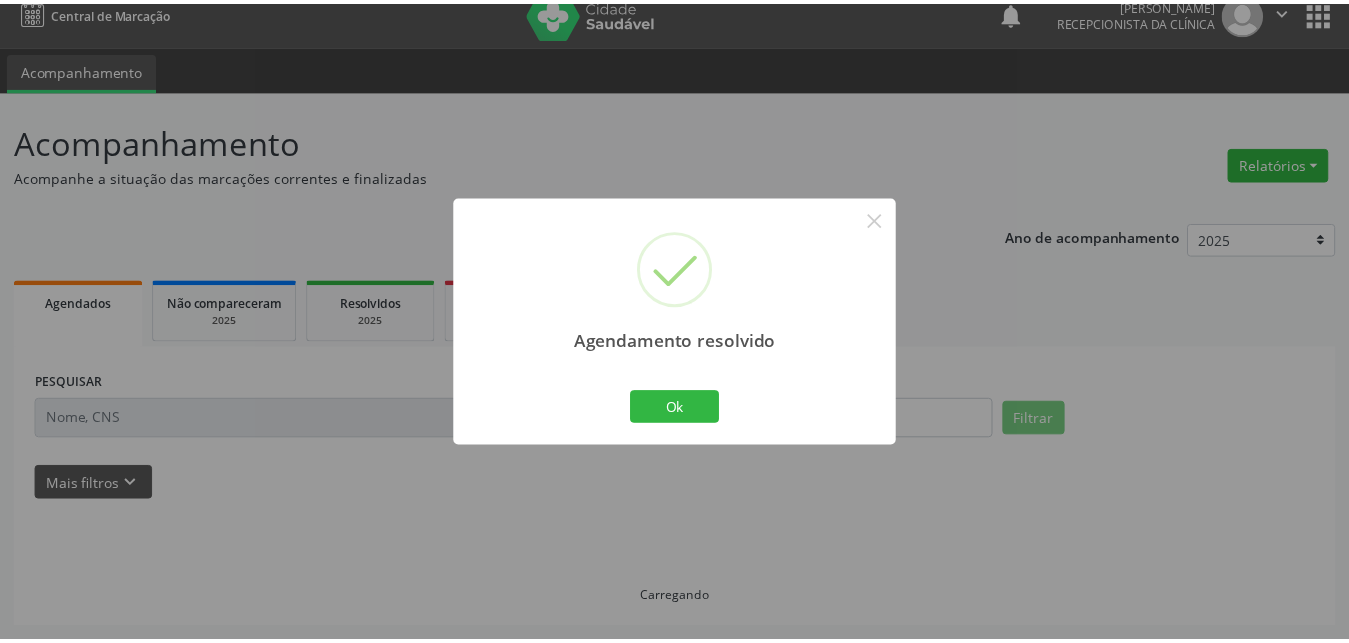 scroll, scrollTop: 19, scrollLeft: 0, axis: vertical 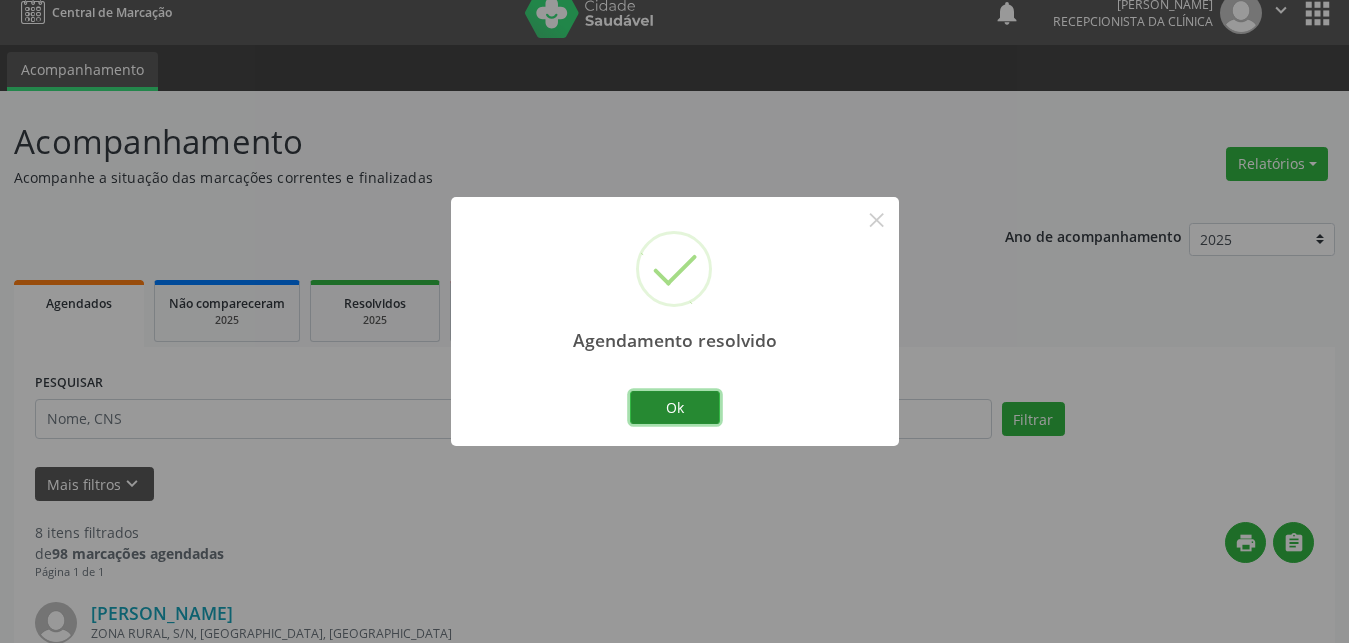 click on "Ok" at bounding box center [675, 408] 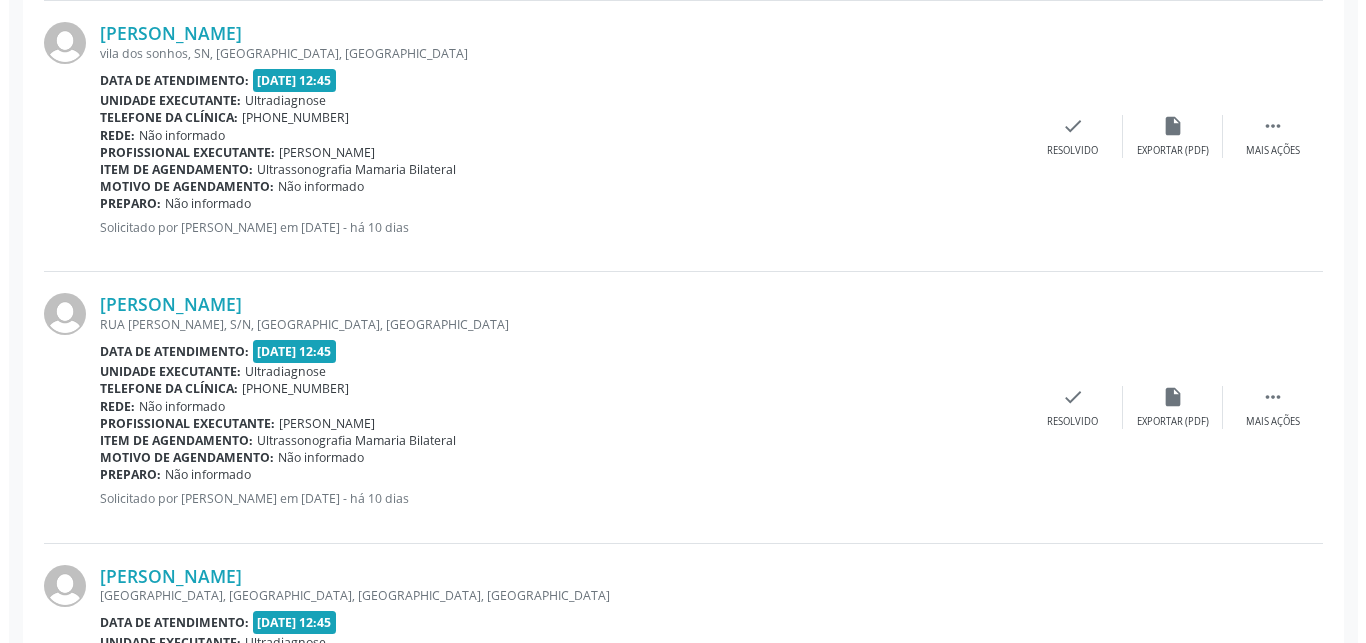 scroll, scrollTop: 1243, scrollLeft: 0, axis: vertical 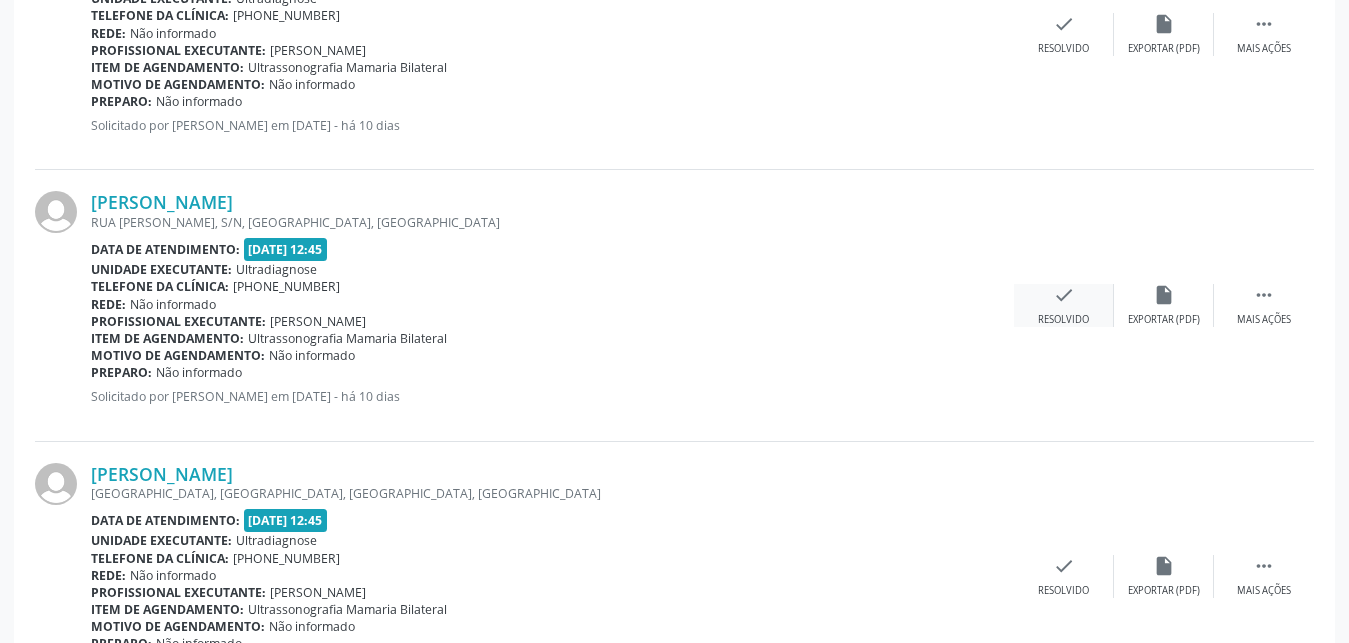 click on "check" at bounding box center (1064, 295) 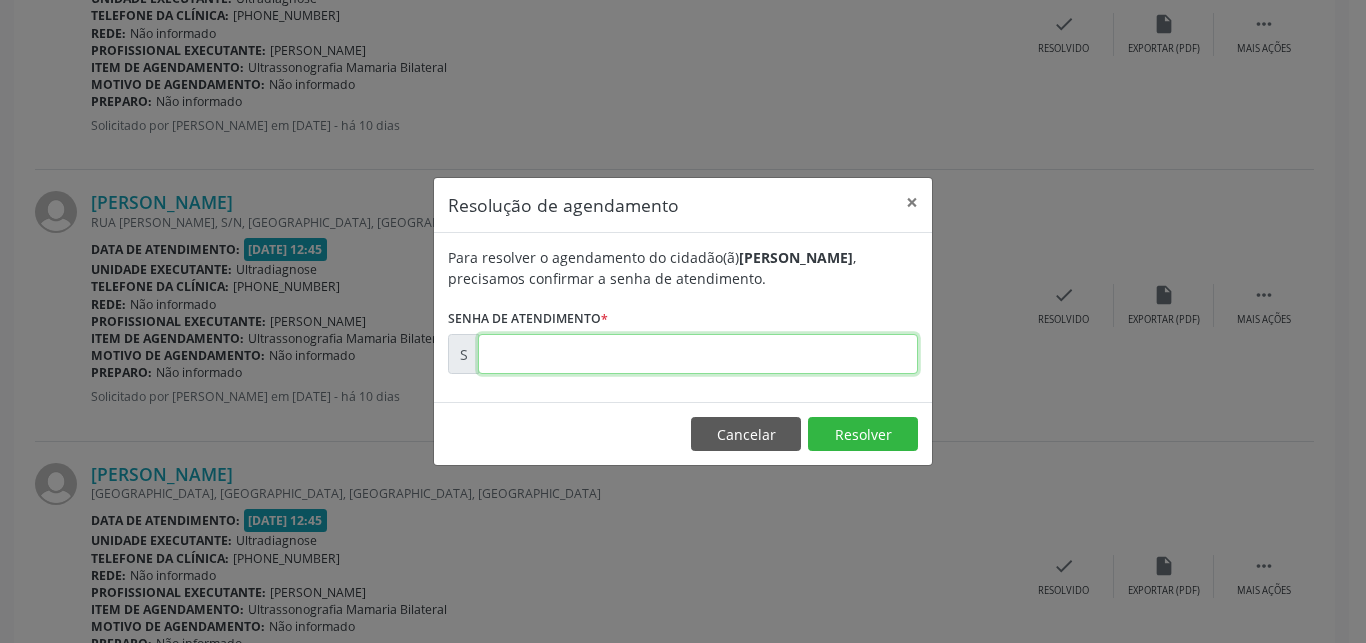 click at bounding box center (698, 354) 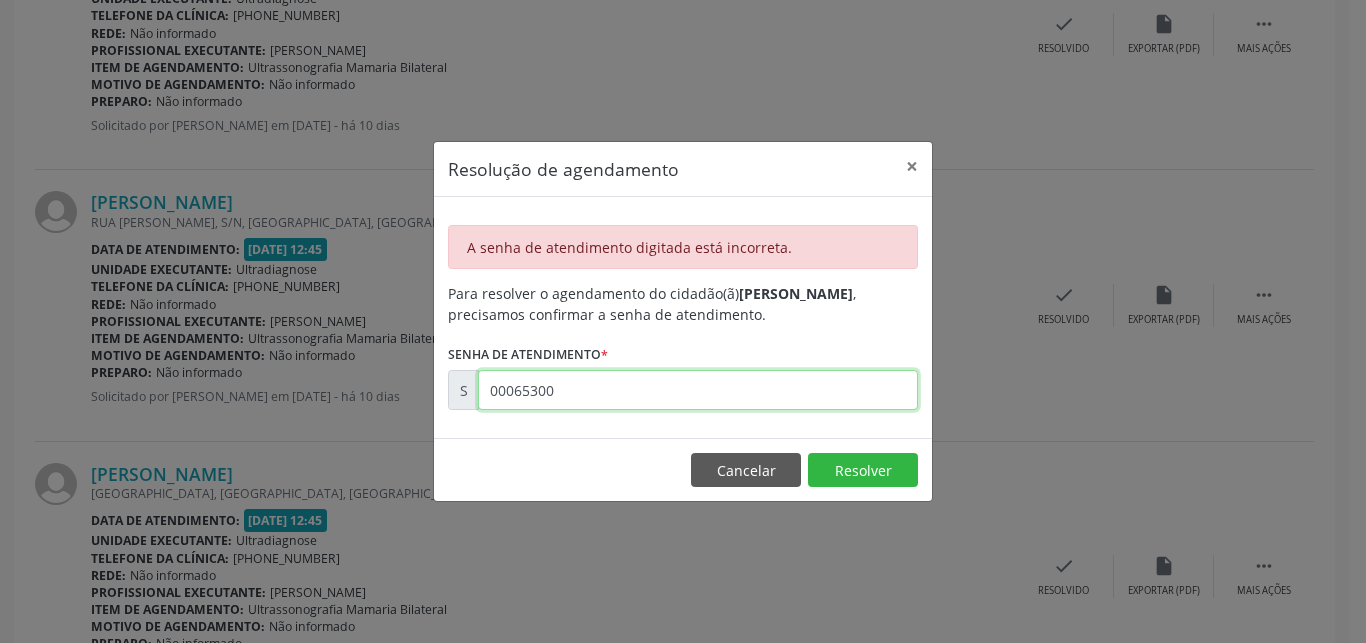 click on "00065300" at bounding box center [698, 390] 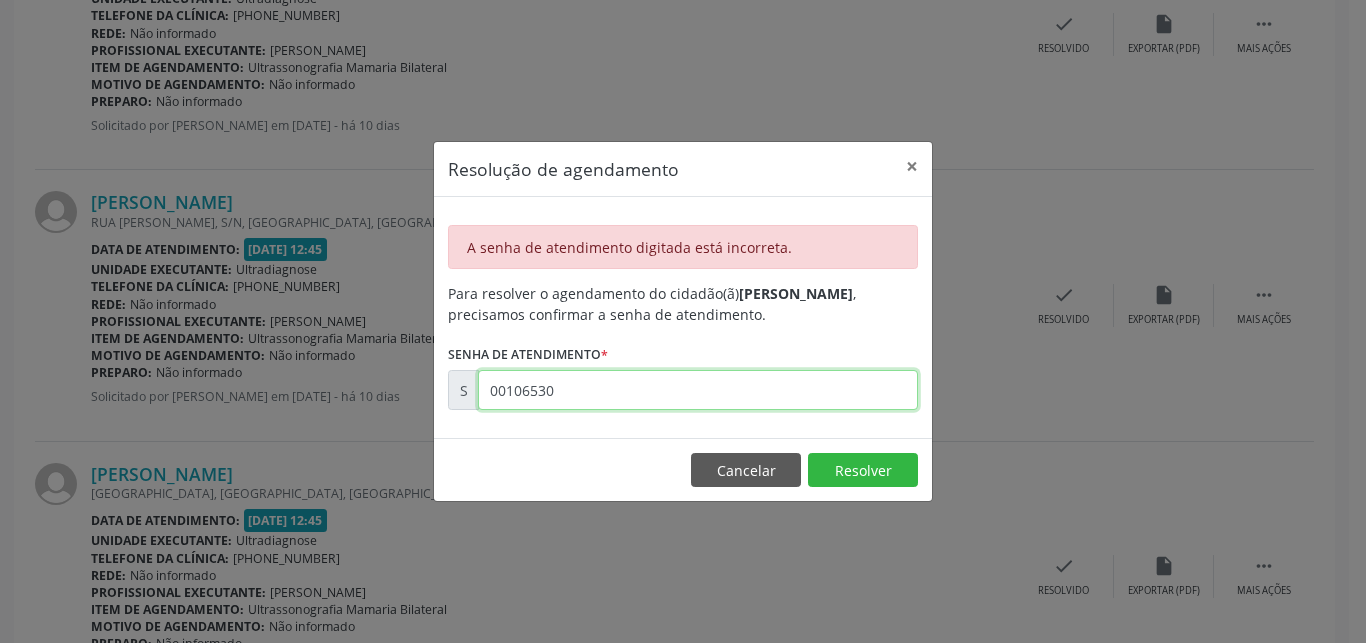 drag, startPoint x: 482, startPoint y: 387, endPoint x: 630, endPoint y: 390, distance: 148.0304 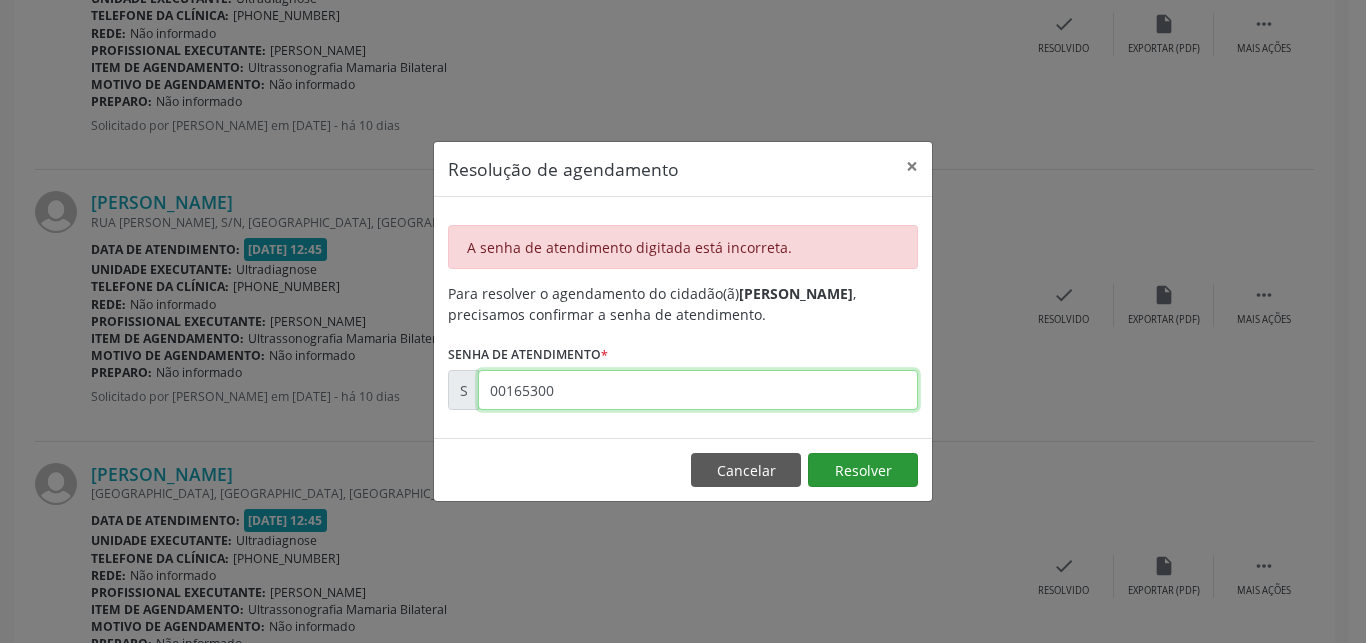 type on "00165300" 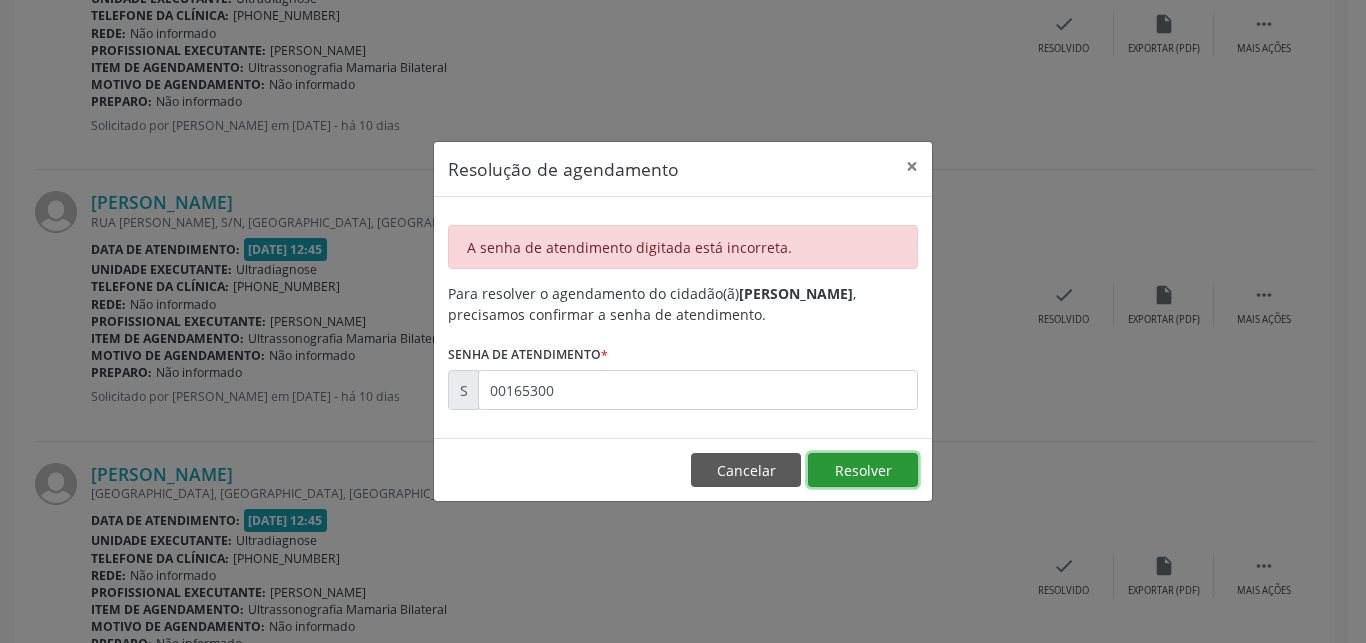 click on "Resolver" at bounding box center [863, 470] 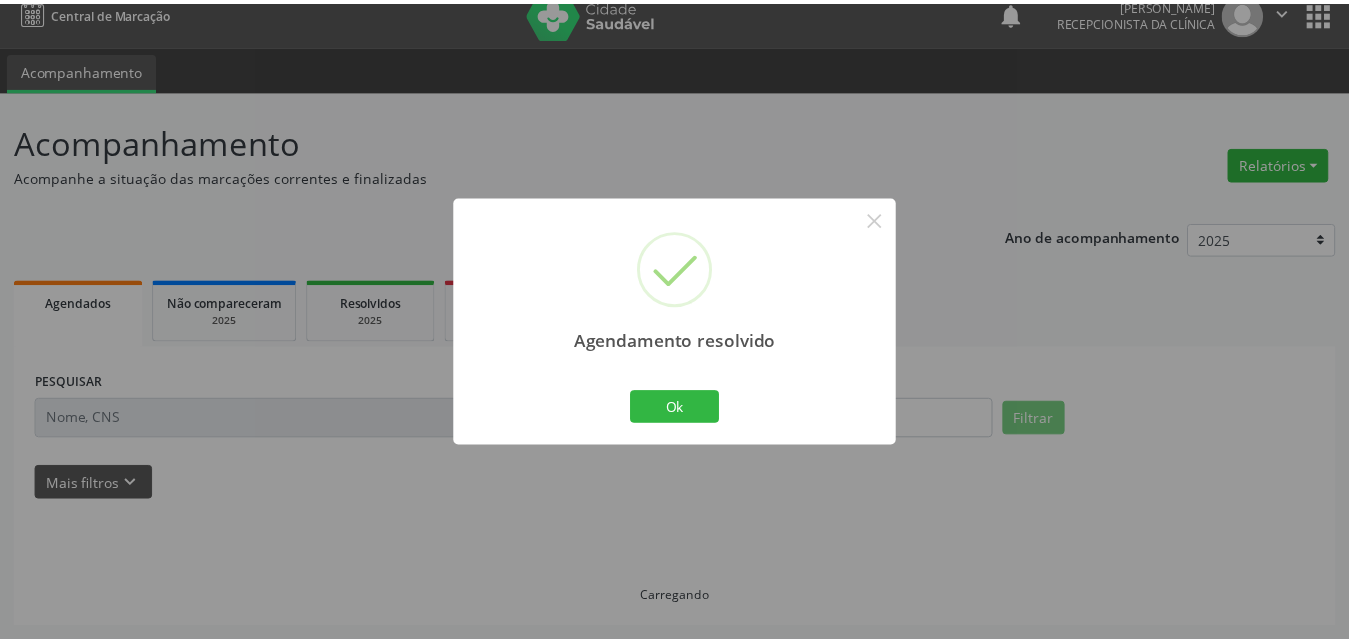 scroll, scrollTop: 19, scrollLeft: 0, axis: vertical 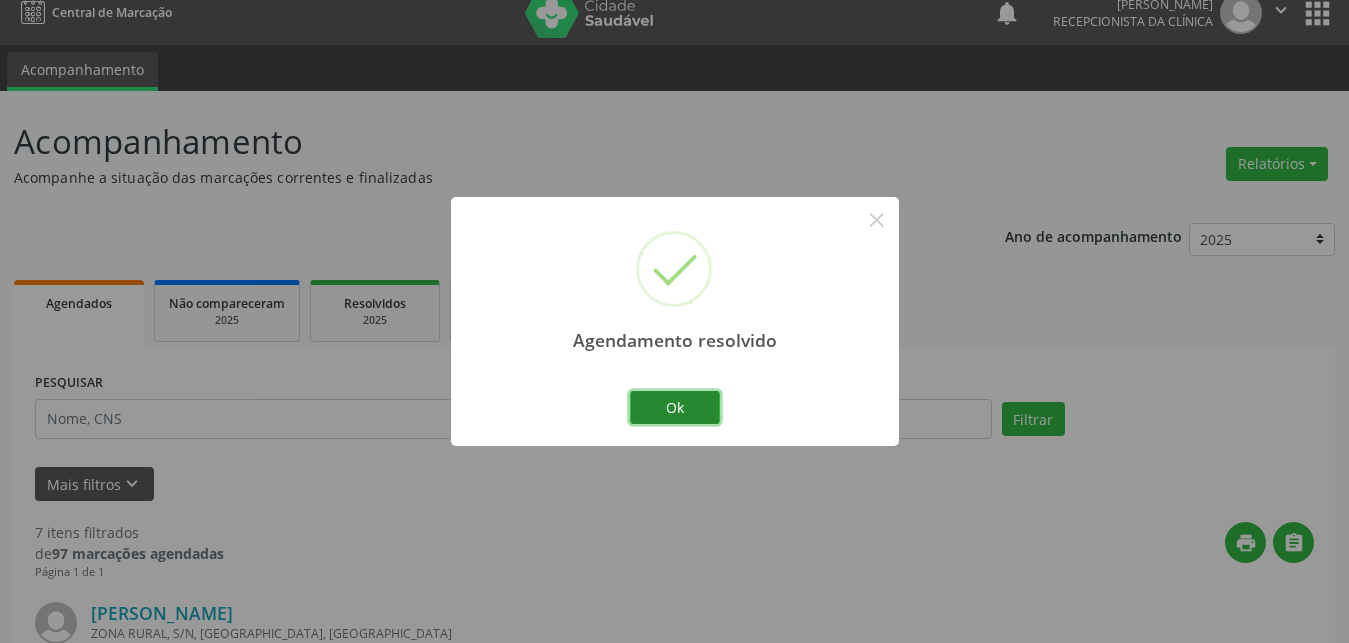 click on "Ok" at bounding box center [675, 408] 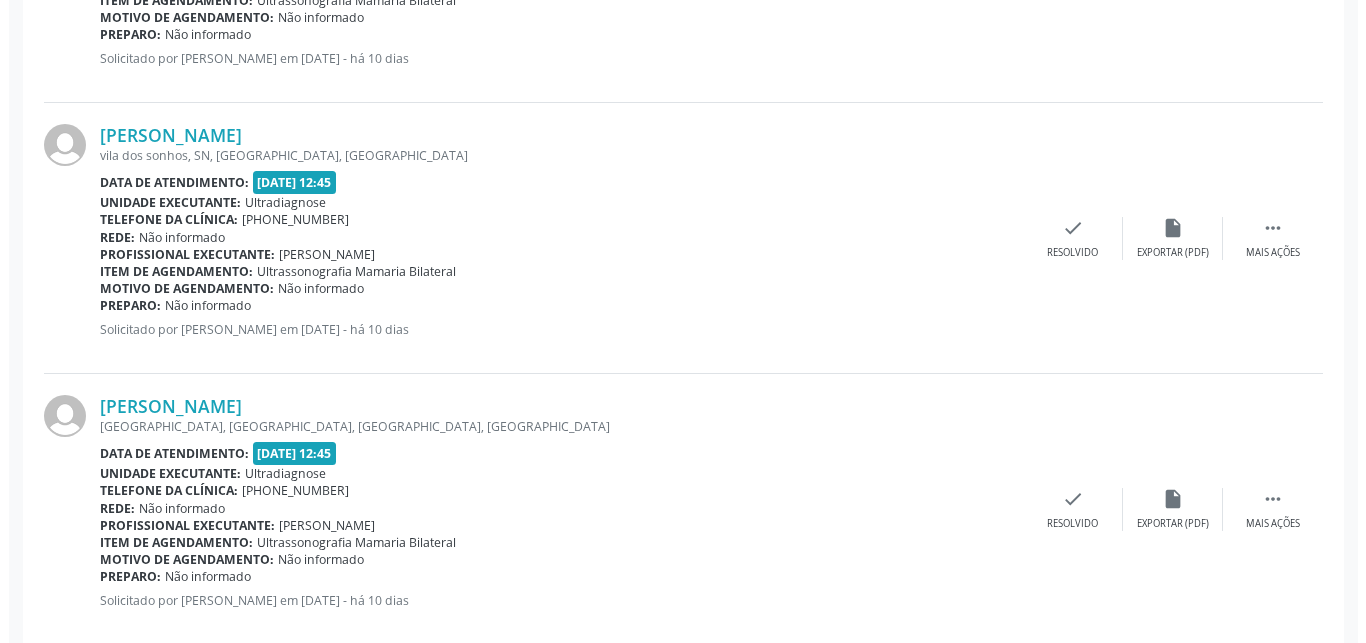 scroll, scrollTop: 1141, scrollLeft: 0, axis: vertical 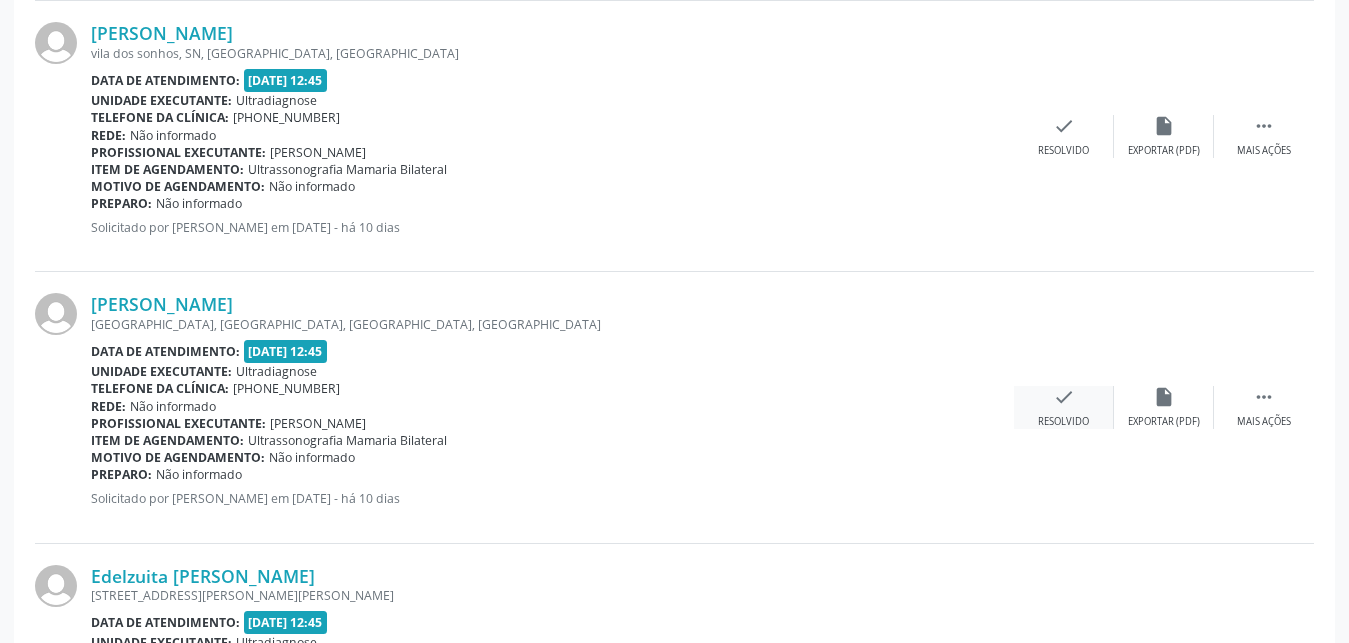 click on "check" at bounding box center [1064, 397] 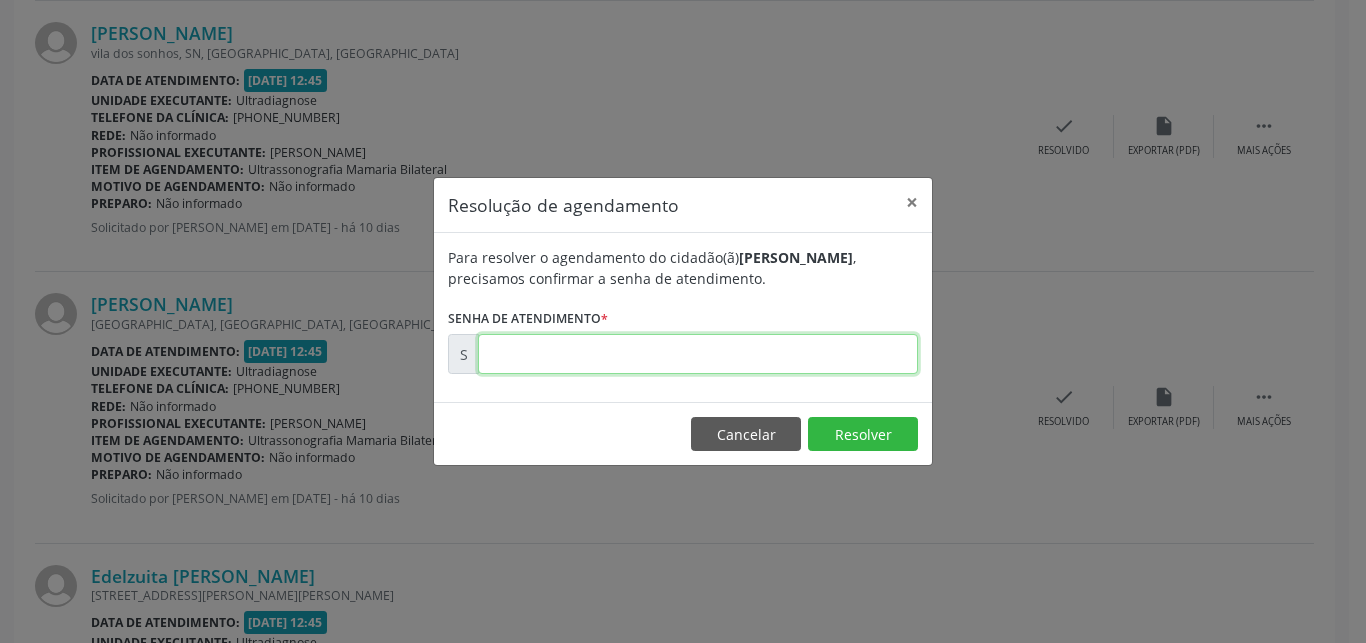 click at bounding box center (698, 354) 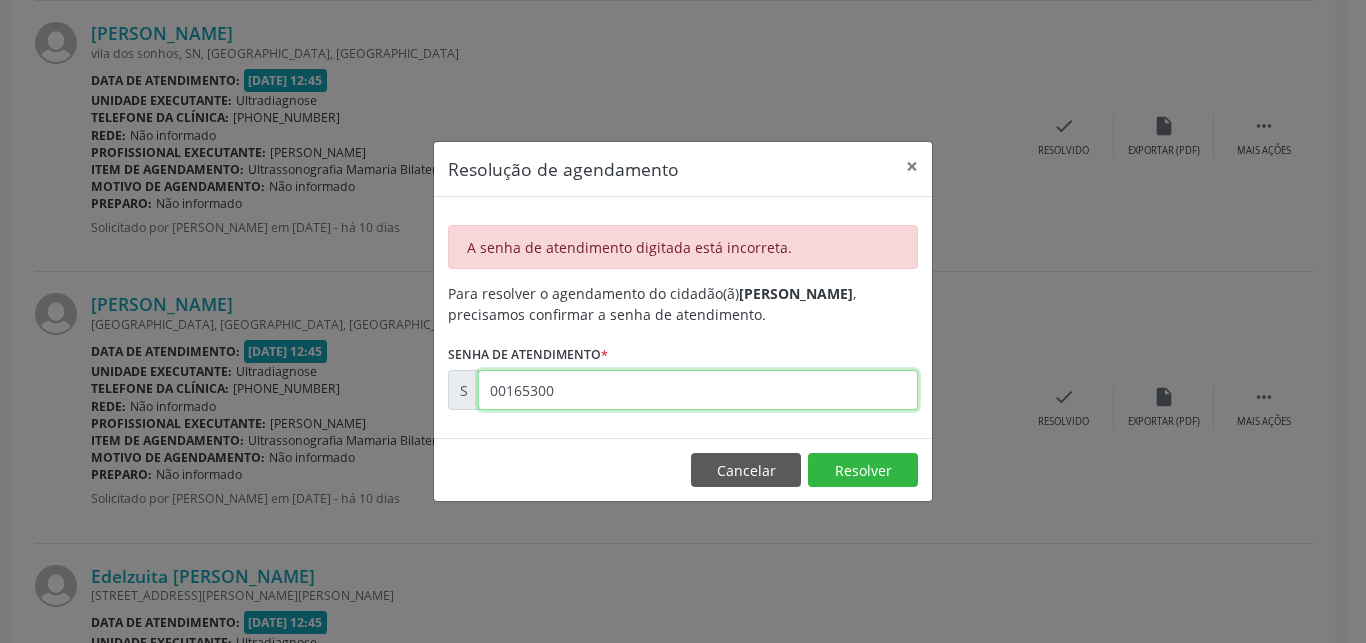 click on "00165300" at bounding box center (698, 390) 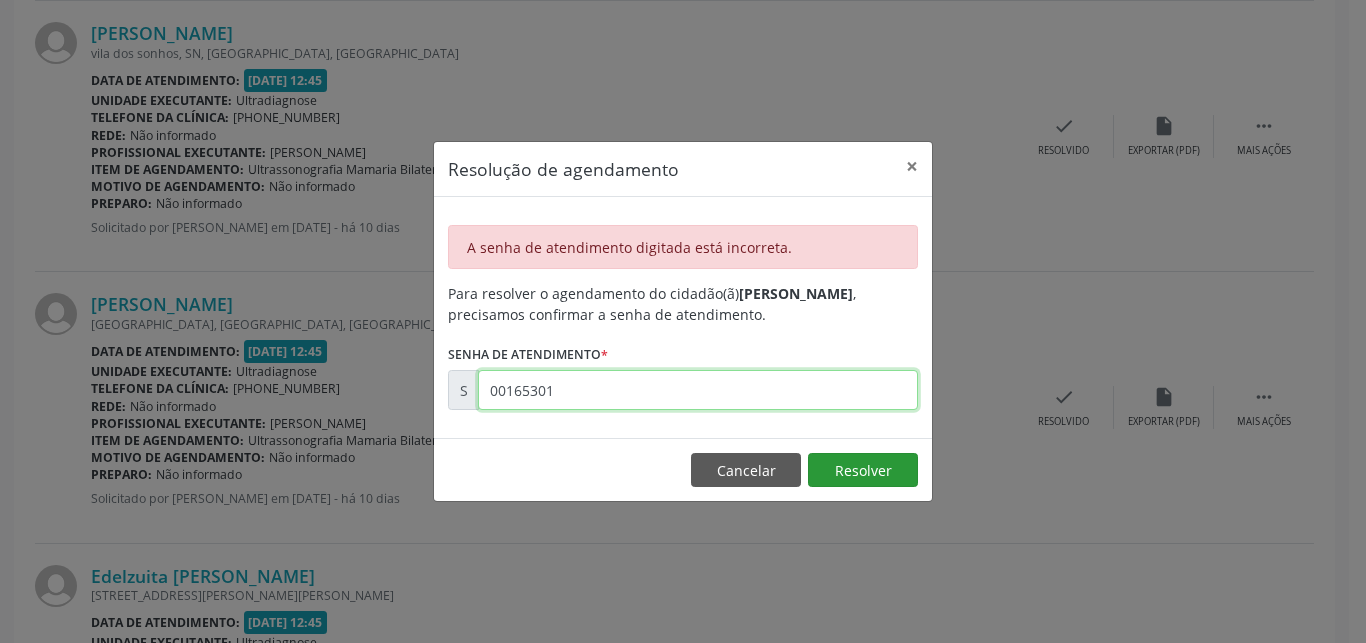 type on "00165301" 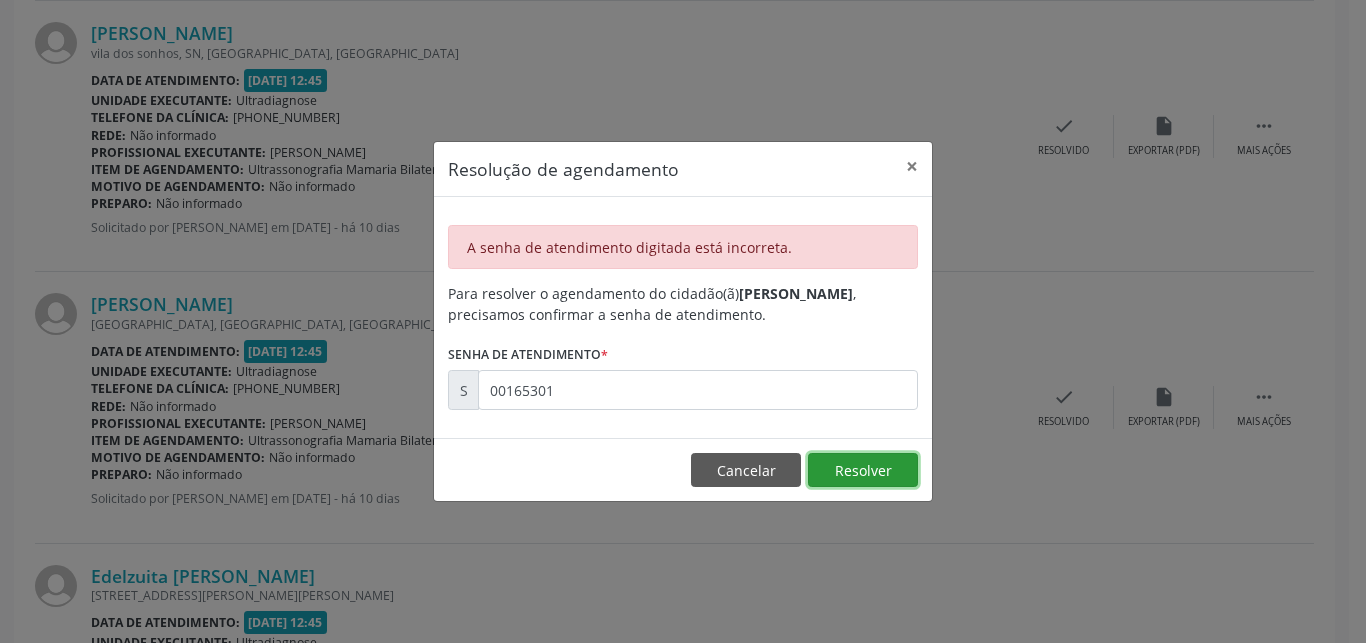 click on "Resolver" at bounding box center [863, 470] 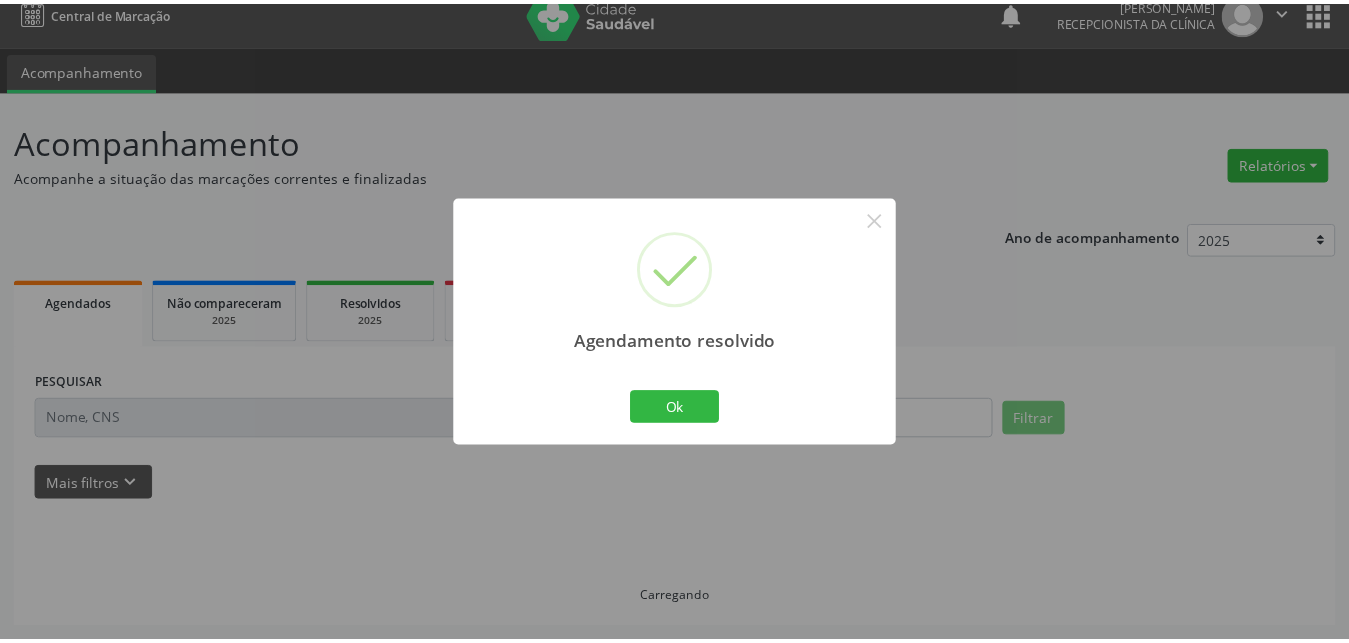 scroll, scrollTop: 19, scrollLeft: 0, axis: vertical 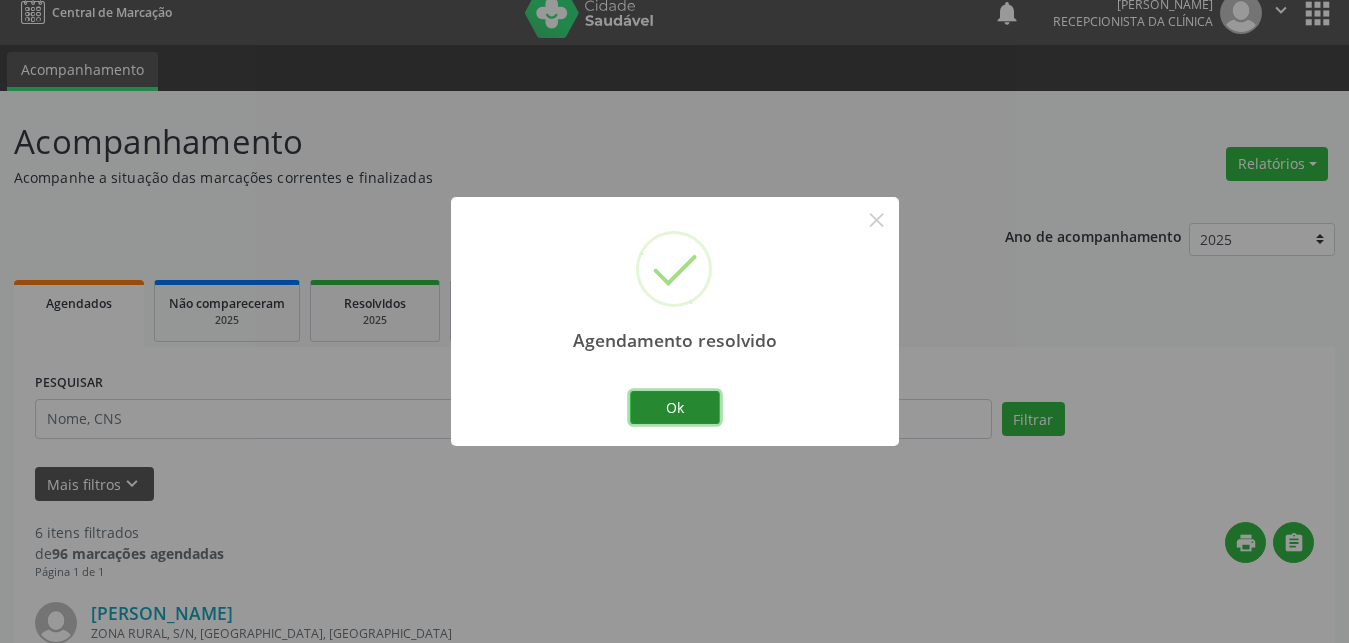click on "Ok" at bounding box center (675, 408) 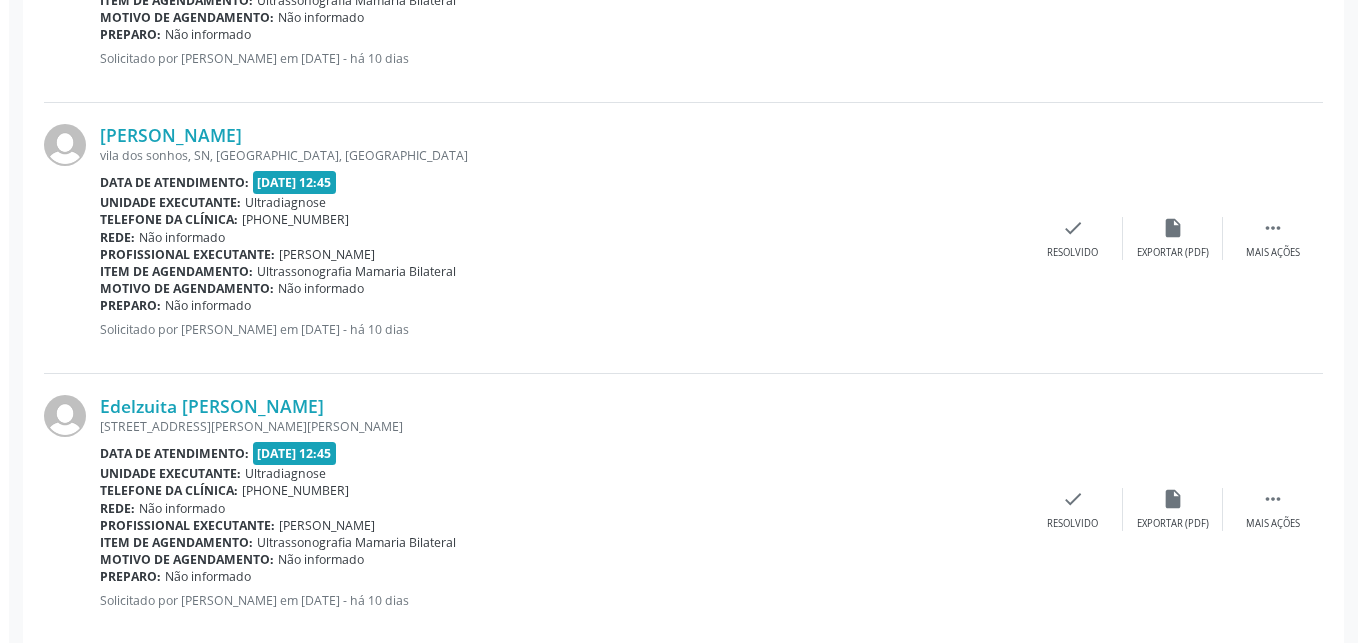 scroll, scrollTop: 1141, scrollLeft: 0, axis: vertical 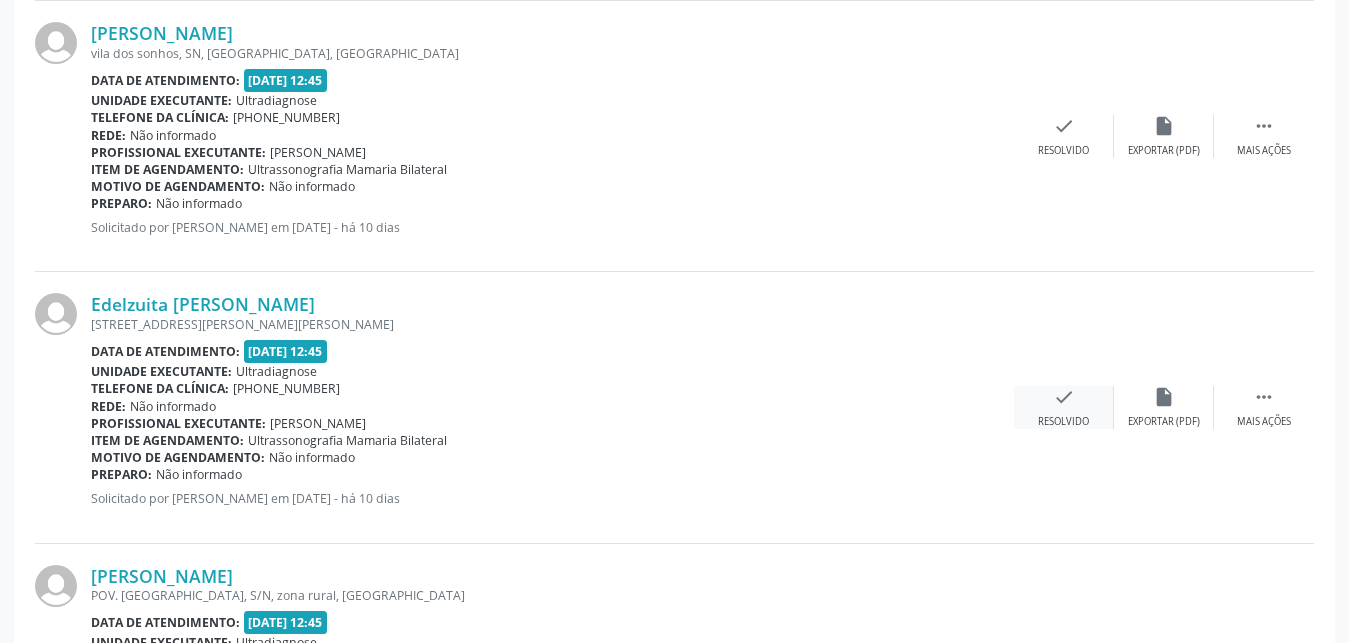 click on "check" at bounding box center (1064, 397) 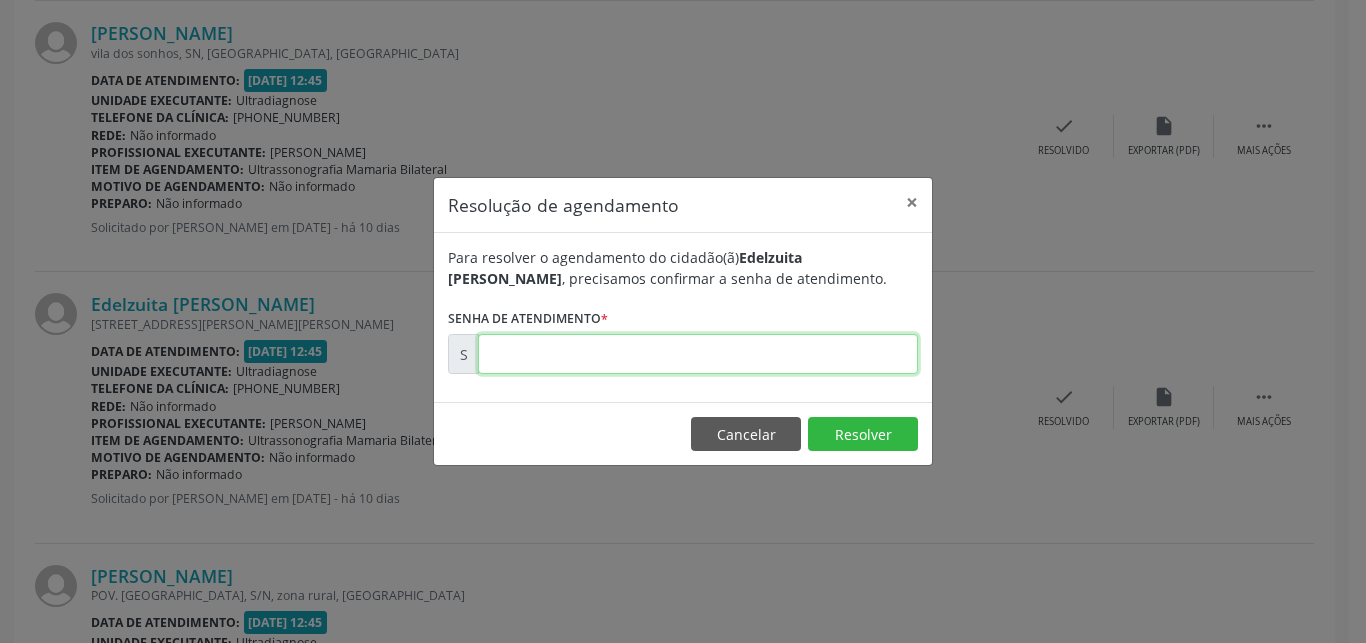 click at bounding box center (698, 354) 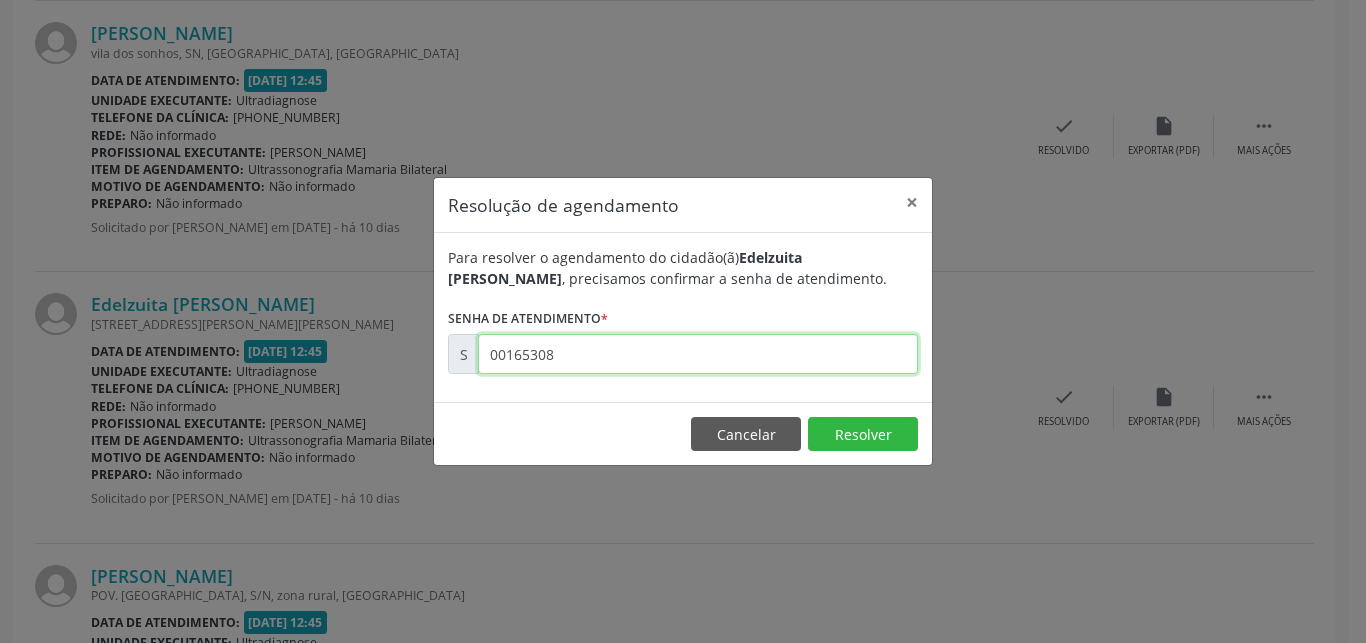 type on "00165308" 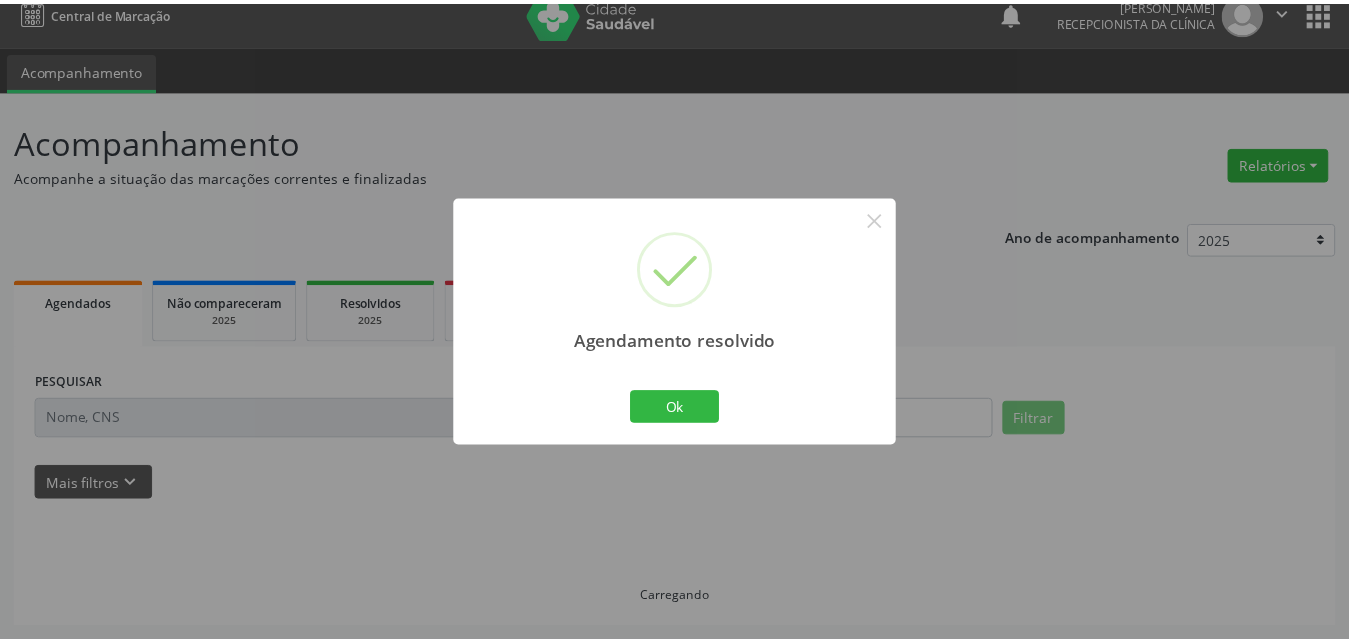 scroll, scrollTop: 19, scrollLeft: 0, axis: vertical 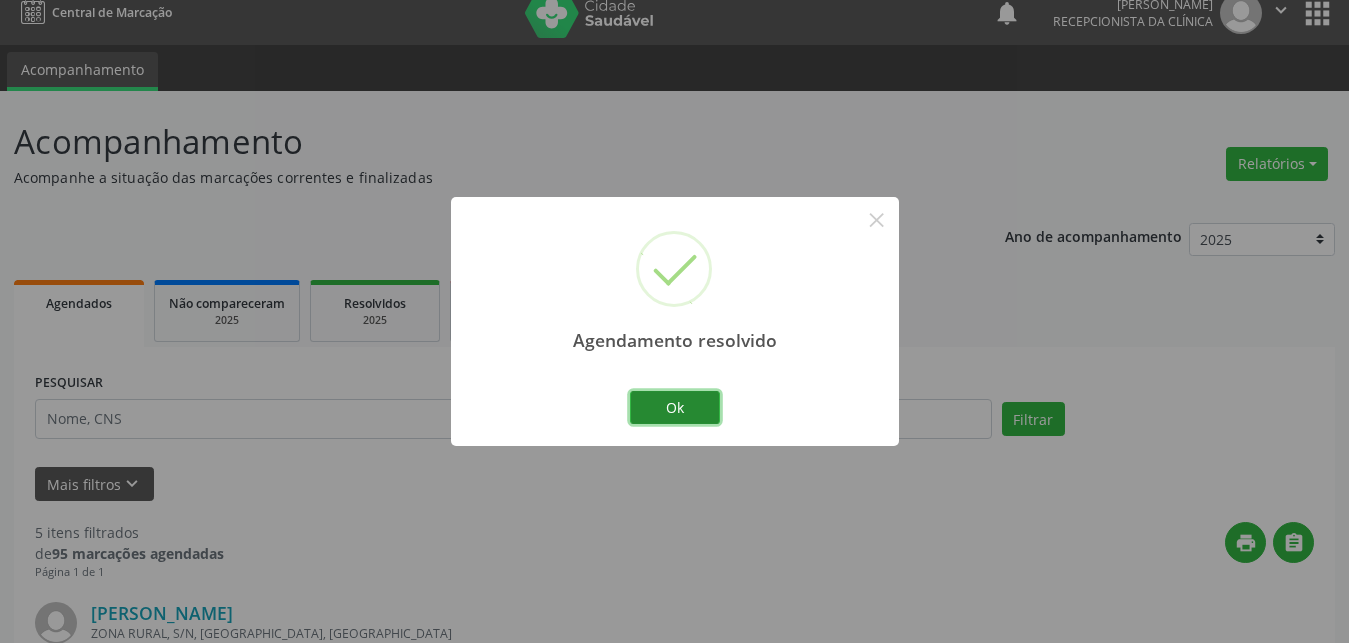 click on "Ok" at bounding box center [675, 408] 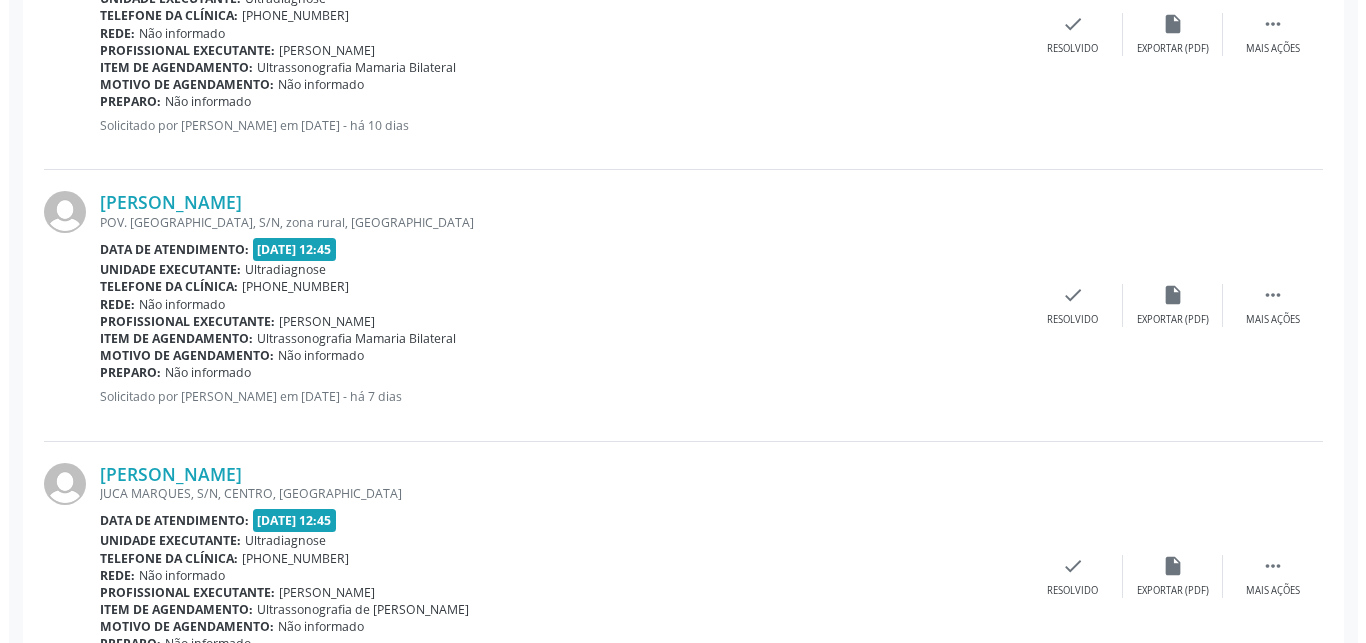 scroll, scrollTop: 1346, scrollLeft: 0, axis: vertical 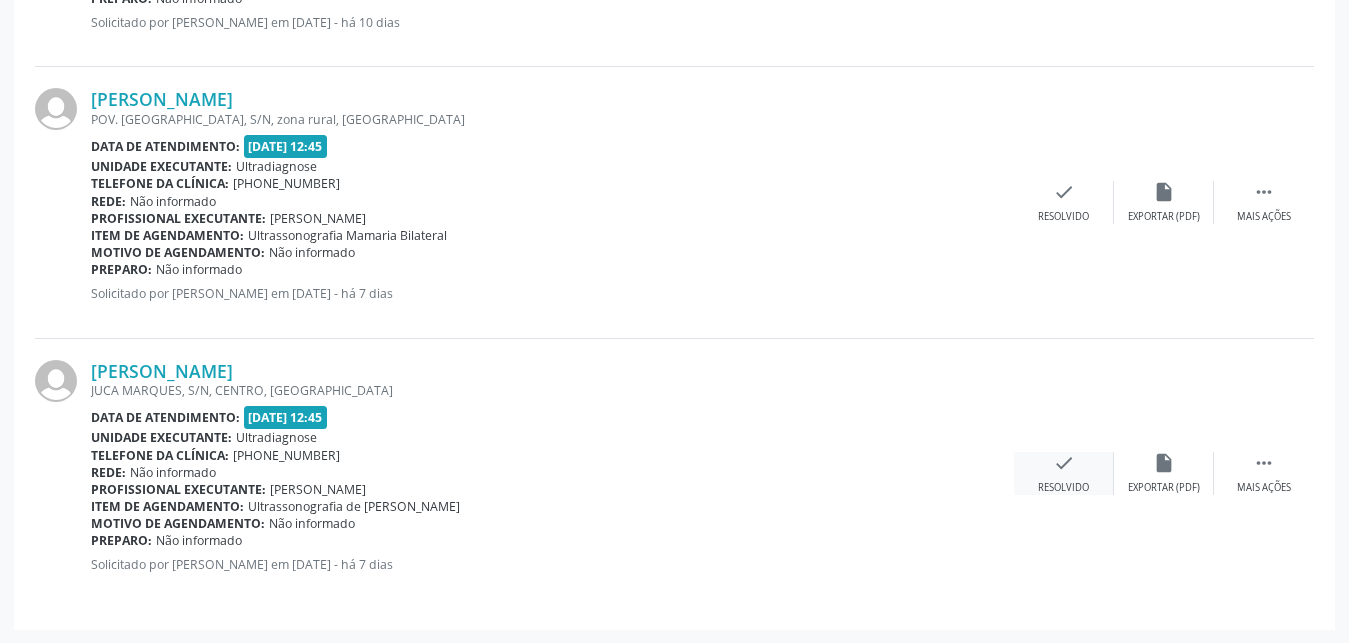 click on "check" at bounding box center (1064, 463) 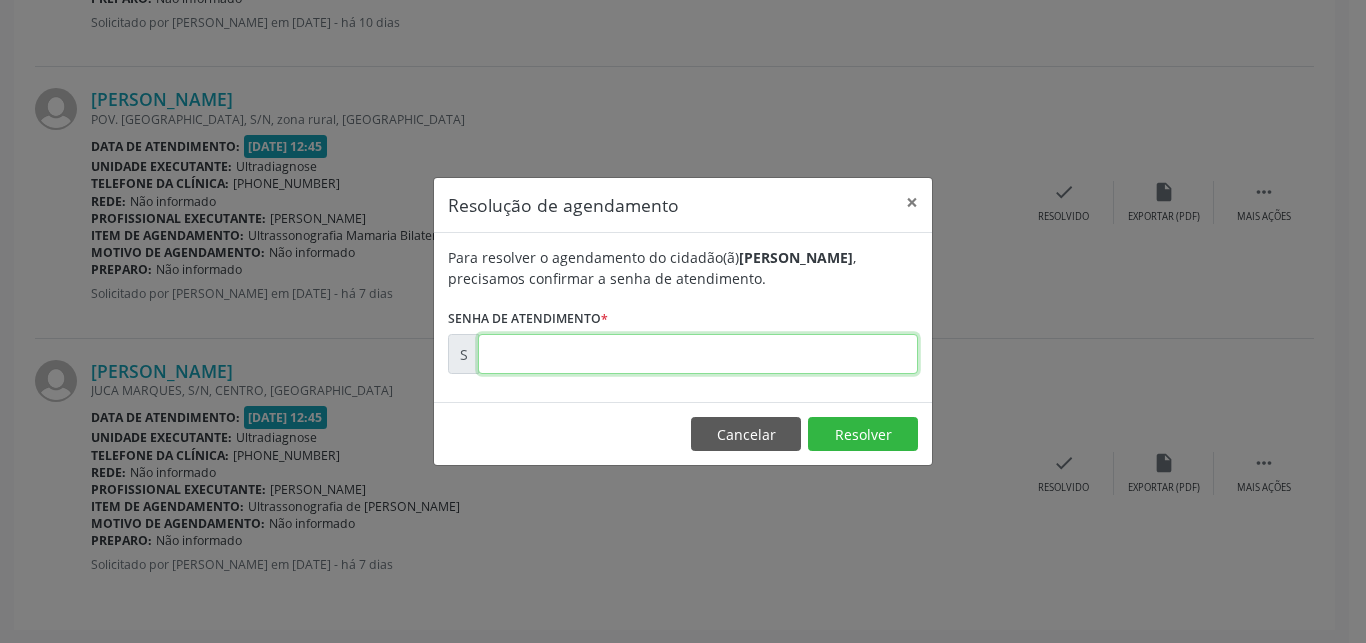 click at bounding box center (698, 354) 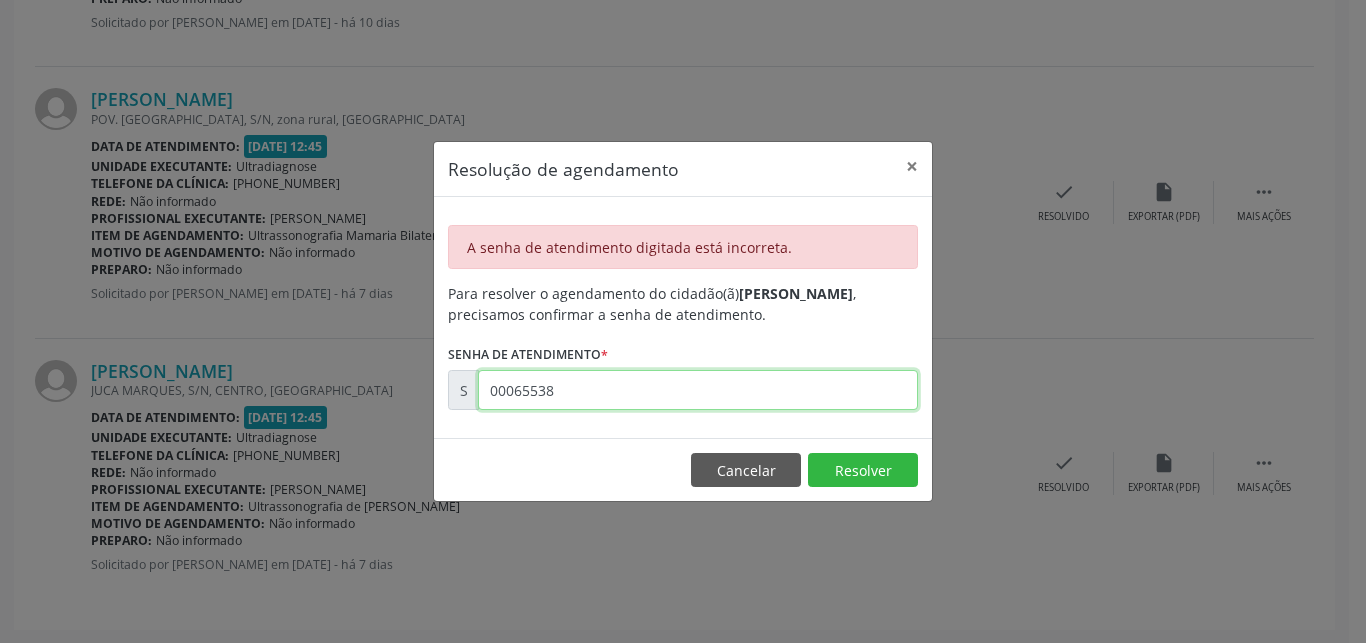 drag, startPoint x: 507, startPoint y: 389, endPoint x: 524, endPoint y: 391, distance: 17.117243 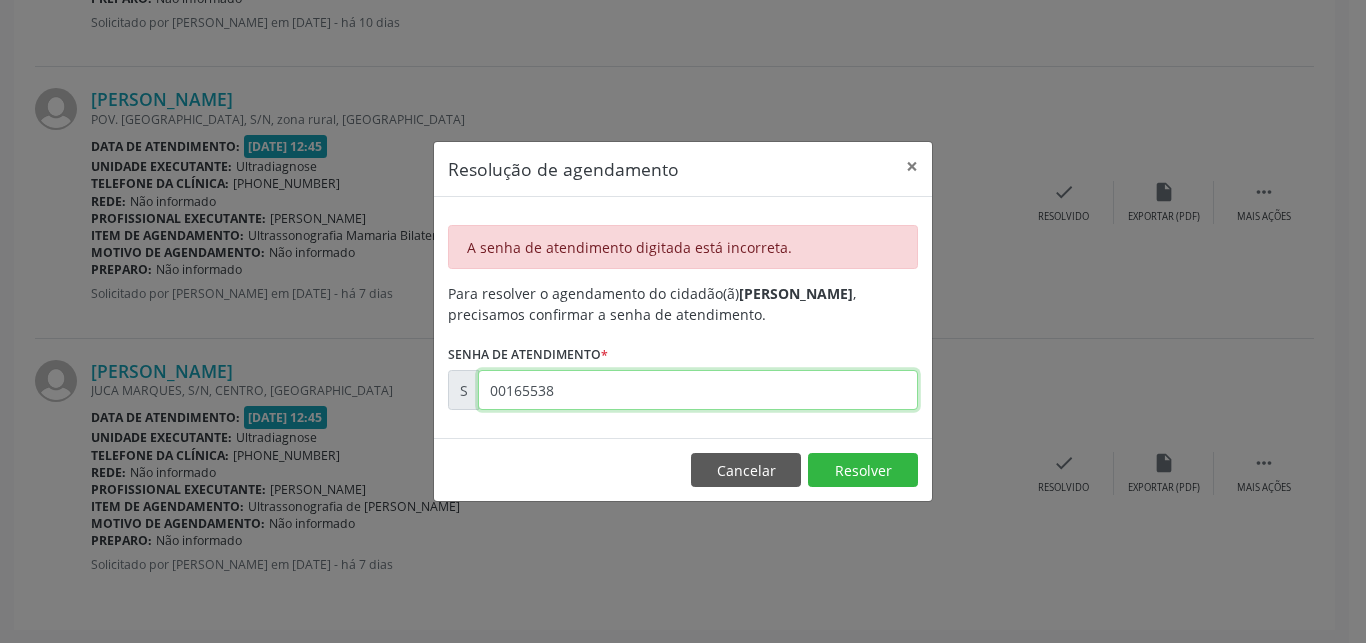 type on "00165538" 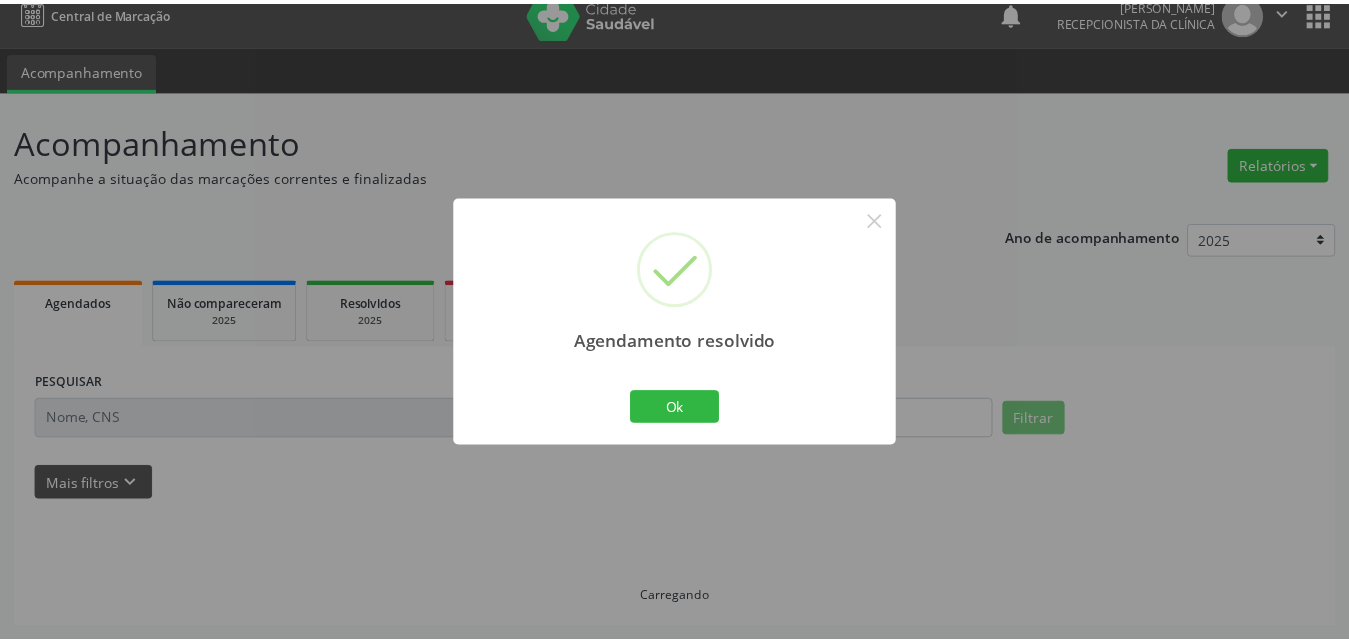 scroll, scrollTop: 19, scrollLeft: 0, axis: vertical 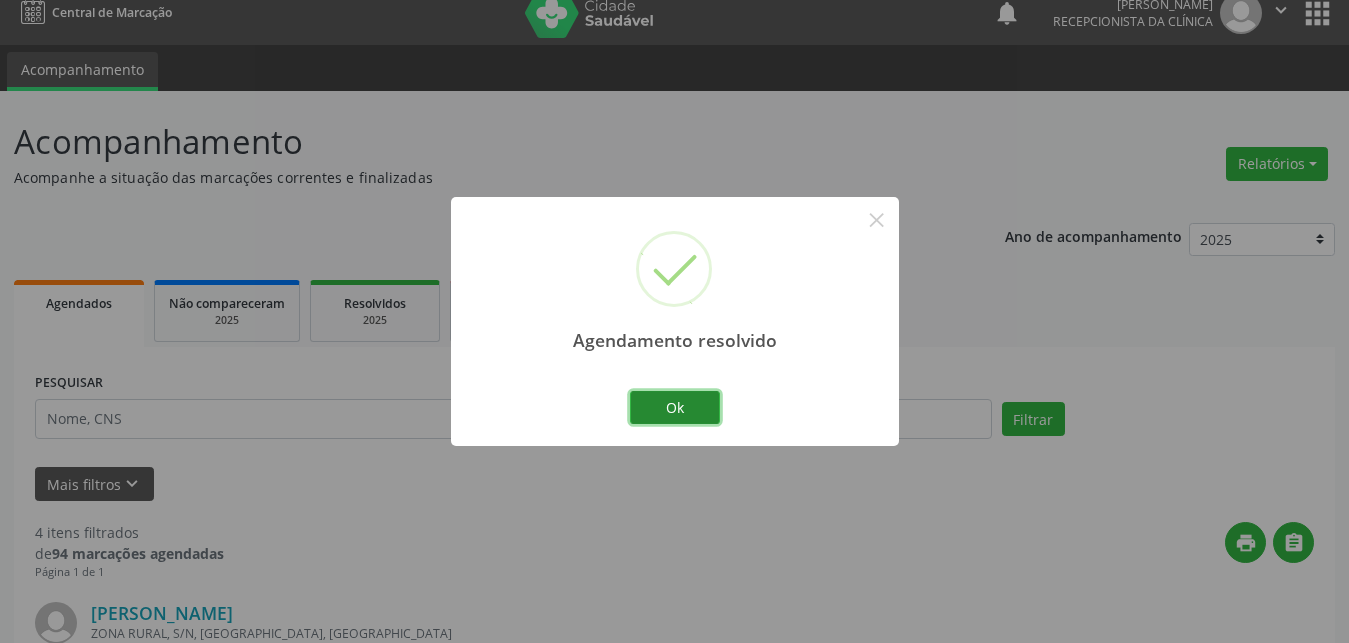 click on "Ok" at bounding box center (675, 408) 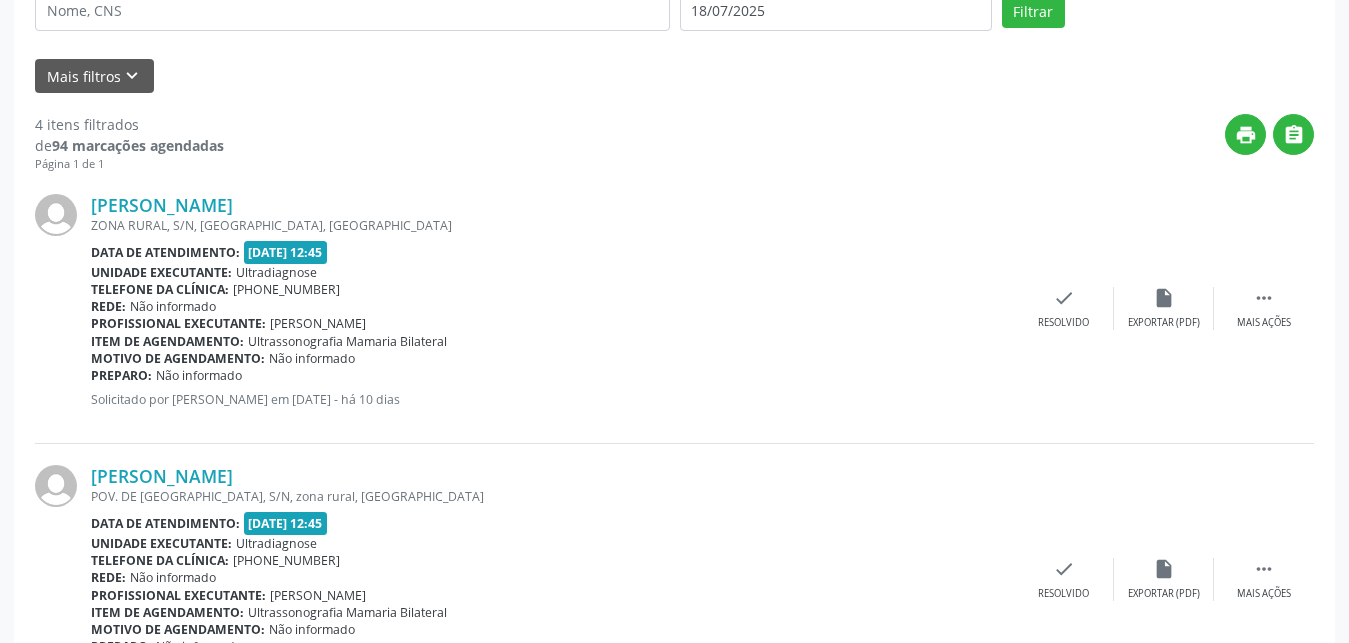 scroll, scrollTop: 529, scrollLeft: 0, axis: vertical 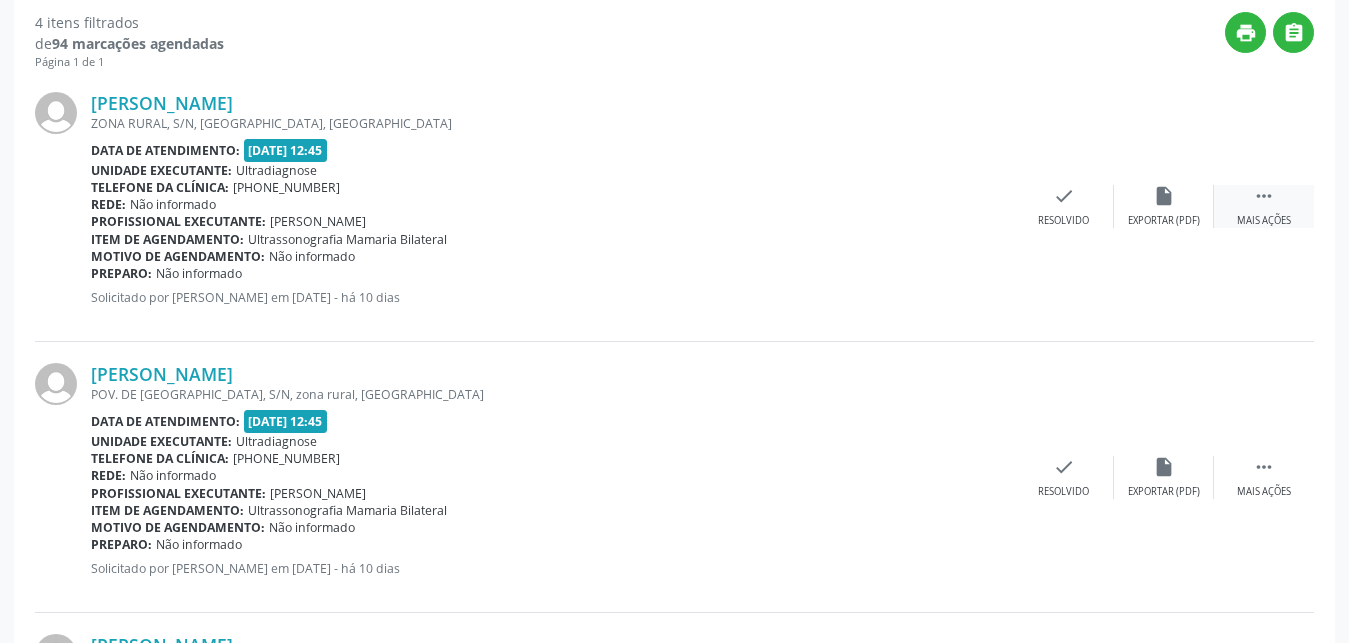 click on "" at bounding box center [1264, 196] 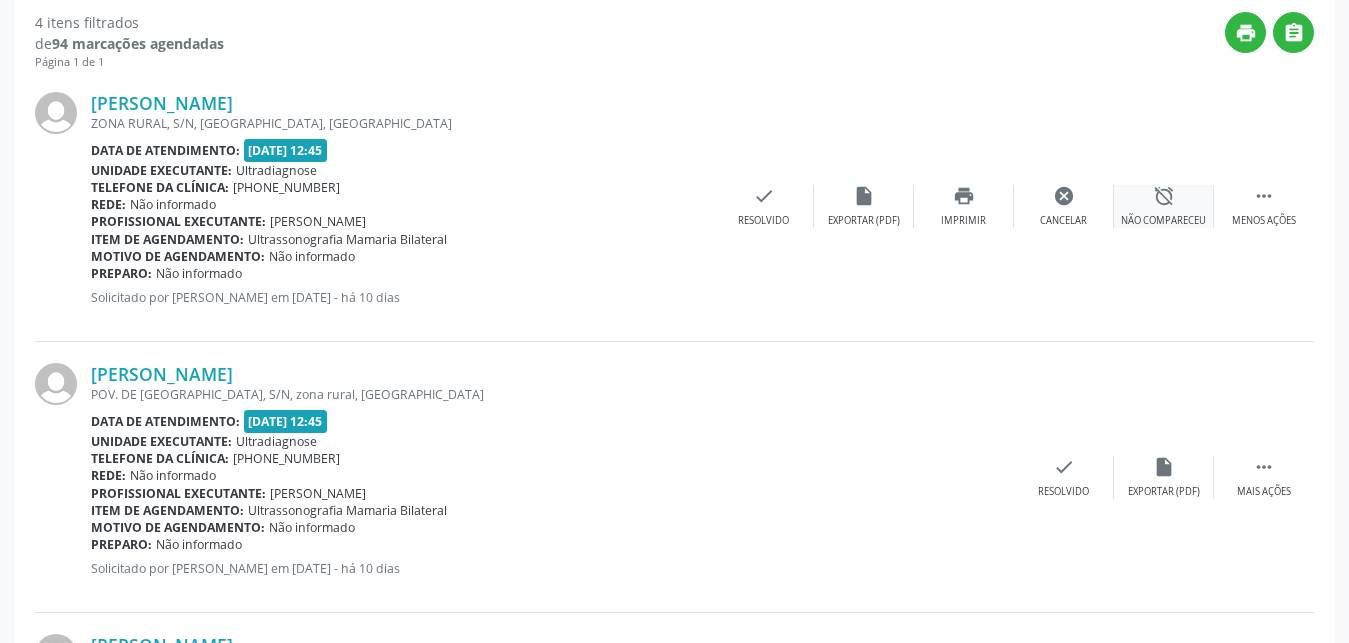 click on "alarm_off" at bounding box center [1164, 196] 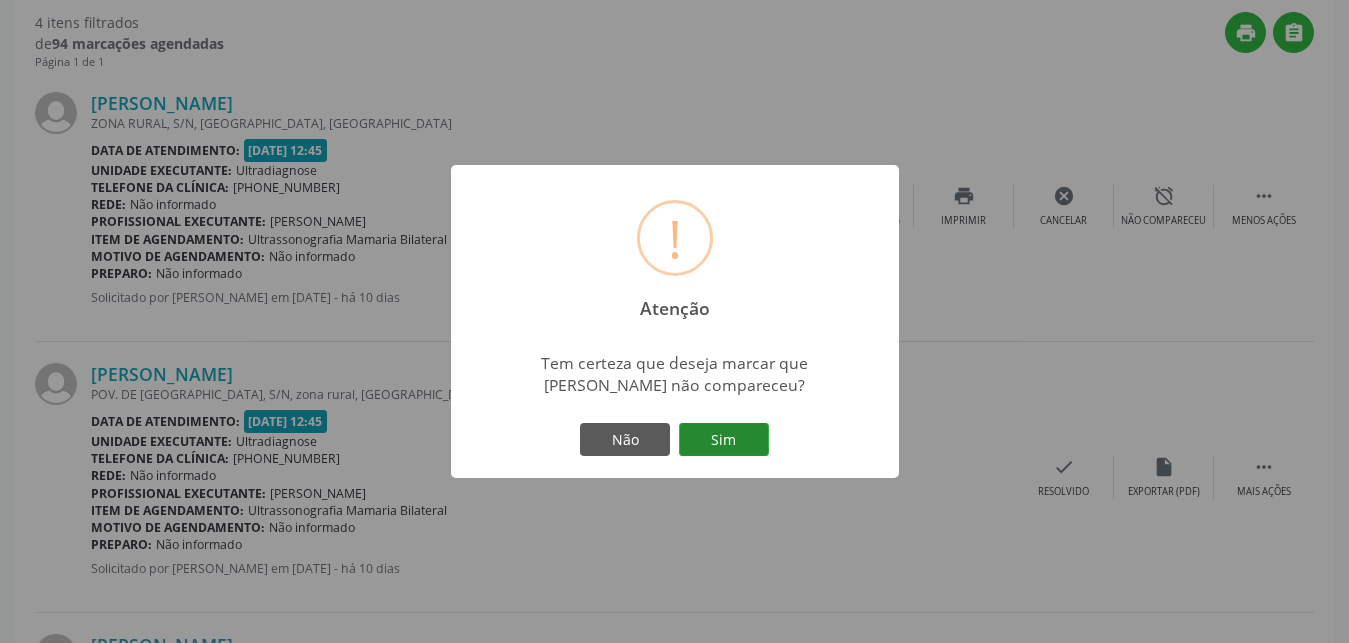 click on "Sim" at bounding box center (724, 440) 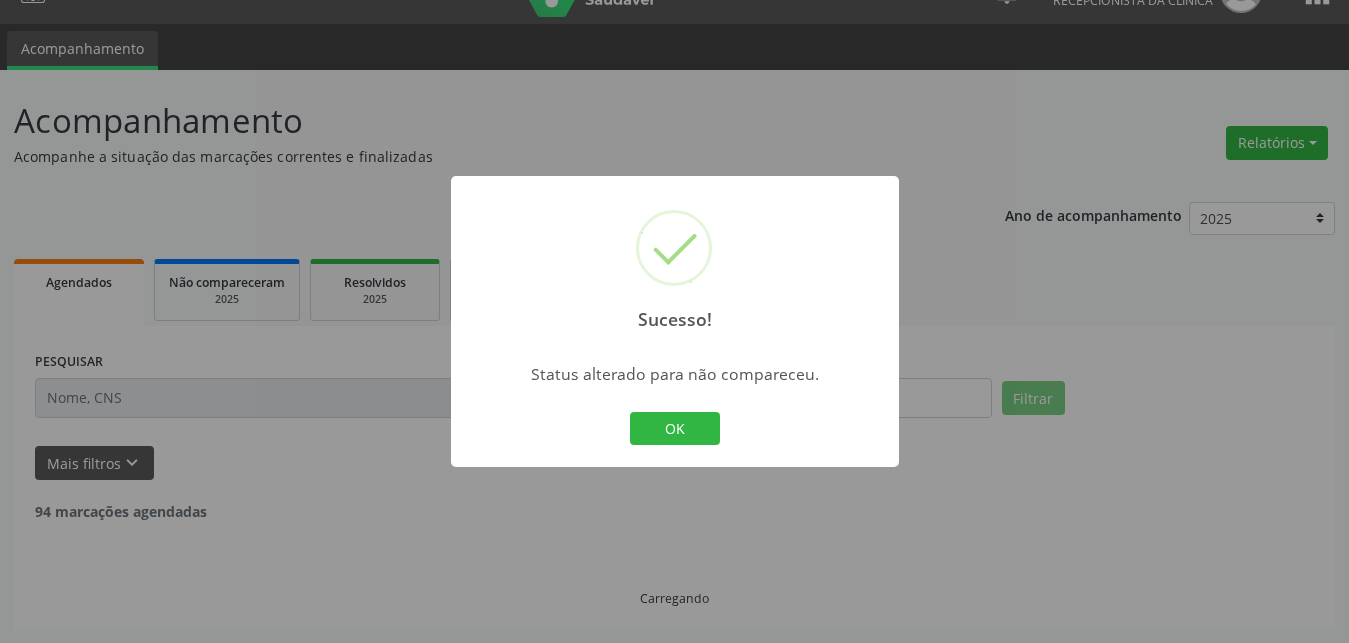 scroll, scrollTop: 40, scrollLeft: 0, axis: vertical 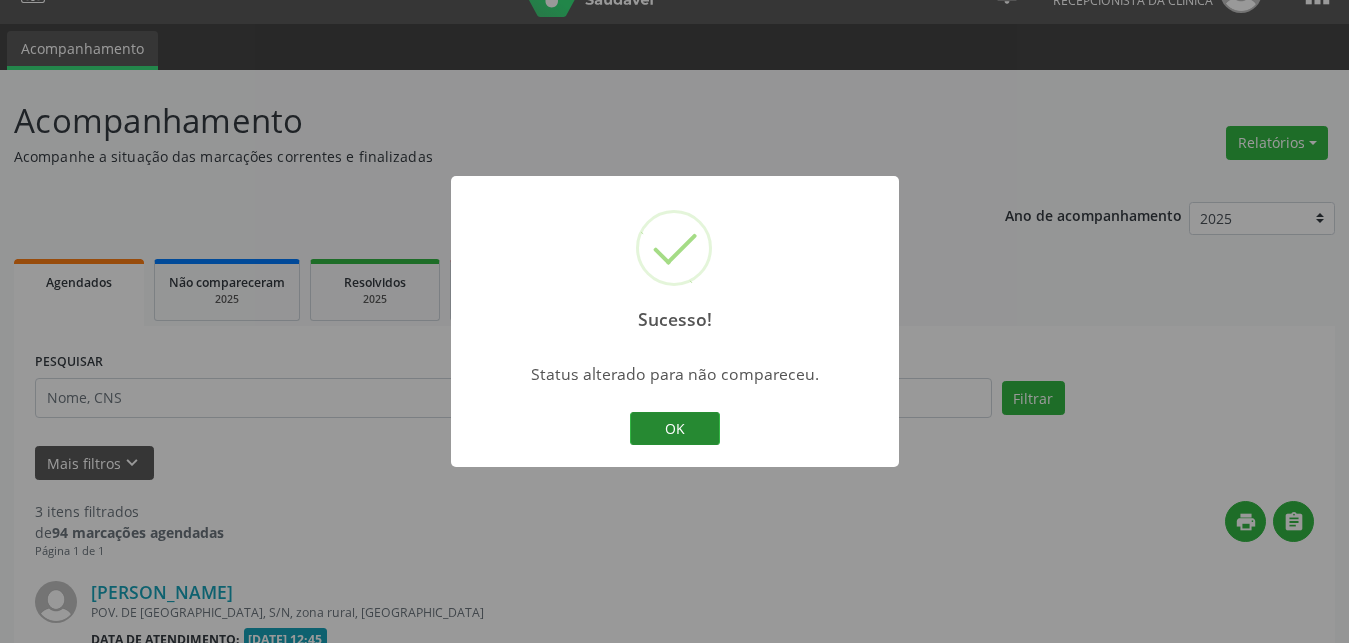 click on "OK" at bounding box center (675, 429) 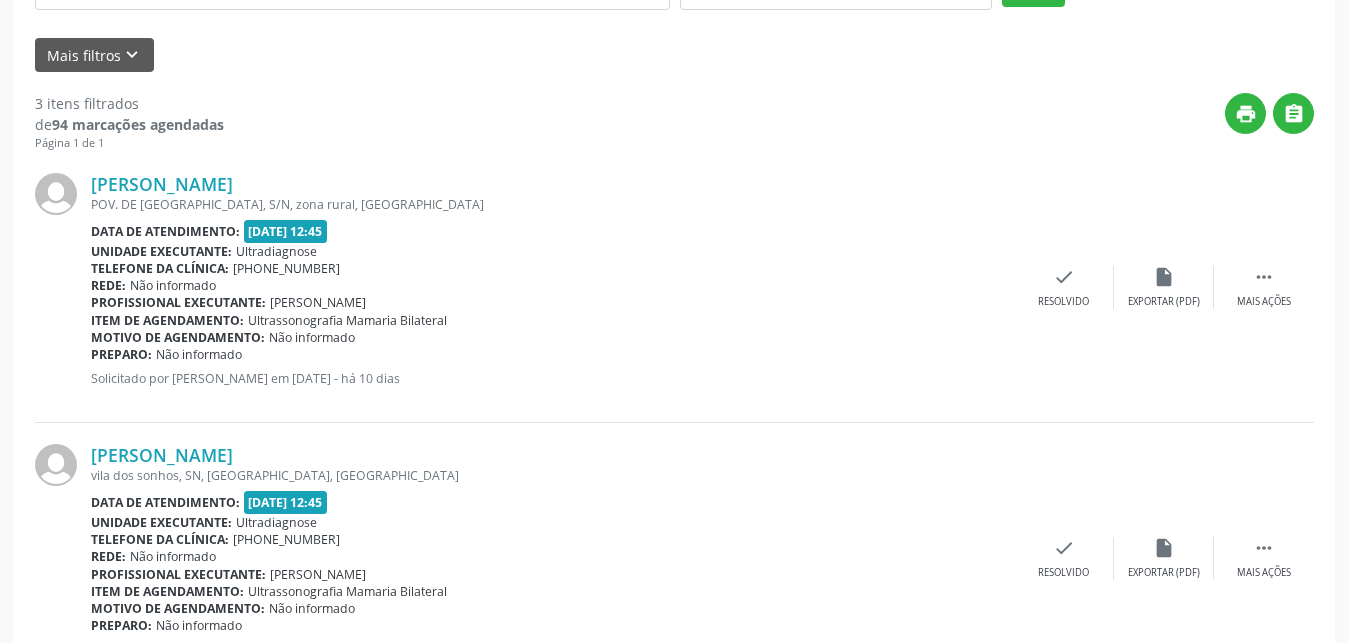 scroll, scrollTop: 550, scrollLeft: 0, axis: vertical 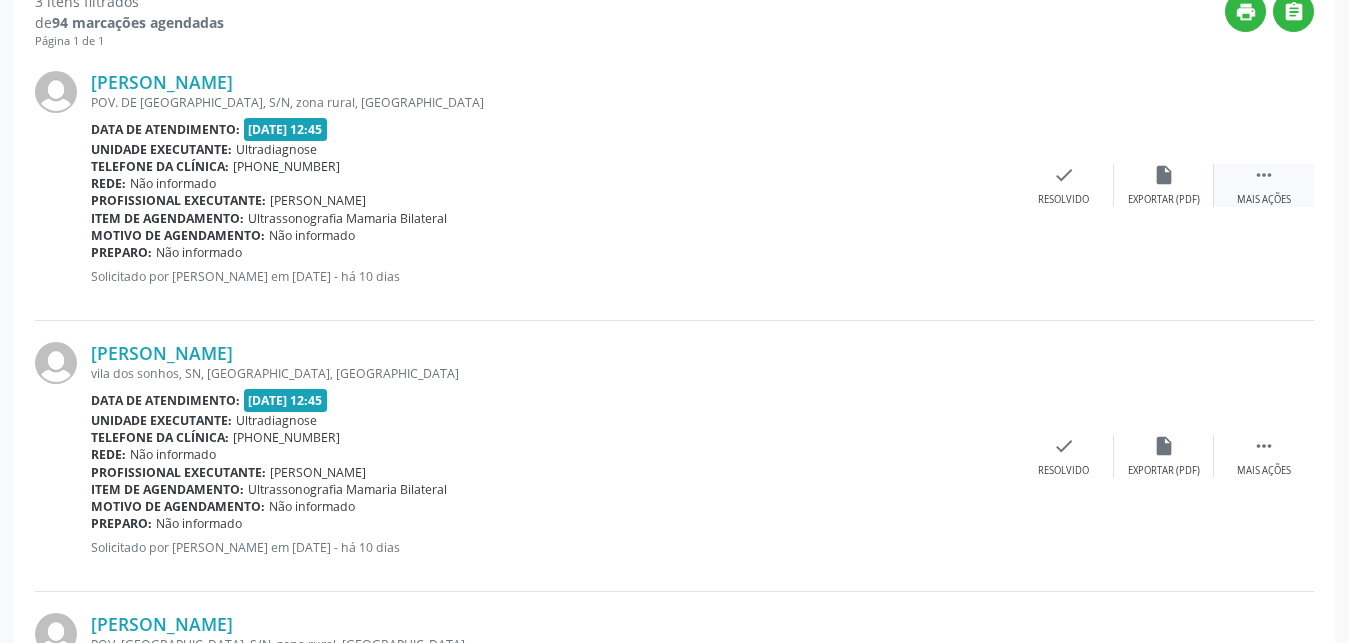 click on "" at bounding box center (1264, 175) 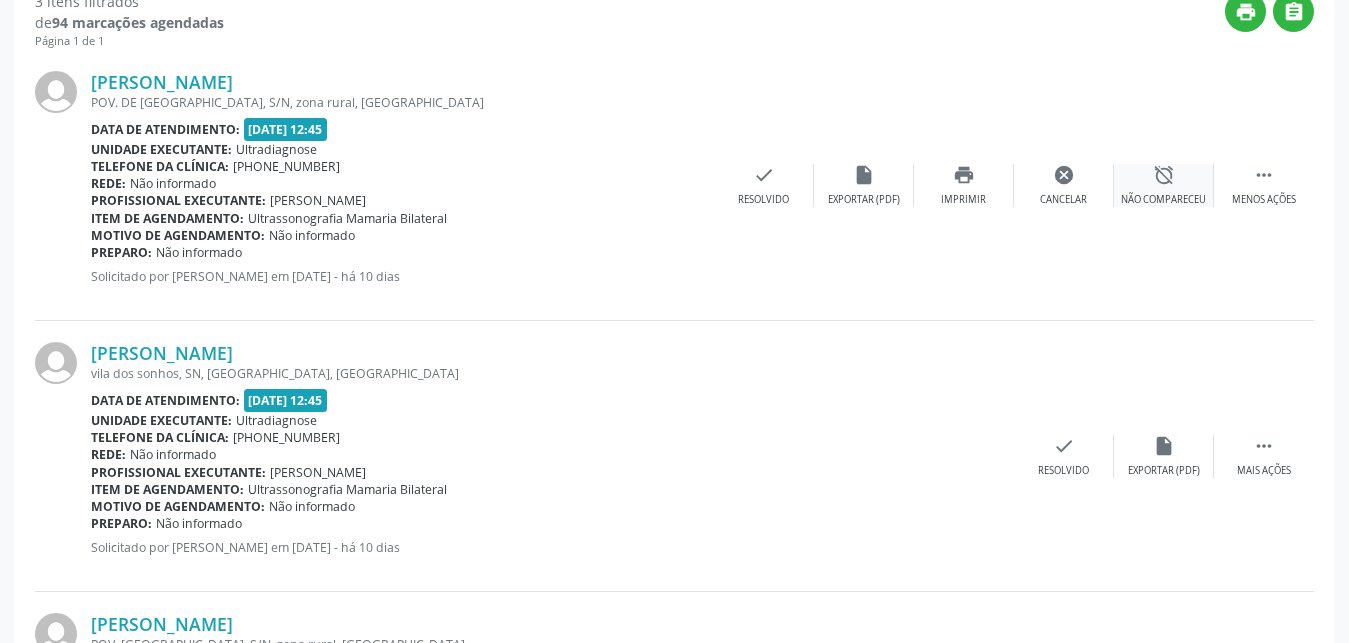 click on "alarm_off" at bounding box center (1164, 175) 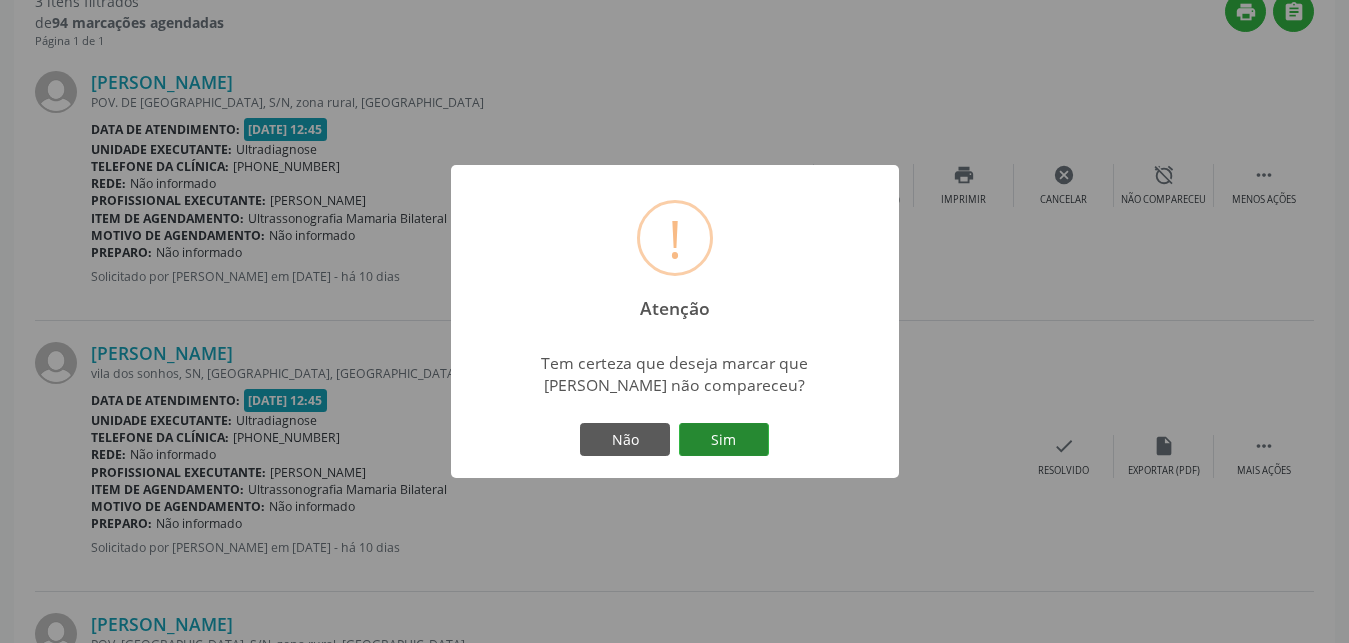 click on "Sim" at bounding box center (724, 440) 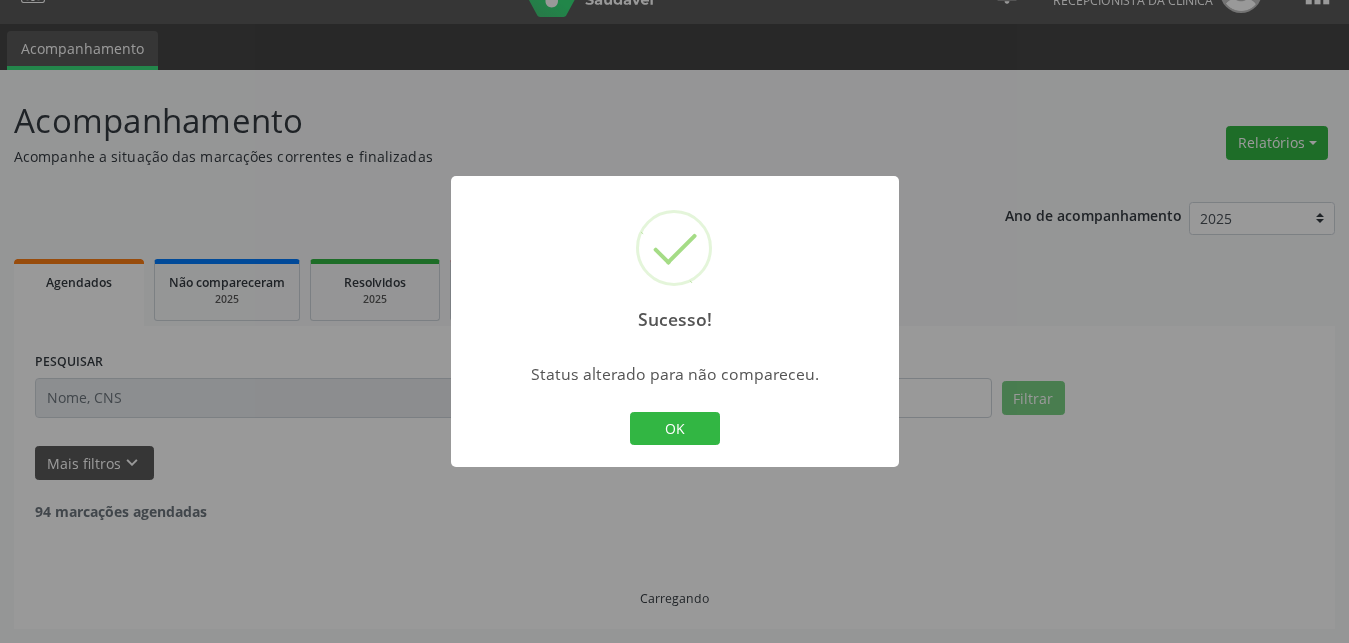 scroll, scrollTop: 40, scrollLeft: 0, axis: vertical 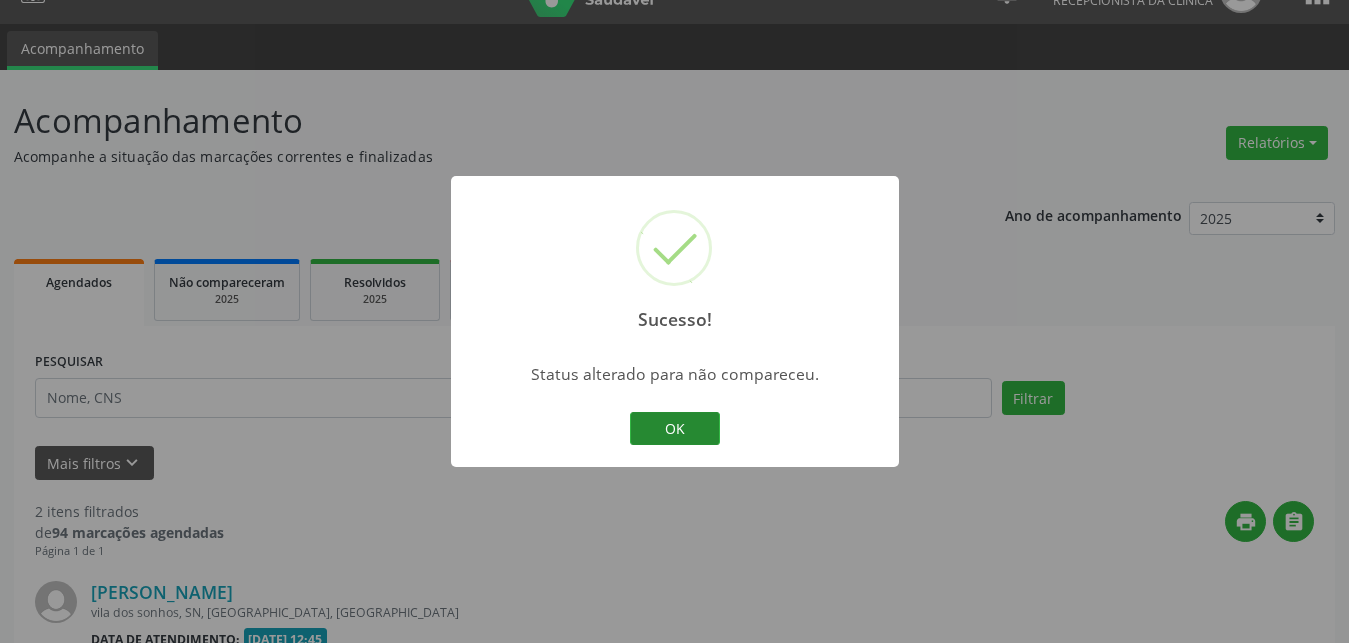 click on "OK" at bounding box center [675, 429] 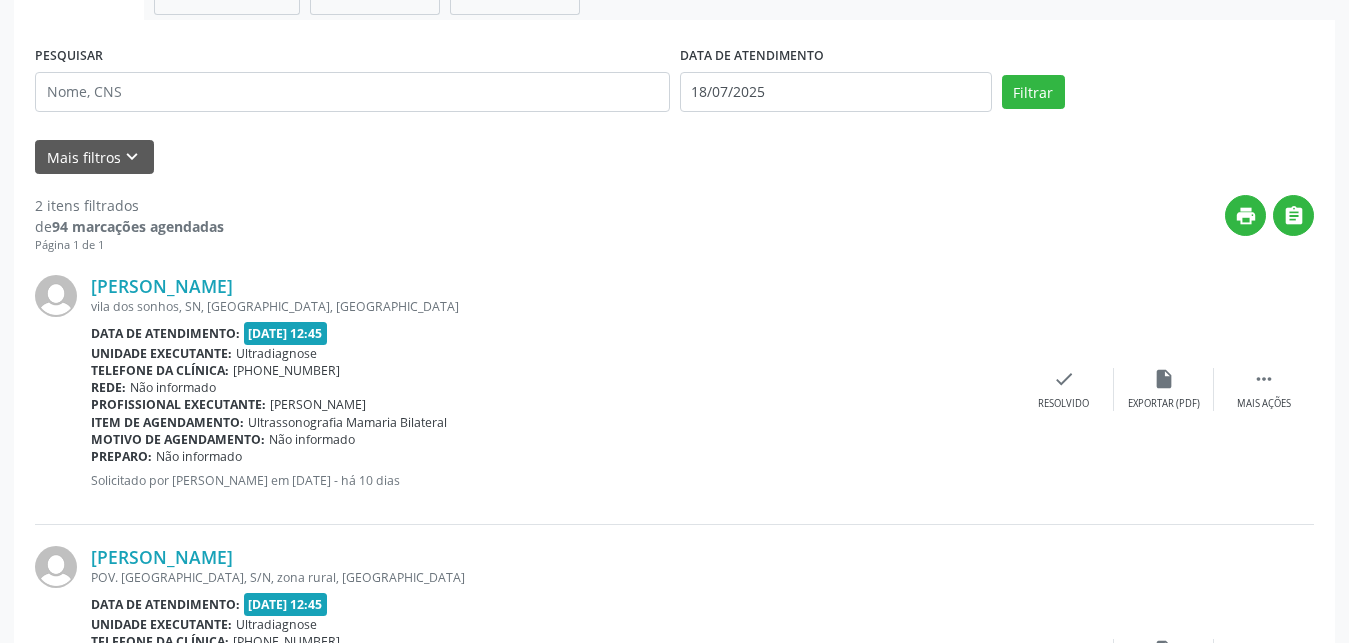 scroll, scrollTop: 533, scrollLeft: 0, axis: vertical 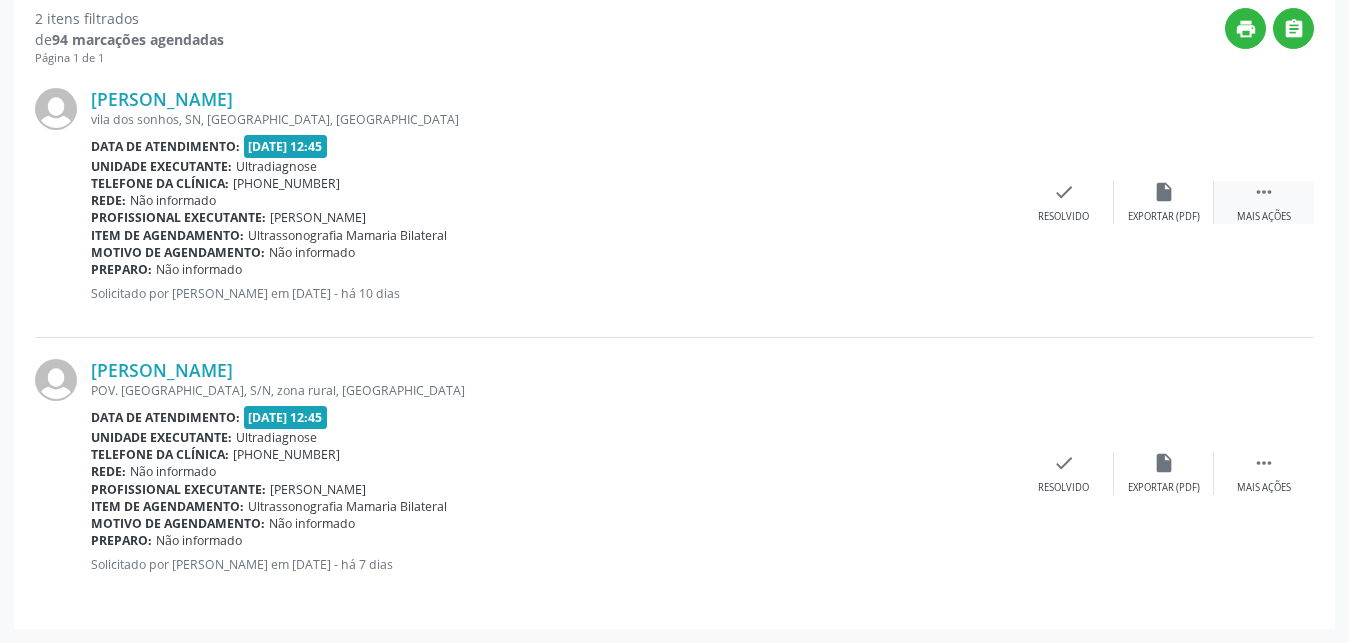 click on "" at bounding box center [1264, 192] 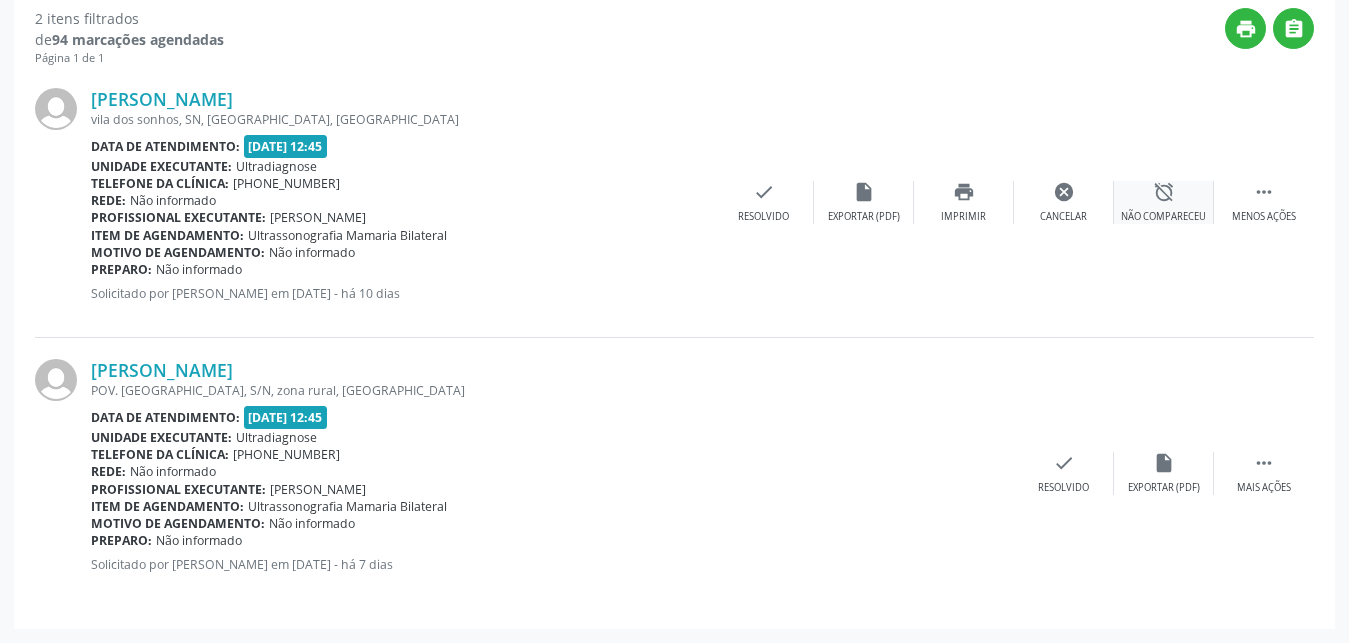click on "alarm_off" at bounding box center [1164, 192] 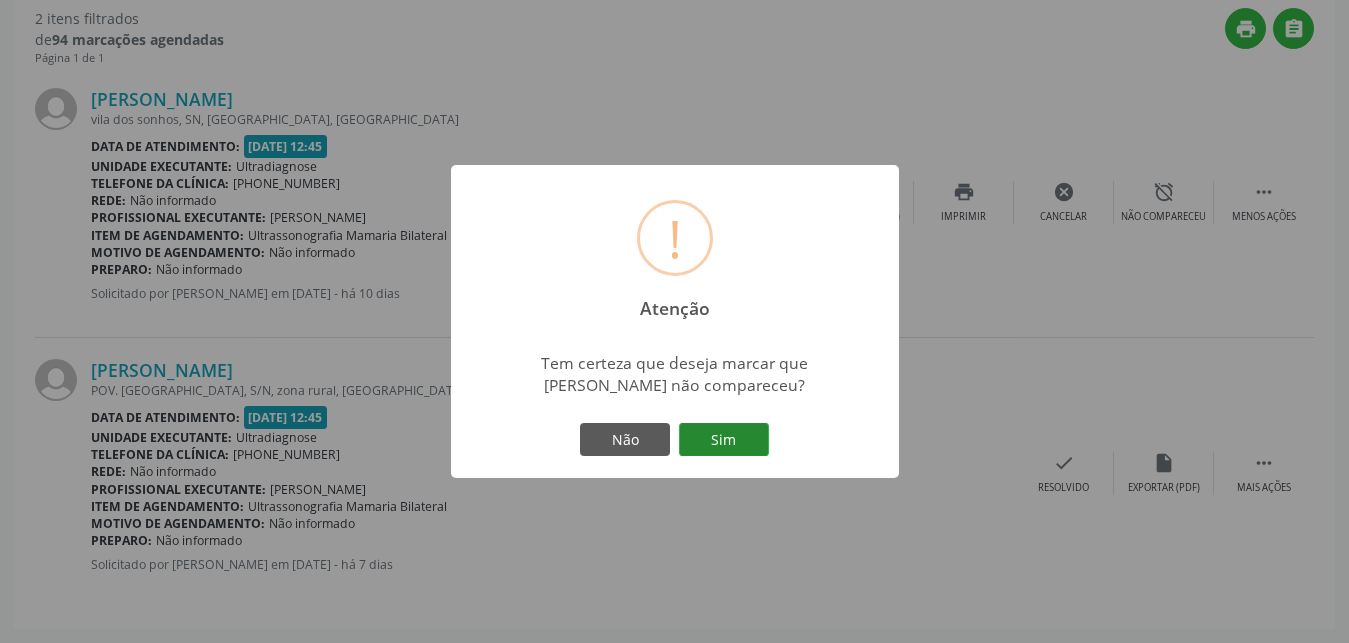 click on "Sim" at bounding box center (724, 440) 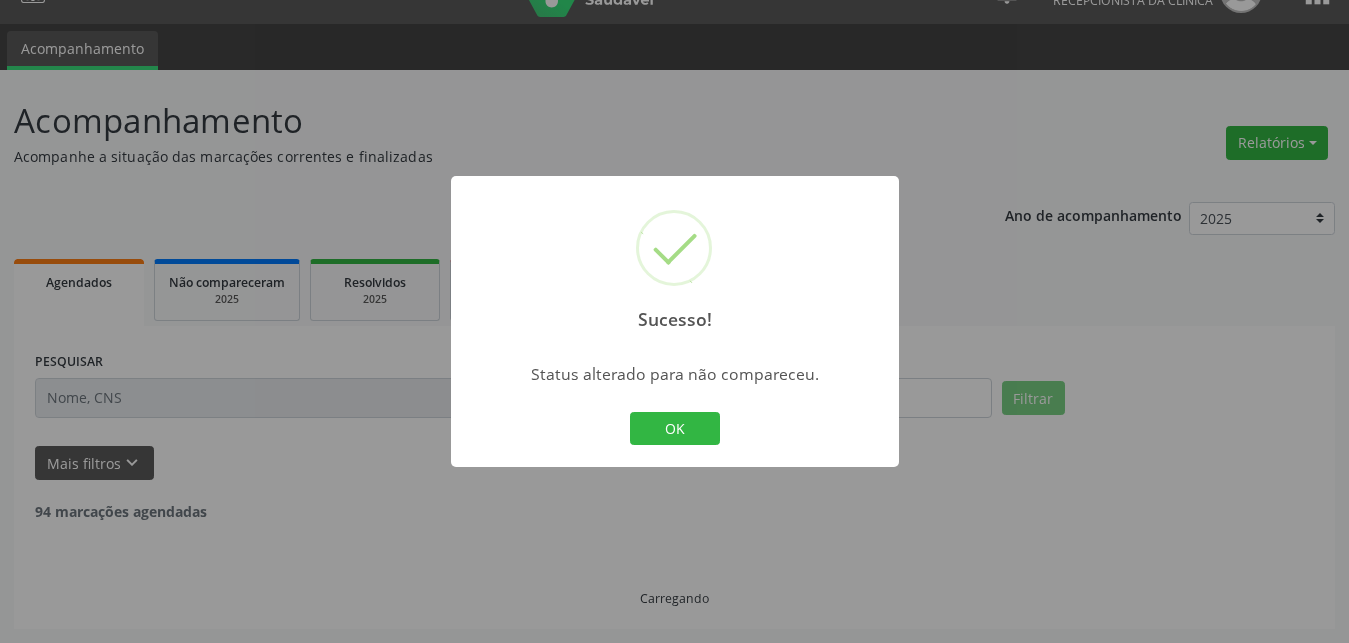 scroll, scrollTop: 40, scrollLeft: 0, axis: vertical 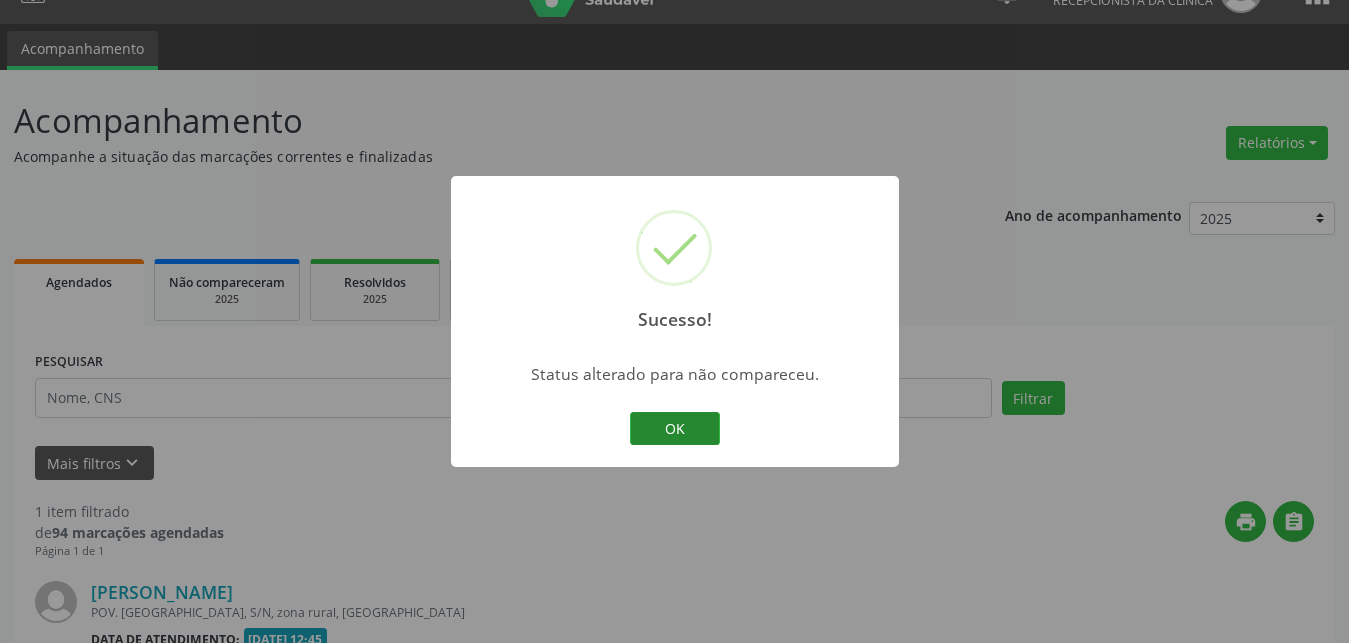 click on "OK" at bounding box center (675, 429) 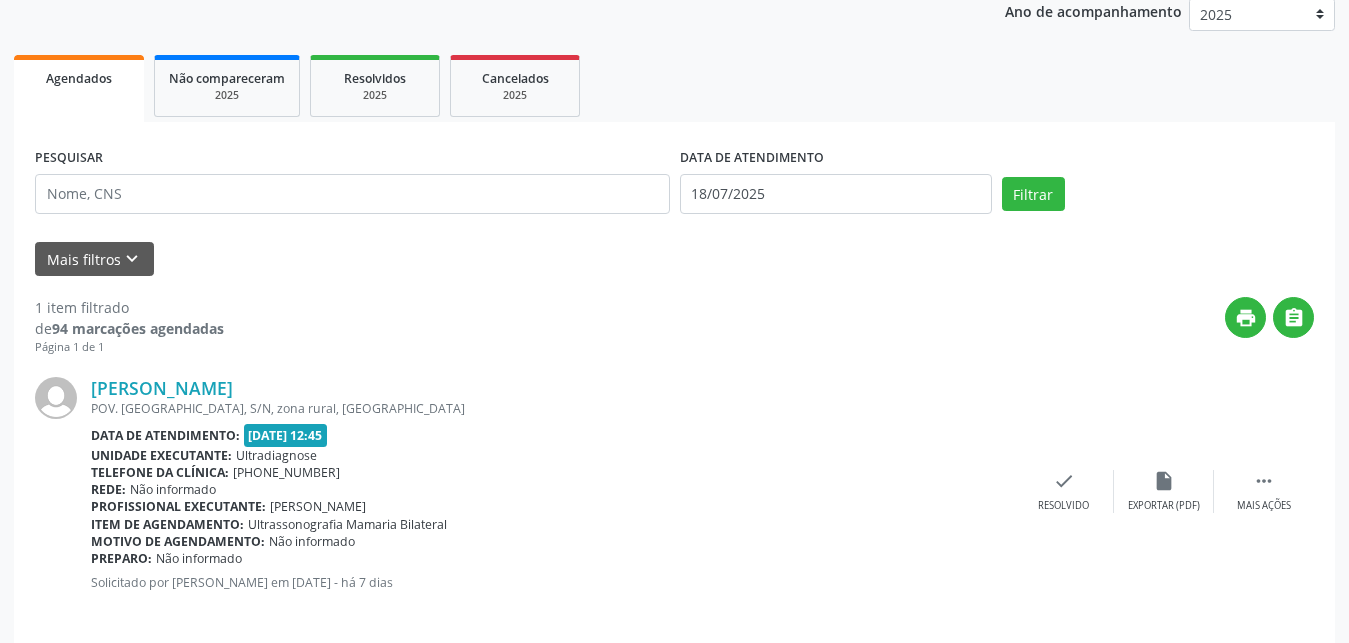 scroll, scrollTop: 262, scrollLeft: 0, axis: vertical 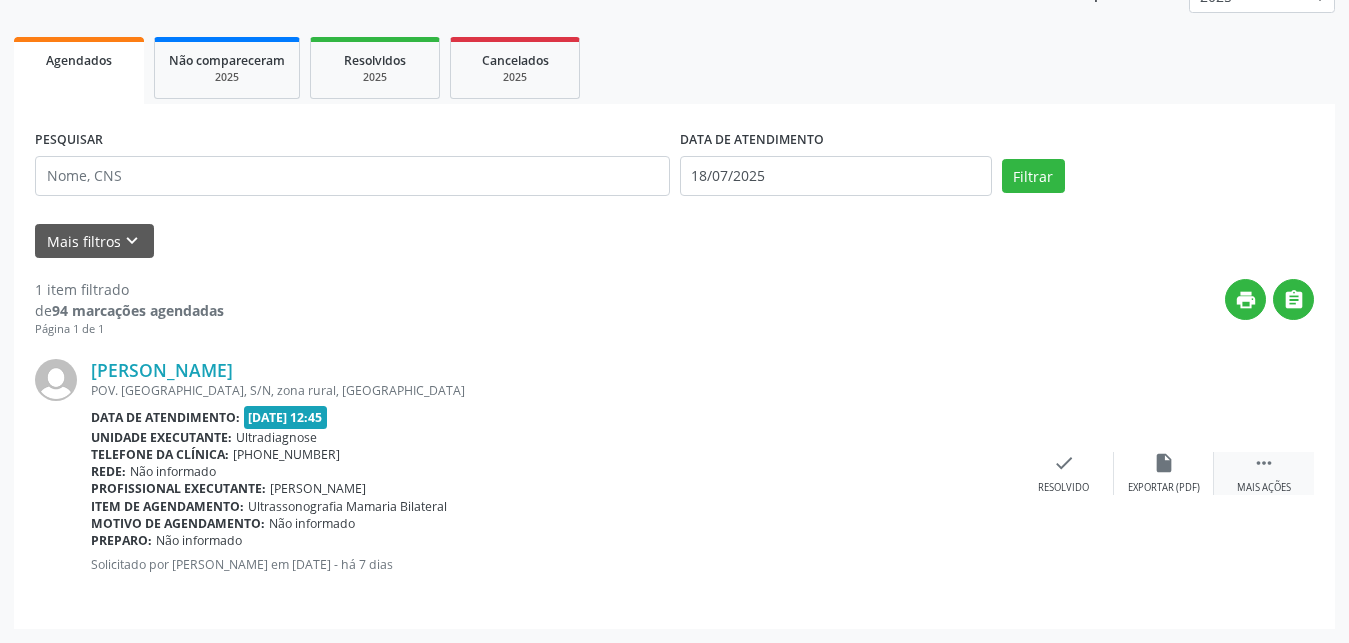click on "" at bounding box center (1264, 463) 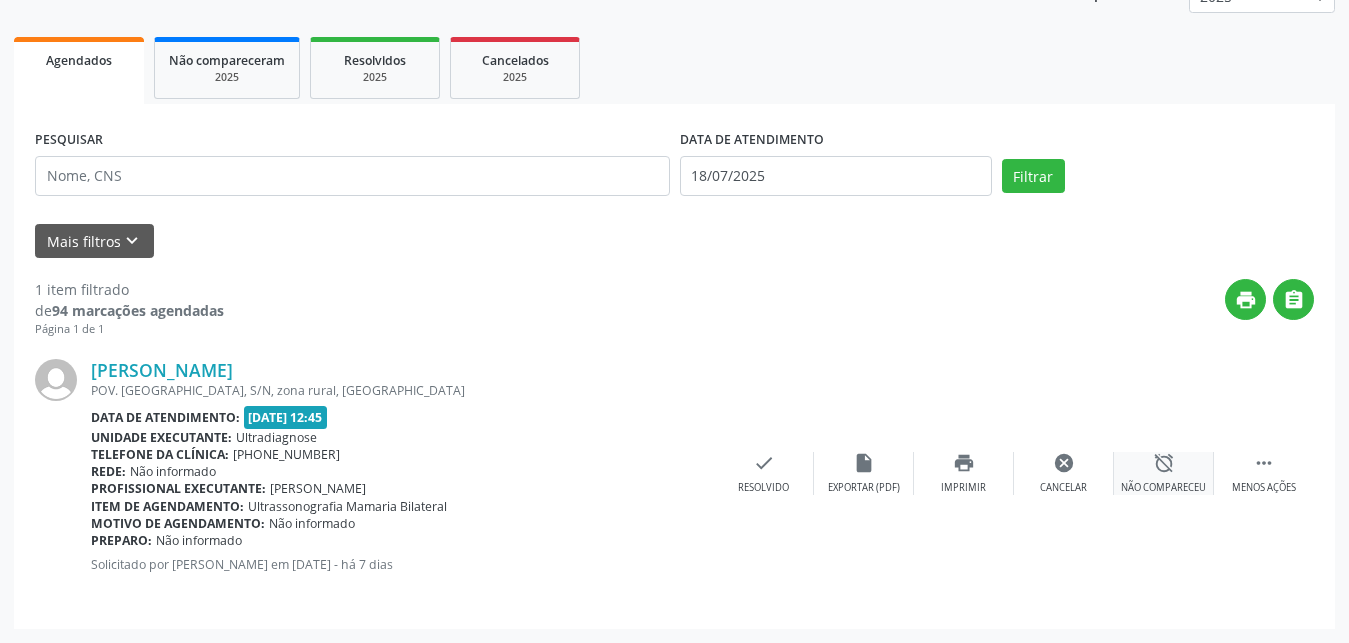click on "alarm_off" at bounding box center [1164, 463] 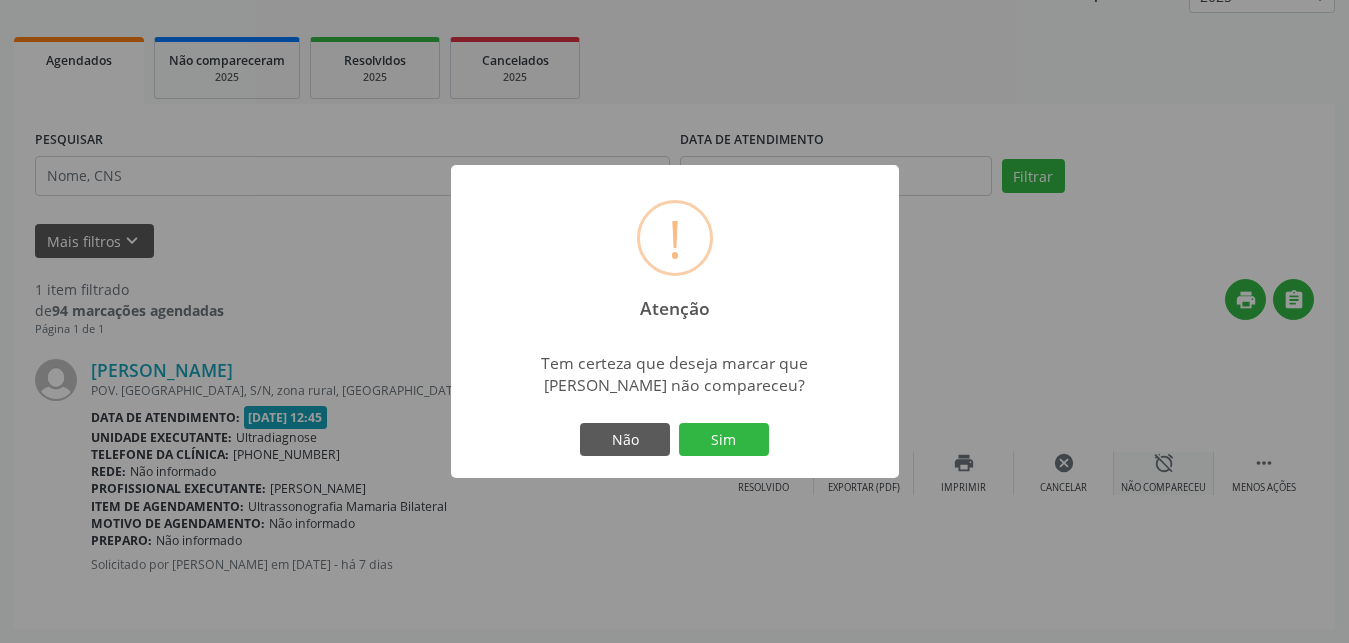 click on "! Atenção × Tem certeza que deseja marcar que [PERSON_NAME] não compareceu? Não Sim" at bounding box center (674, 321) 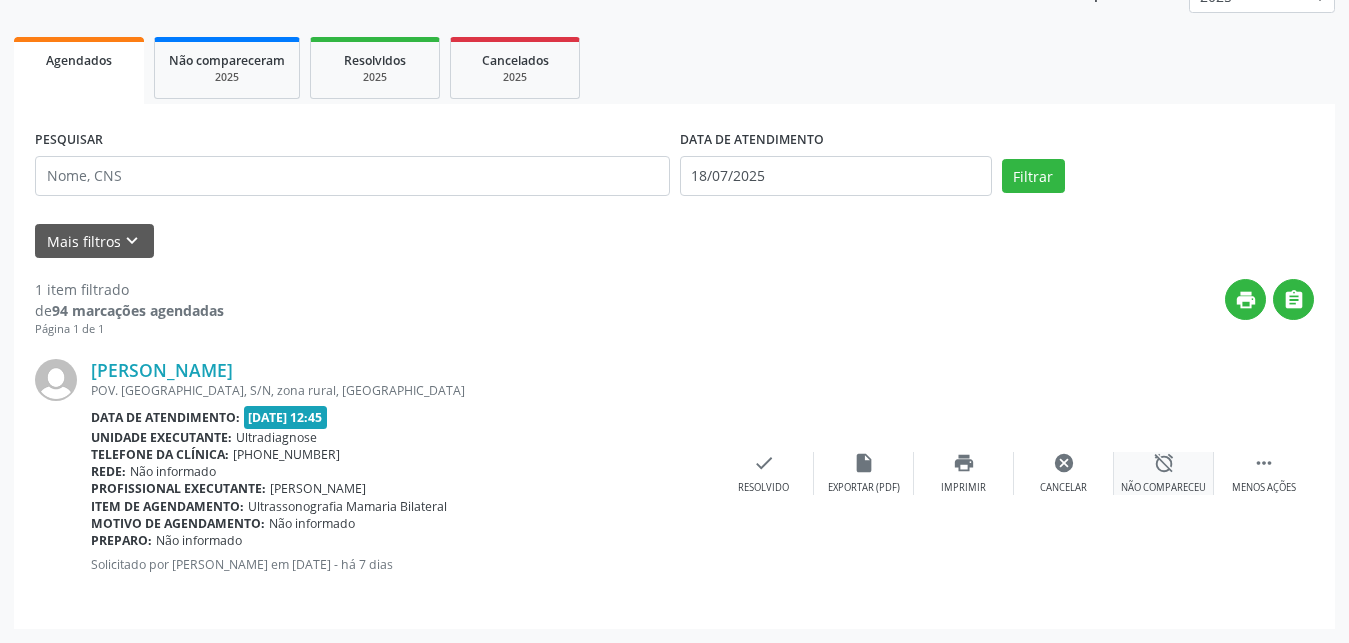 click on "alarm_off" at bounding box center [1164, 463] 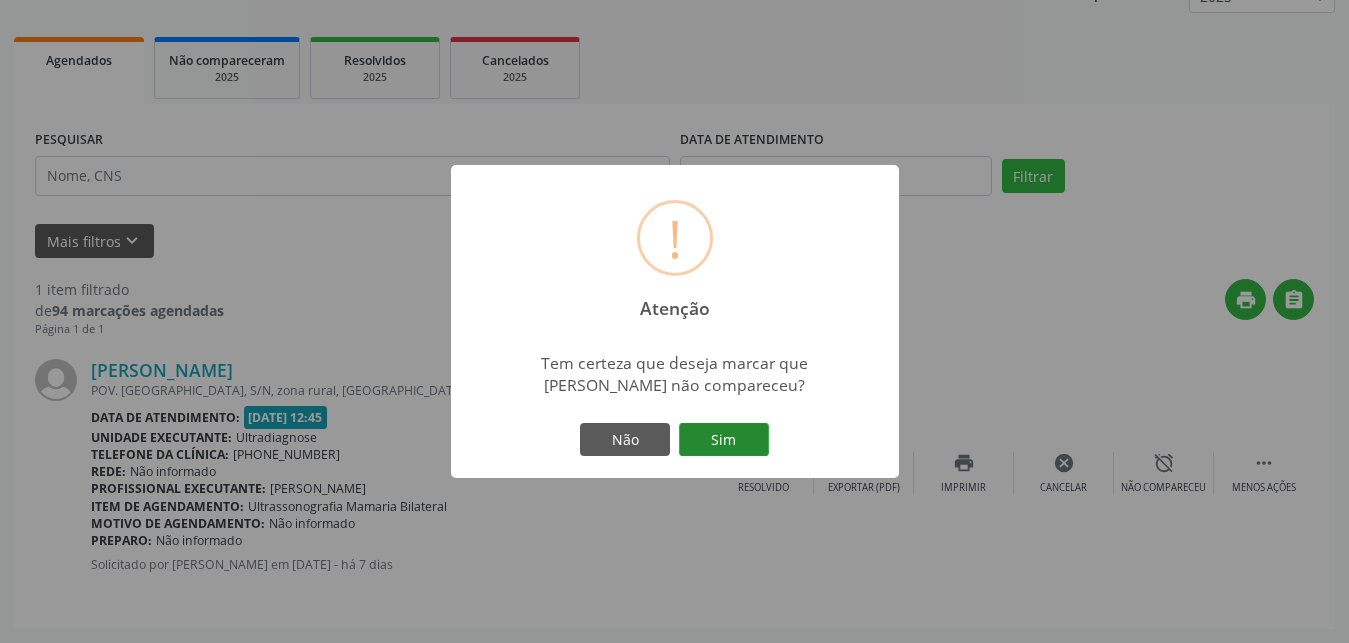 click on "Sim" at bounding box center [724, 440] 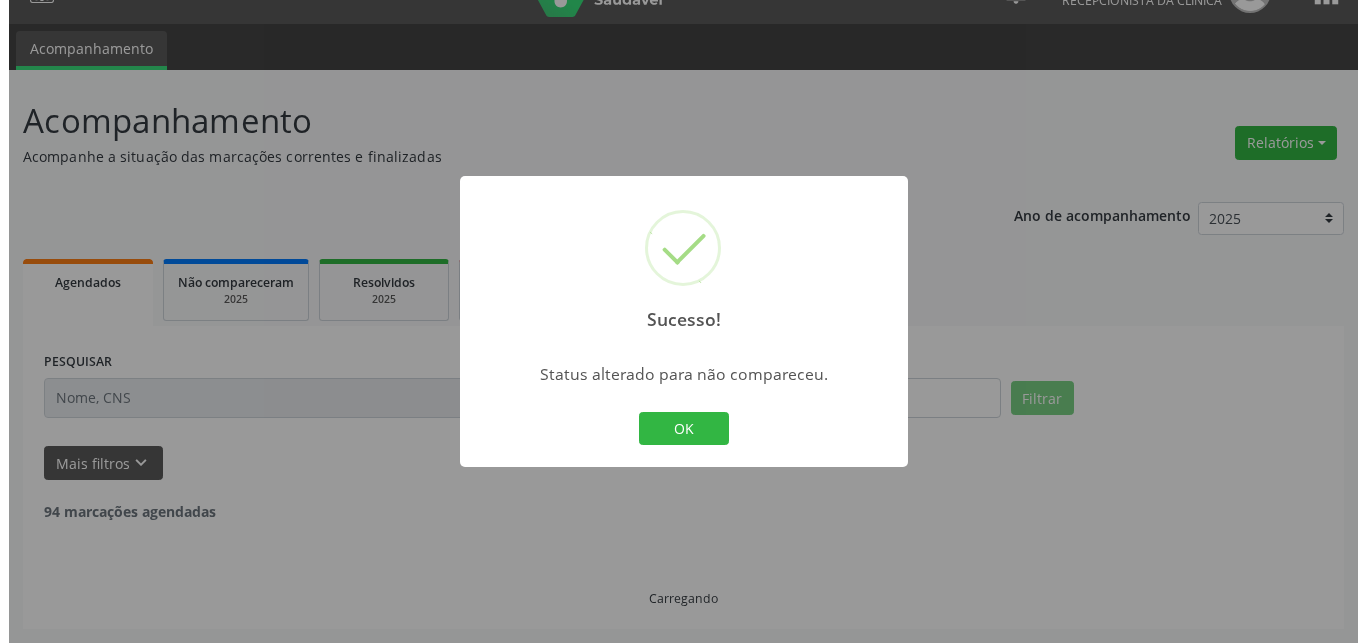 scroll, scrollTop: 0, scrollLeft: 0, axis: both 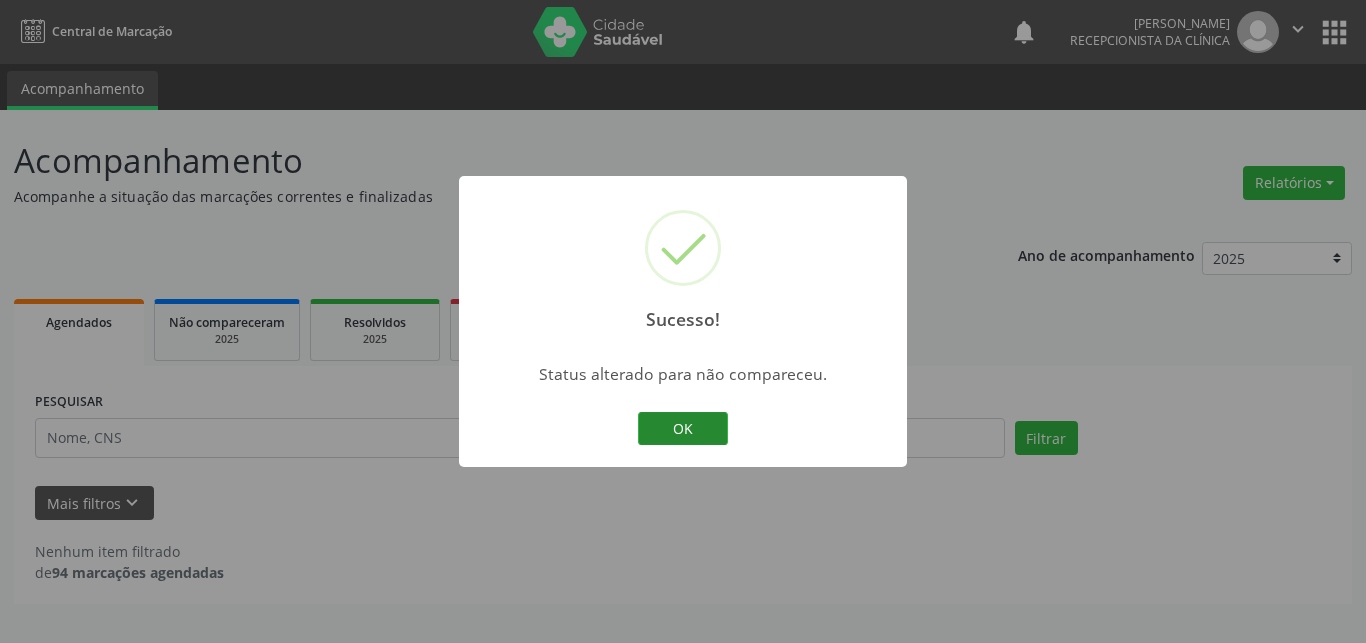 click on "OK" at bounding box center [683, 429] 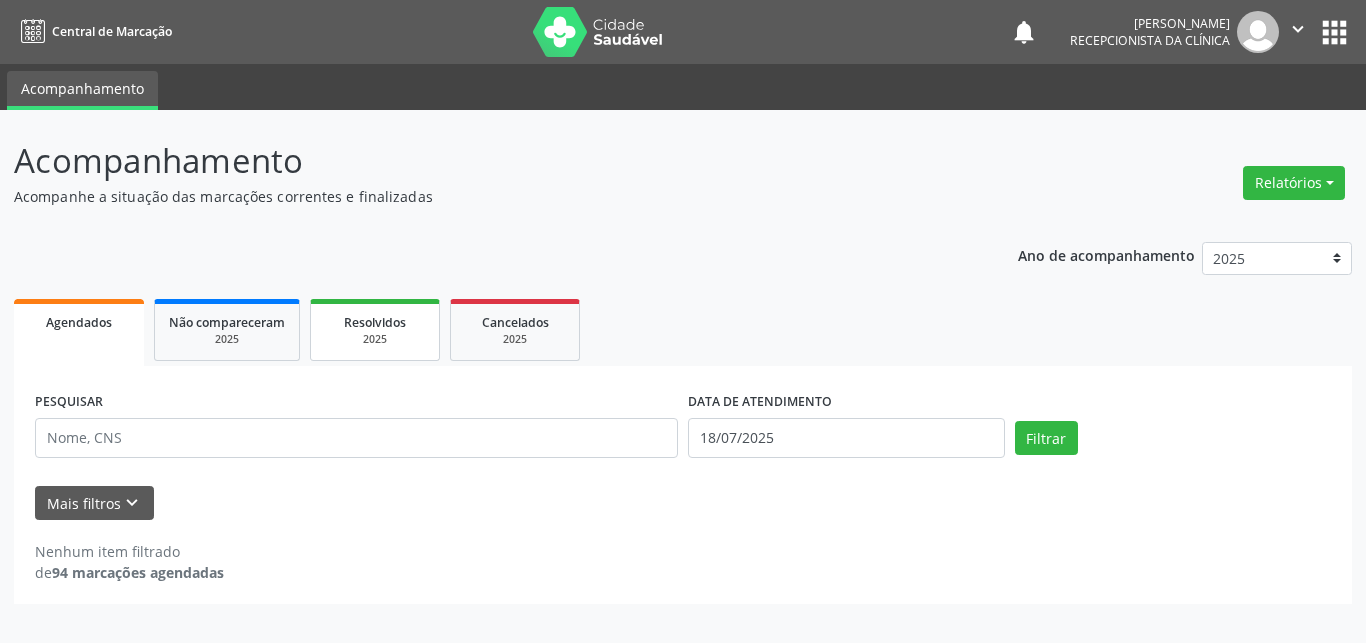 click on "2025" at bounding box center (375, 339) 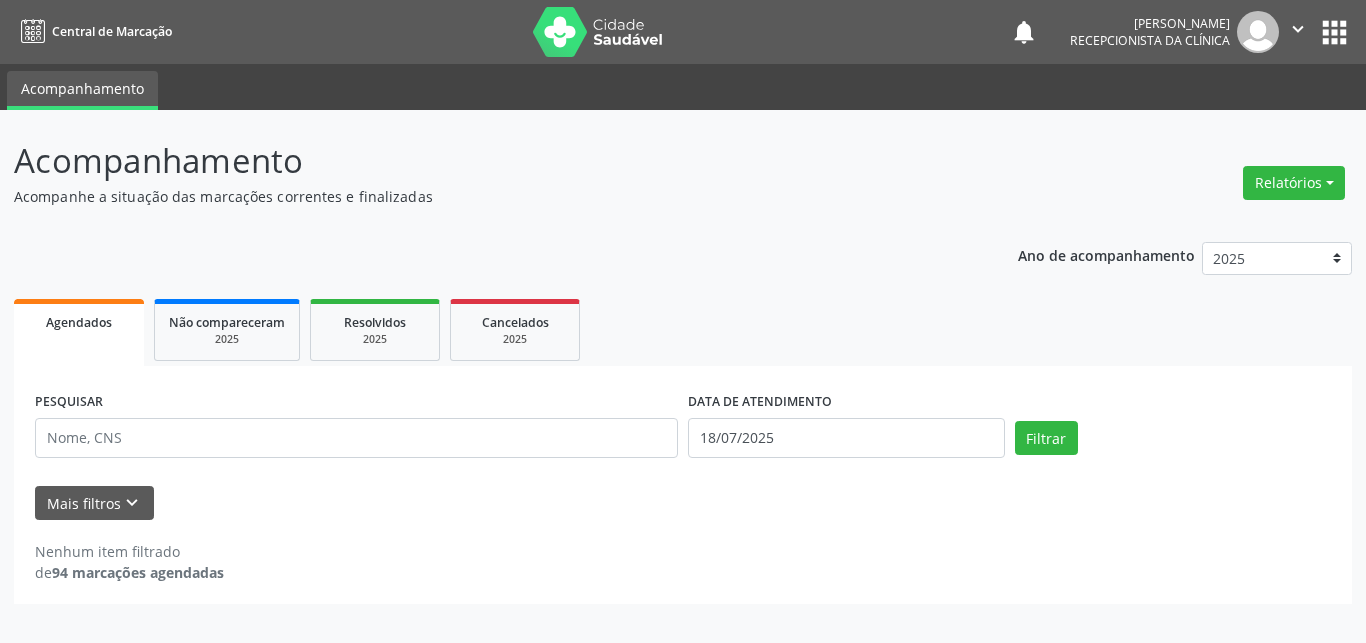 select on "6" 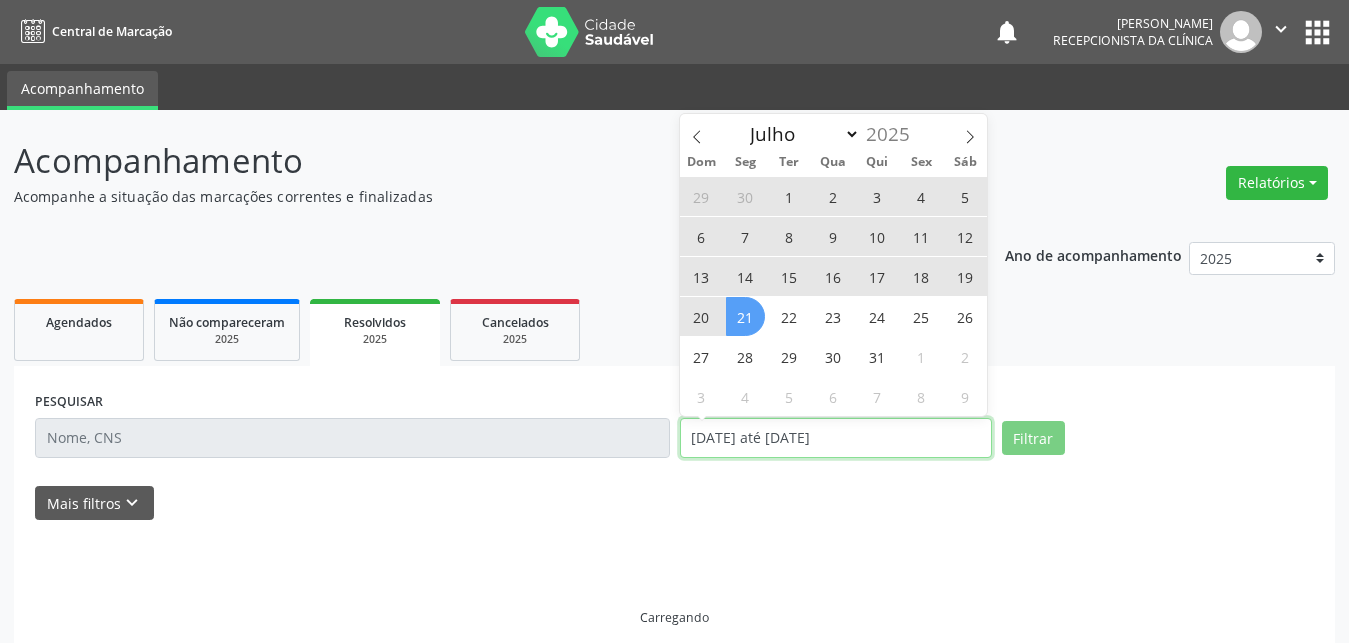 click on "[DATE] até [DATE]" at bounding box center (836, 438) 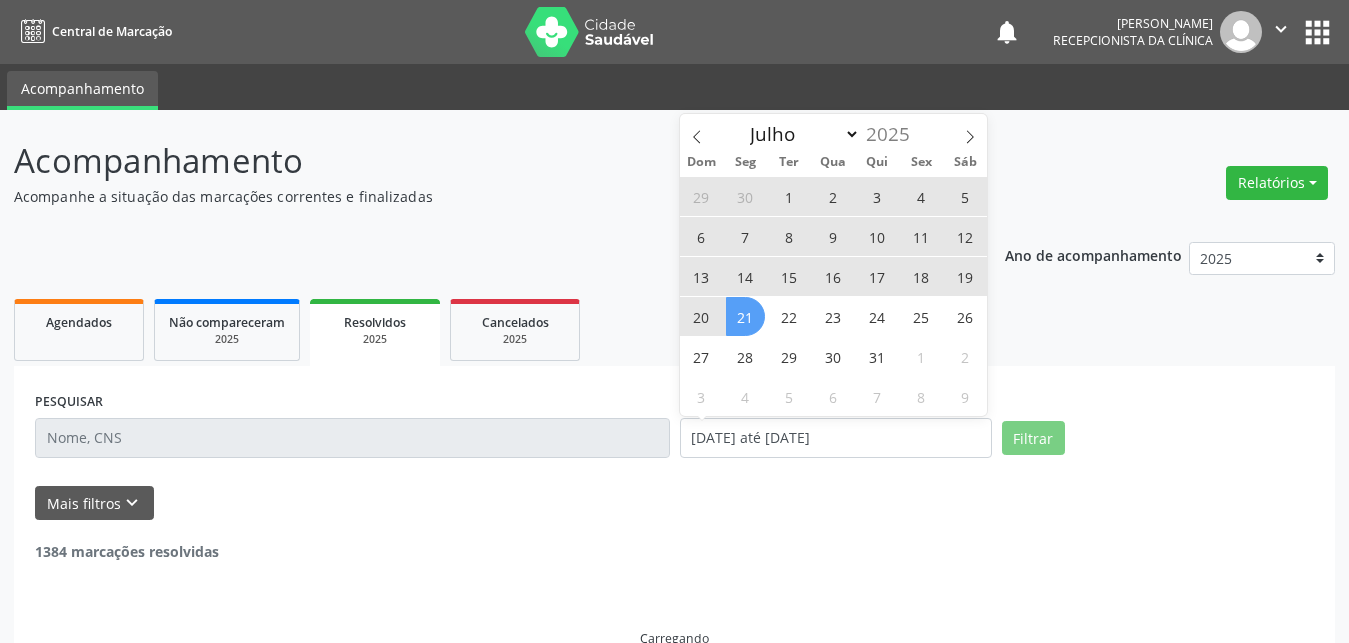 click on "7" at bounding box center (745, 236) 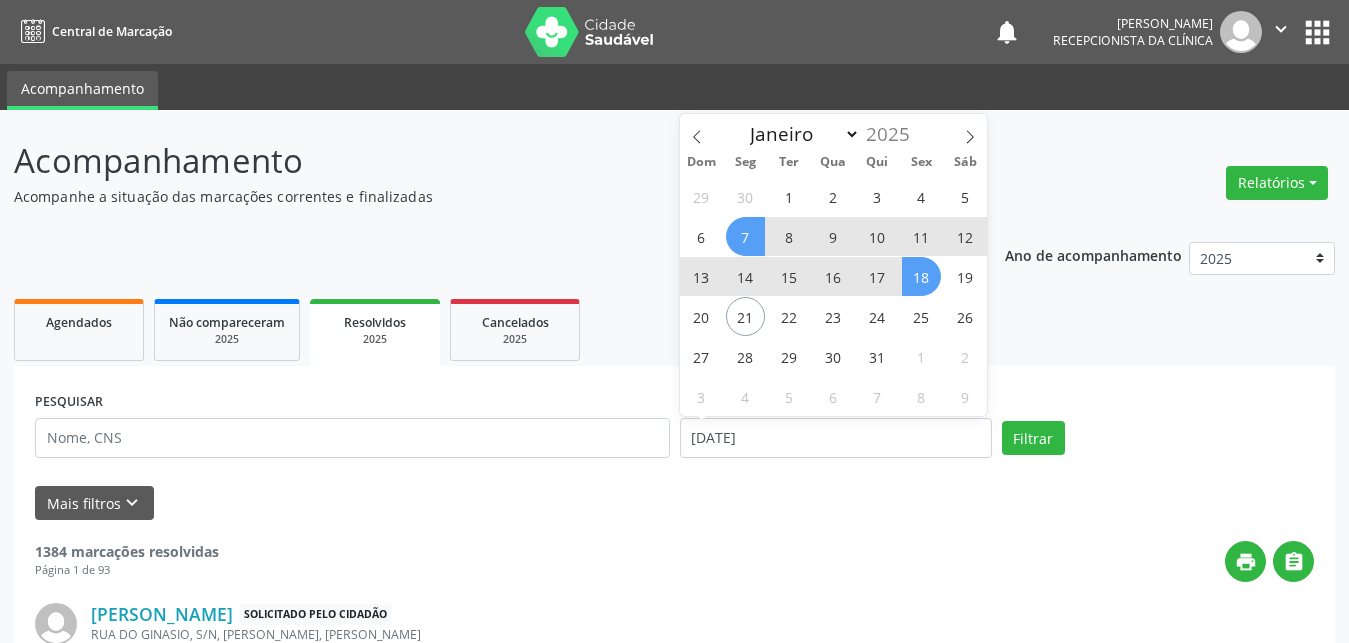 click on "18" at bounding box center (921, 276) 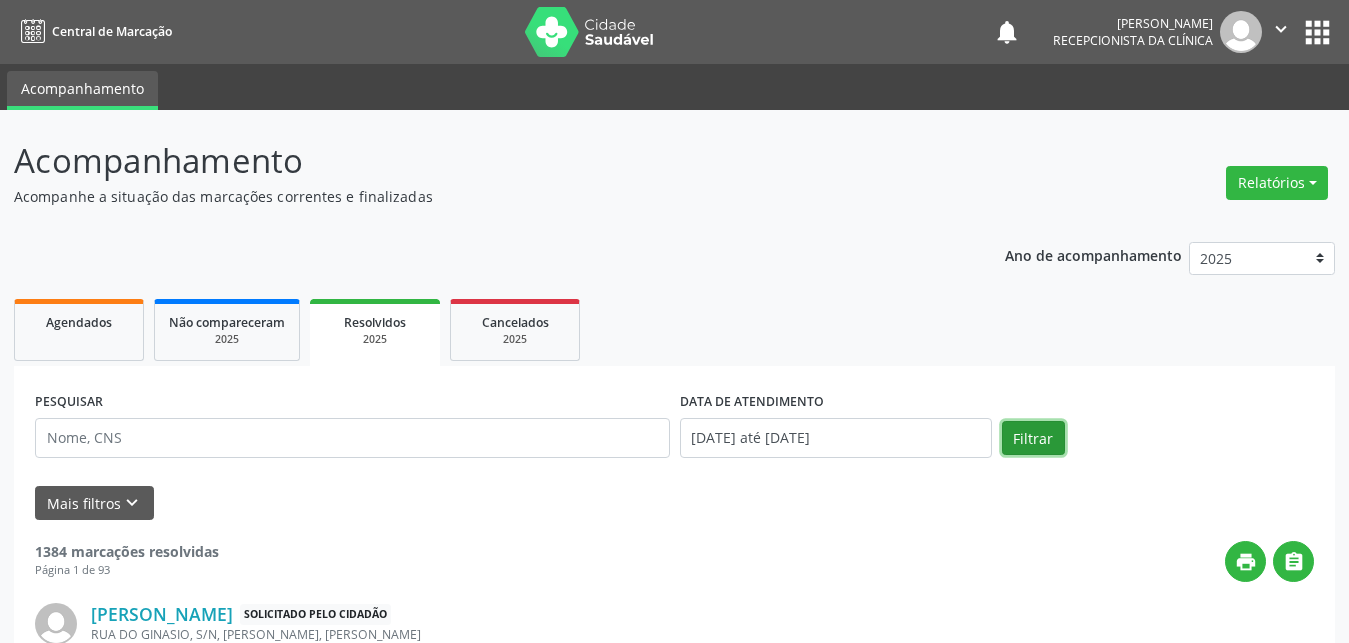 click on "Filtrar" at bounding box center [1033, 438] 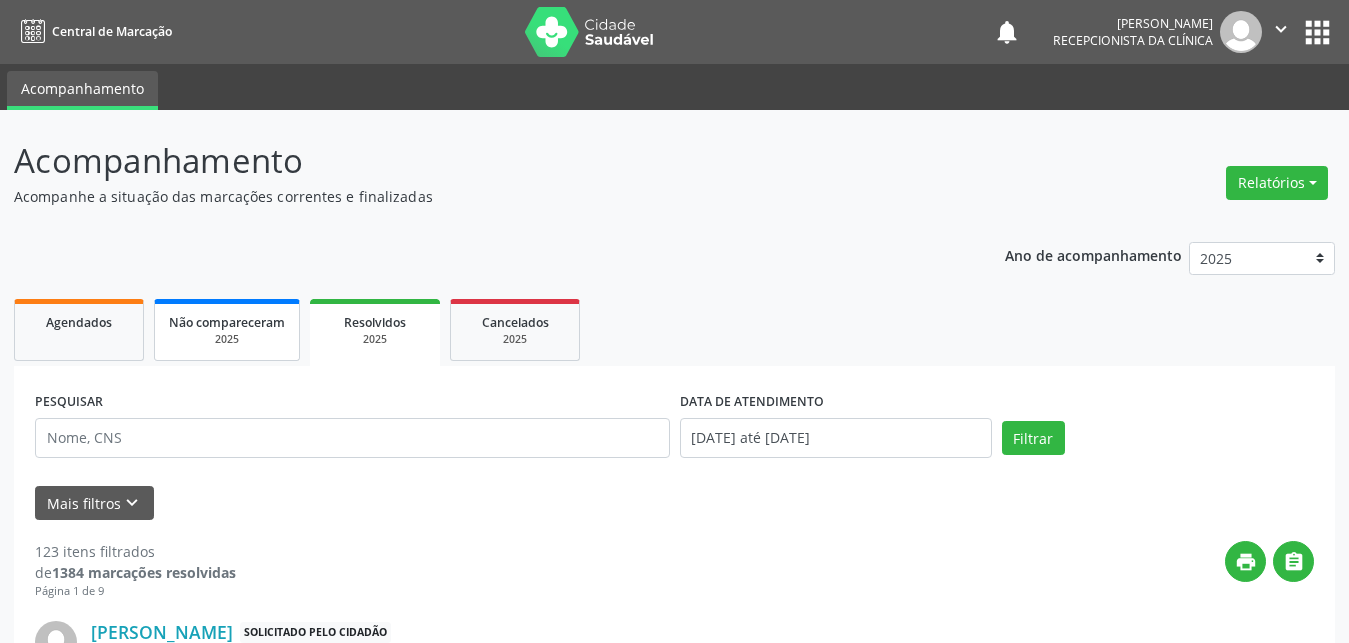 click on "2025" at bounding box center (227, 339) 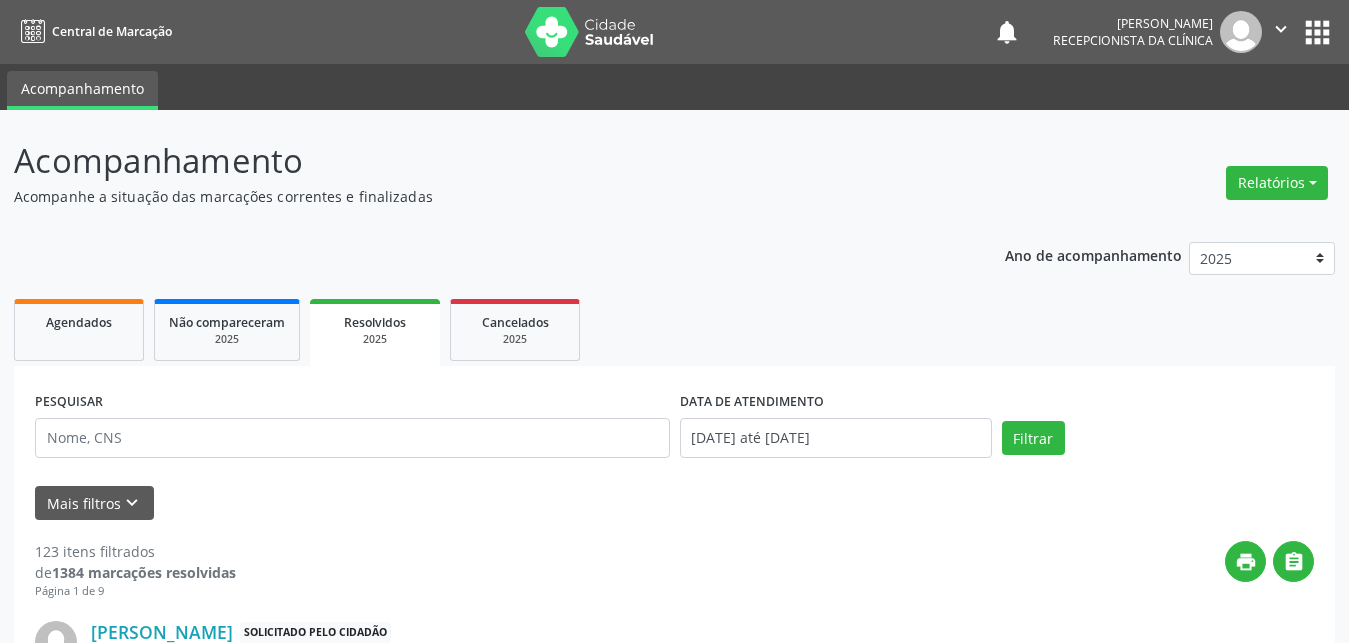 select on "6" 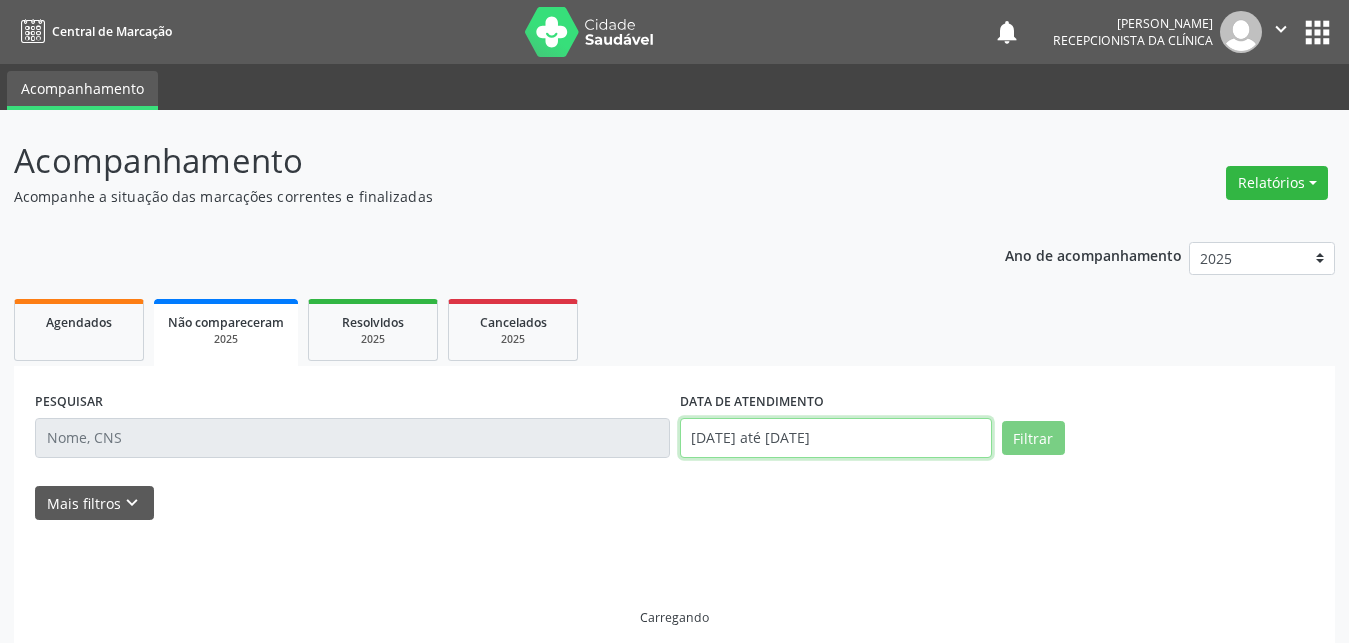 click on "[DATE] até [DATE]" at bounding box center [836, 438] 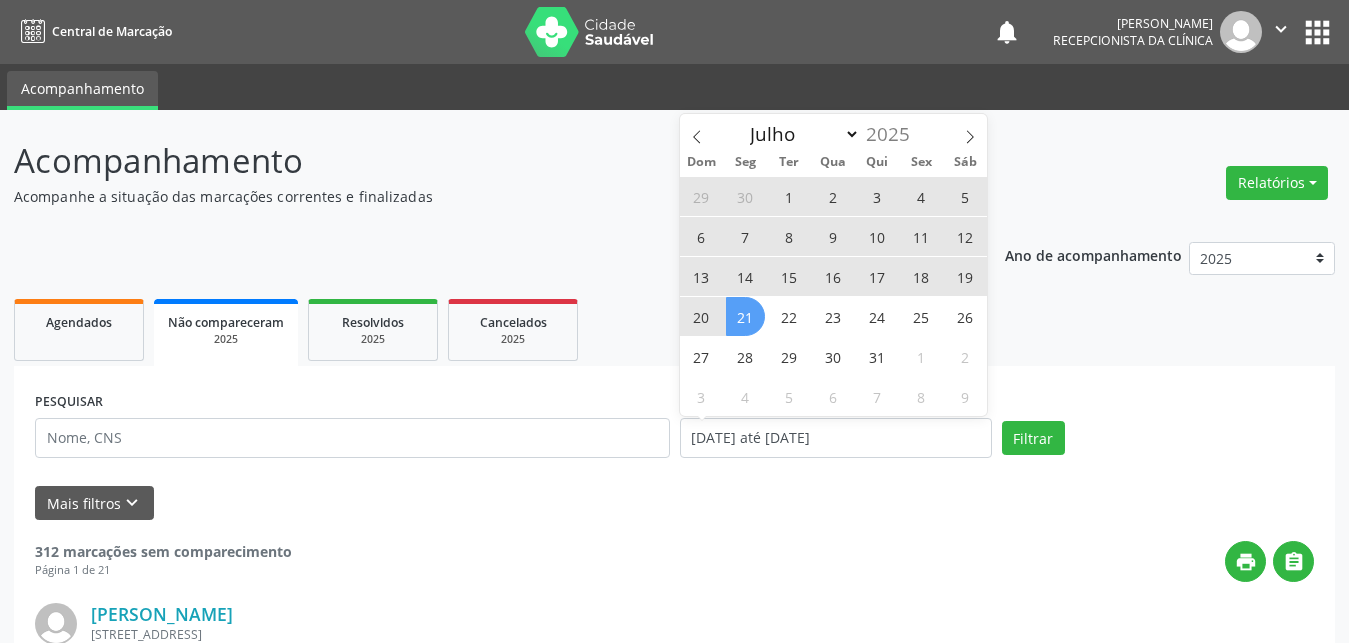 click on "7" at bounding box center (745, 236) 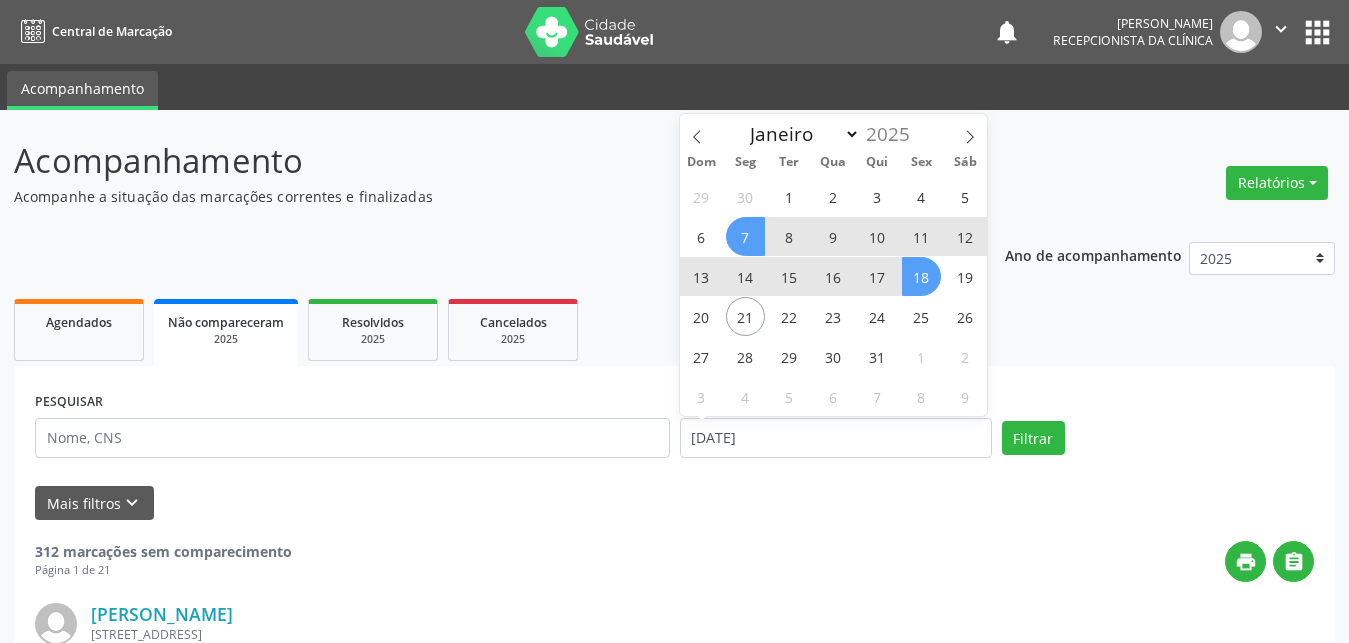 click on "18" at bounding box center [921, 276] 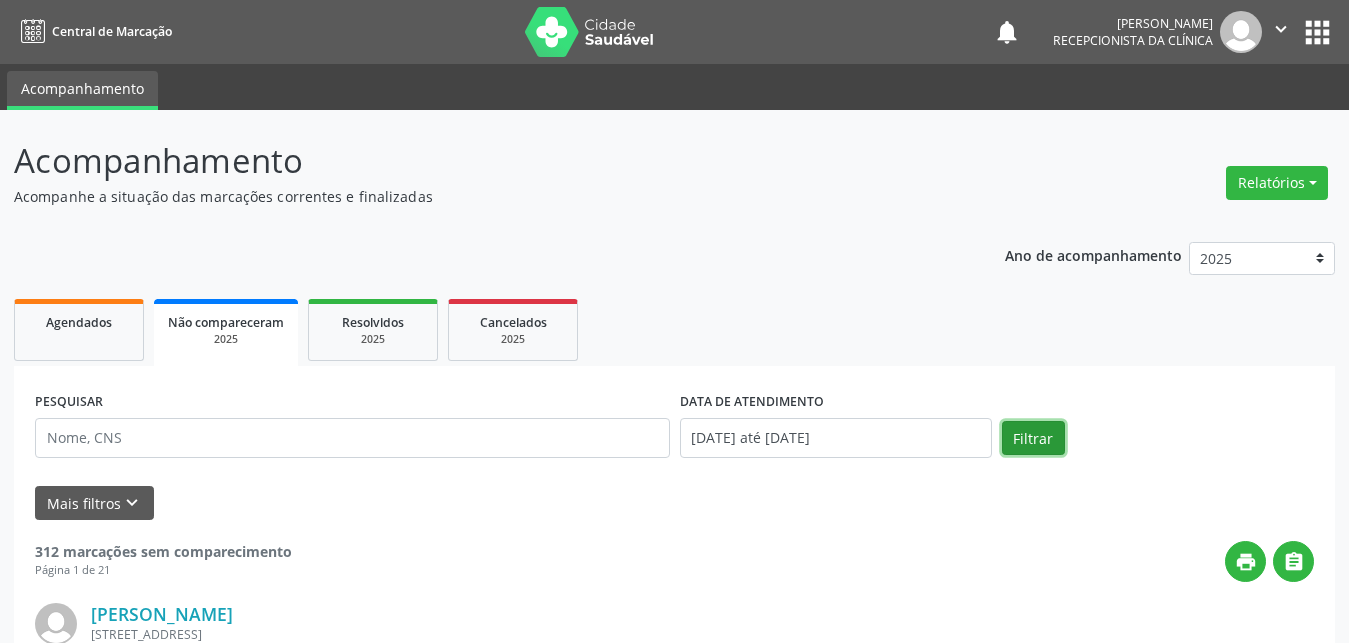 click on "Filtrar" at bounding box center (1033, 438) 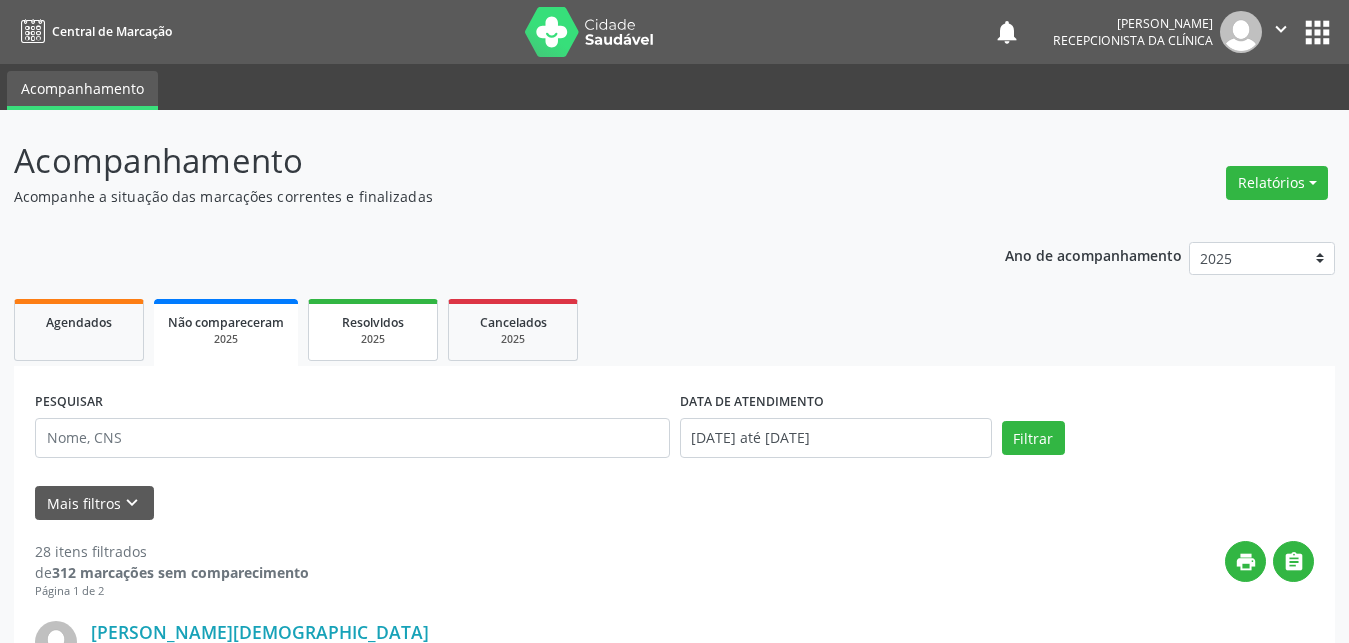 click on "2025" at bounding box center (373, 339) 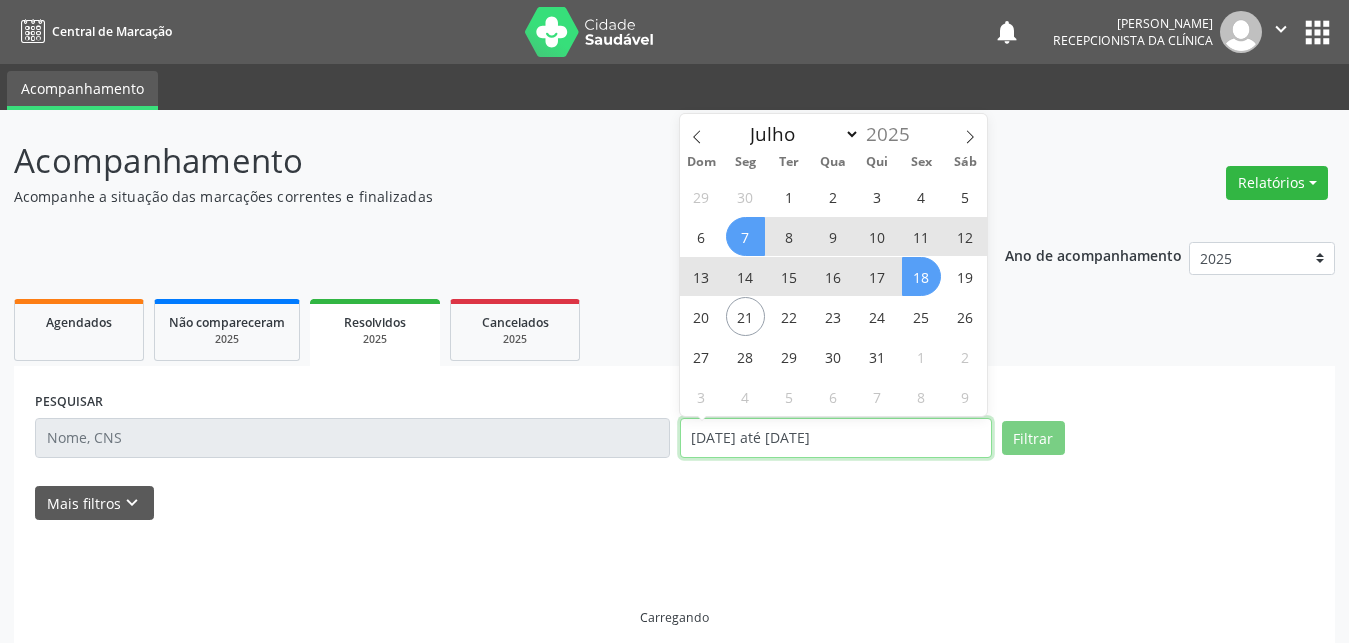 click on "[DATE] até [DATE]" at bounding box center [836, 438] 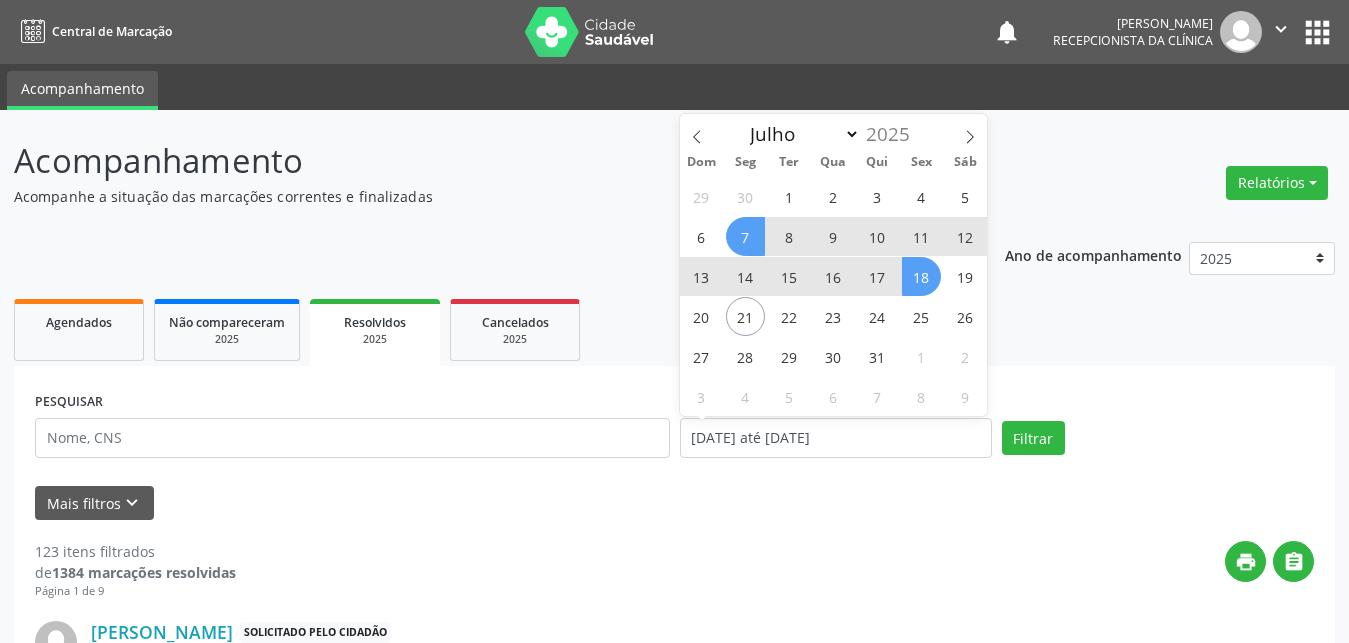click on "18" at bounding box center (921, 276) 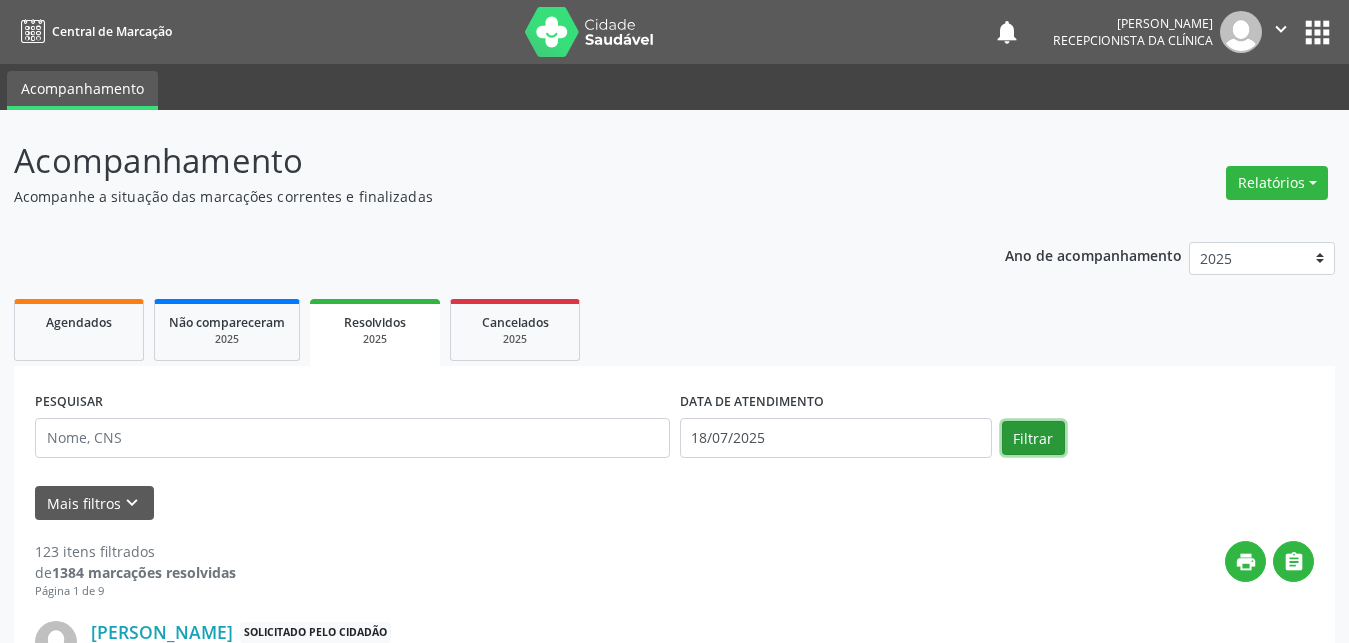 click on "Filtrar" at bounding box center [1033, 438] 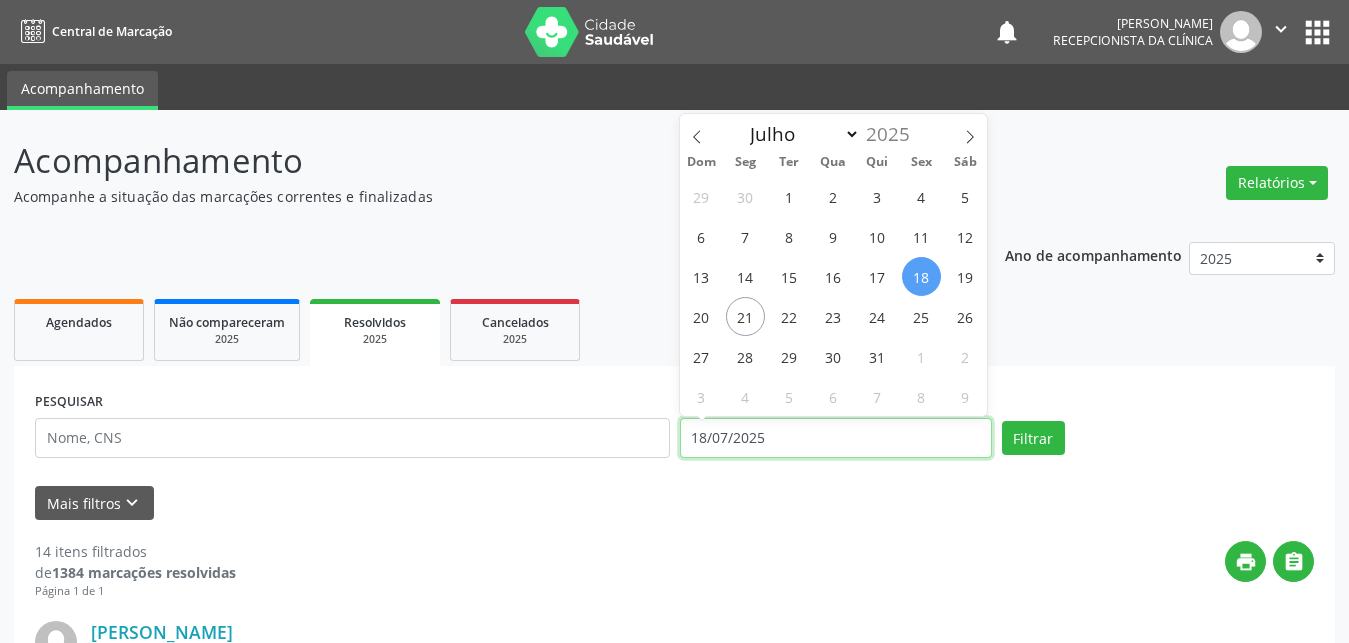 click on "18/07/2025" at bounding box center [836, 438] 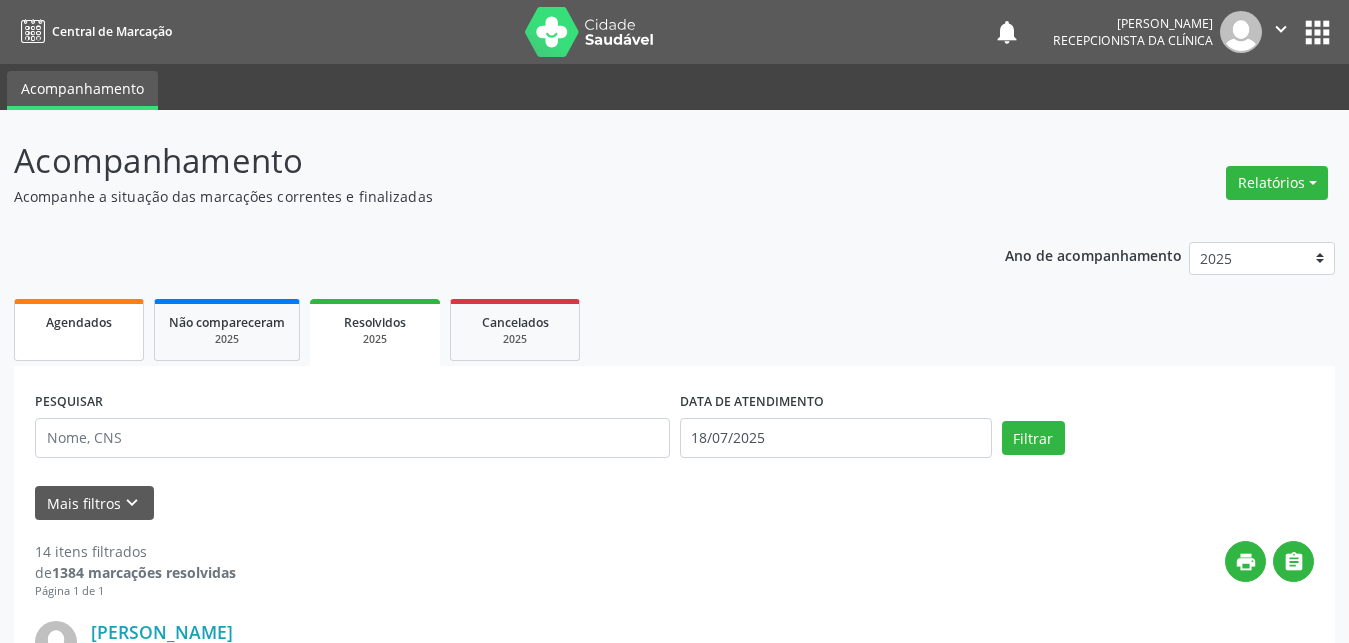 click on "Agendados" at bounding box center (79, 322) 